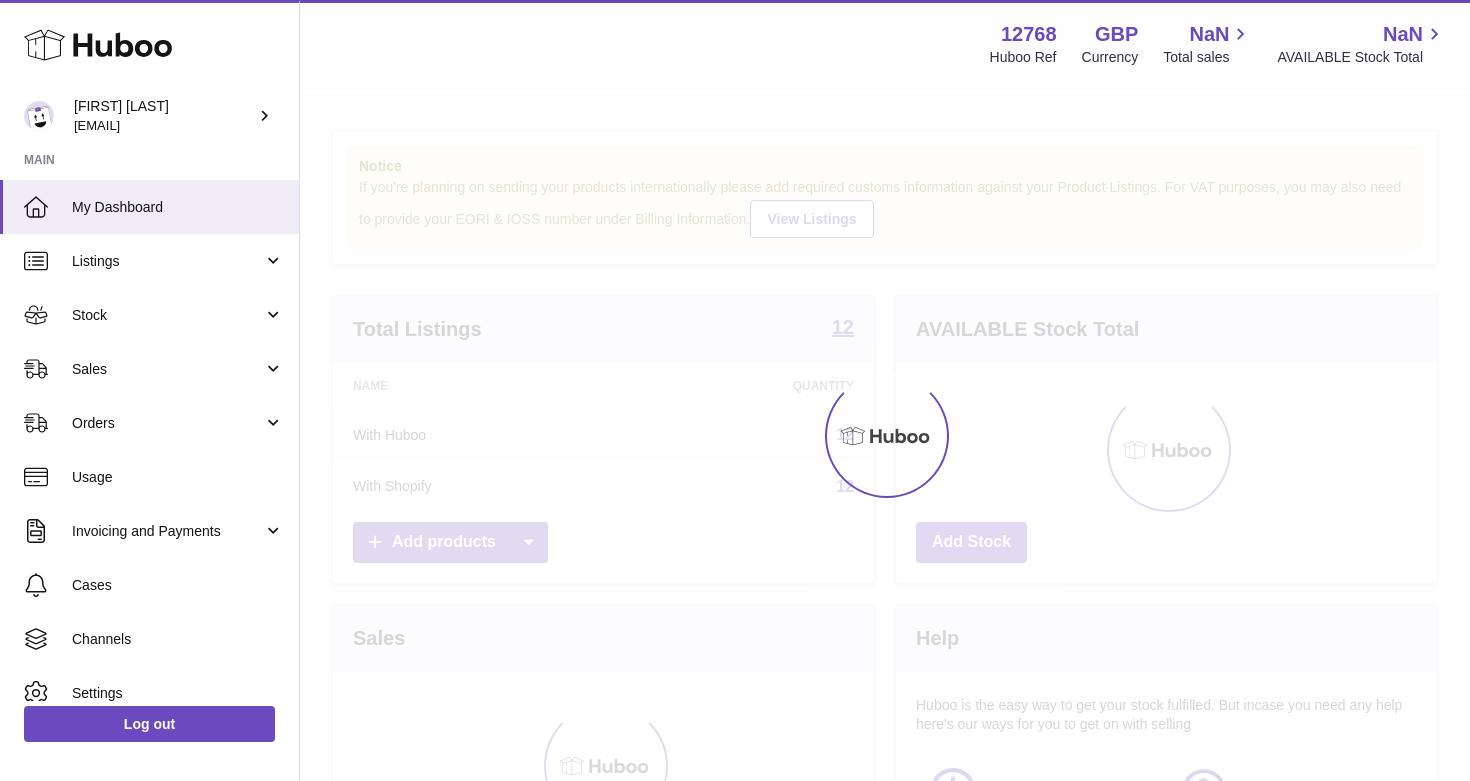 scroll, scrollTop: 0, scrollLeft: 0, axis: both 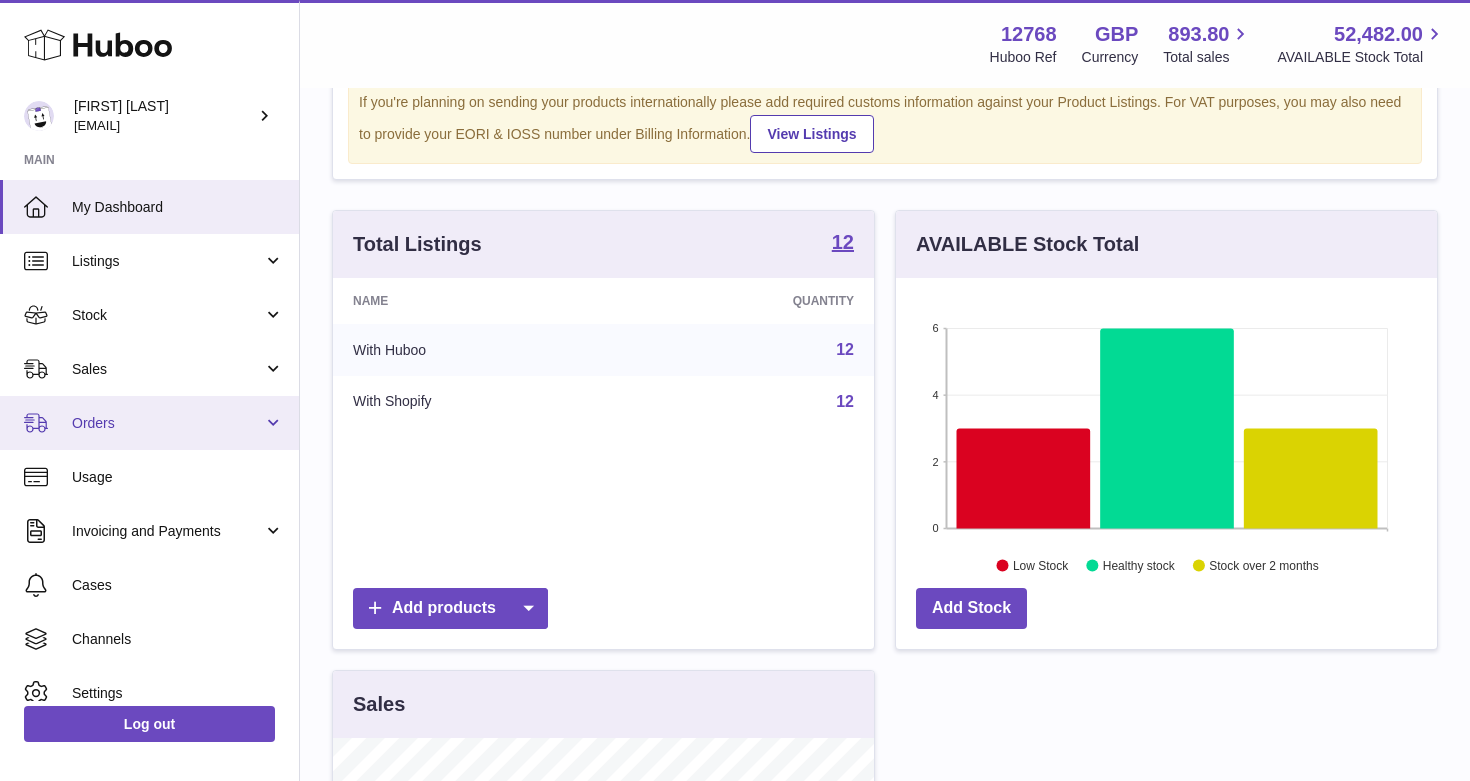 click on "Orders" at bounding box center (149, 423) 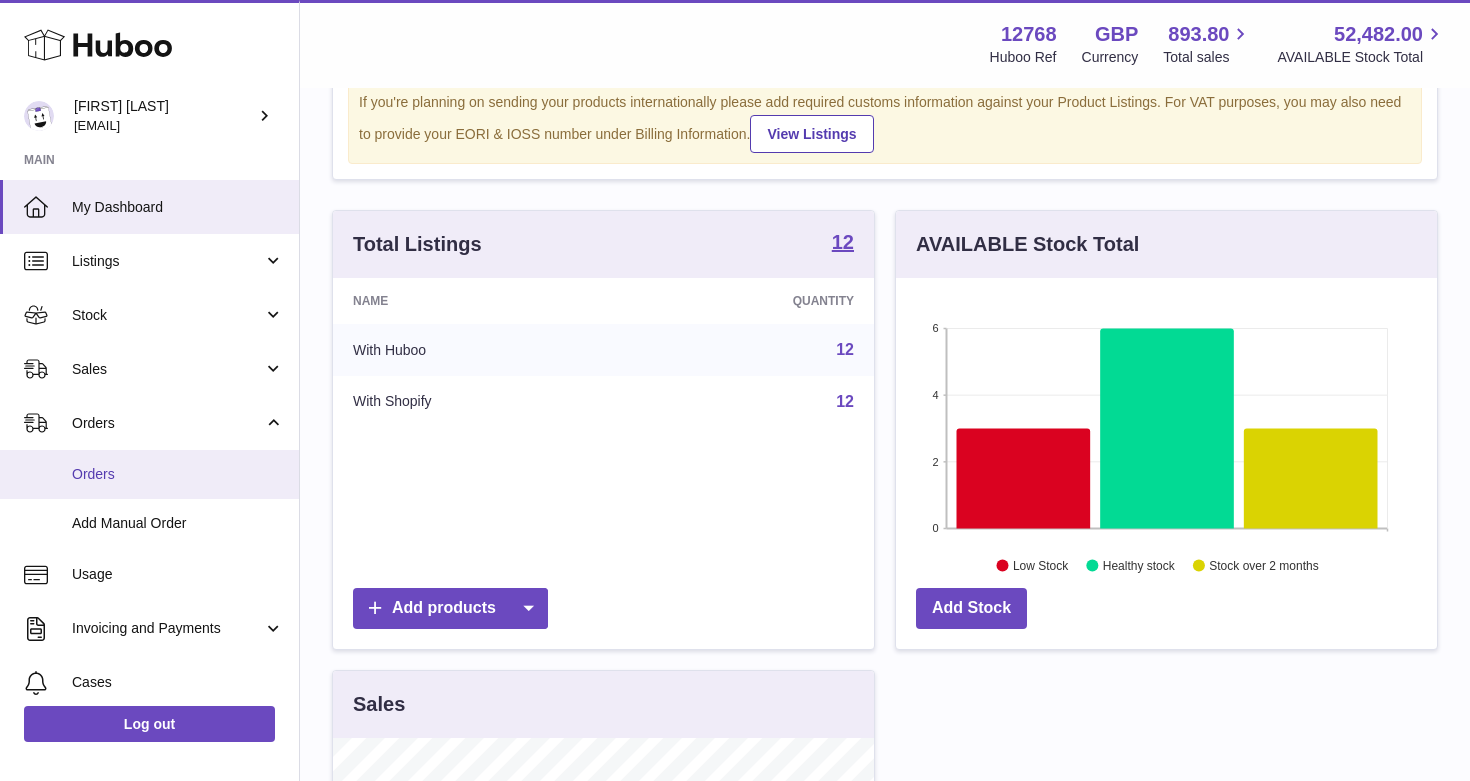 click on "Orders" at bounding box center [149, 474] 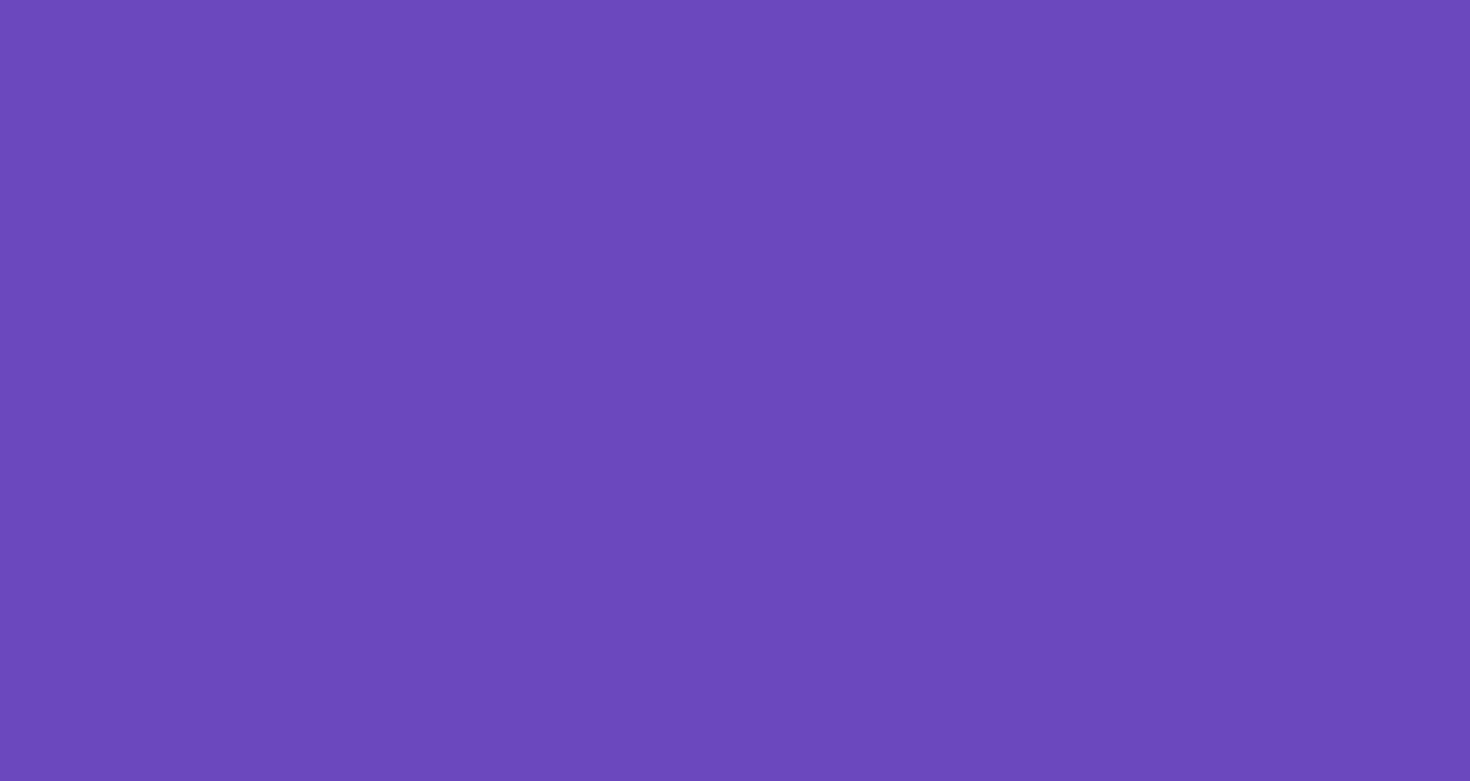 scroll, scrollTop: 0, scrollLeft: 0, axis: both 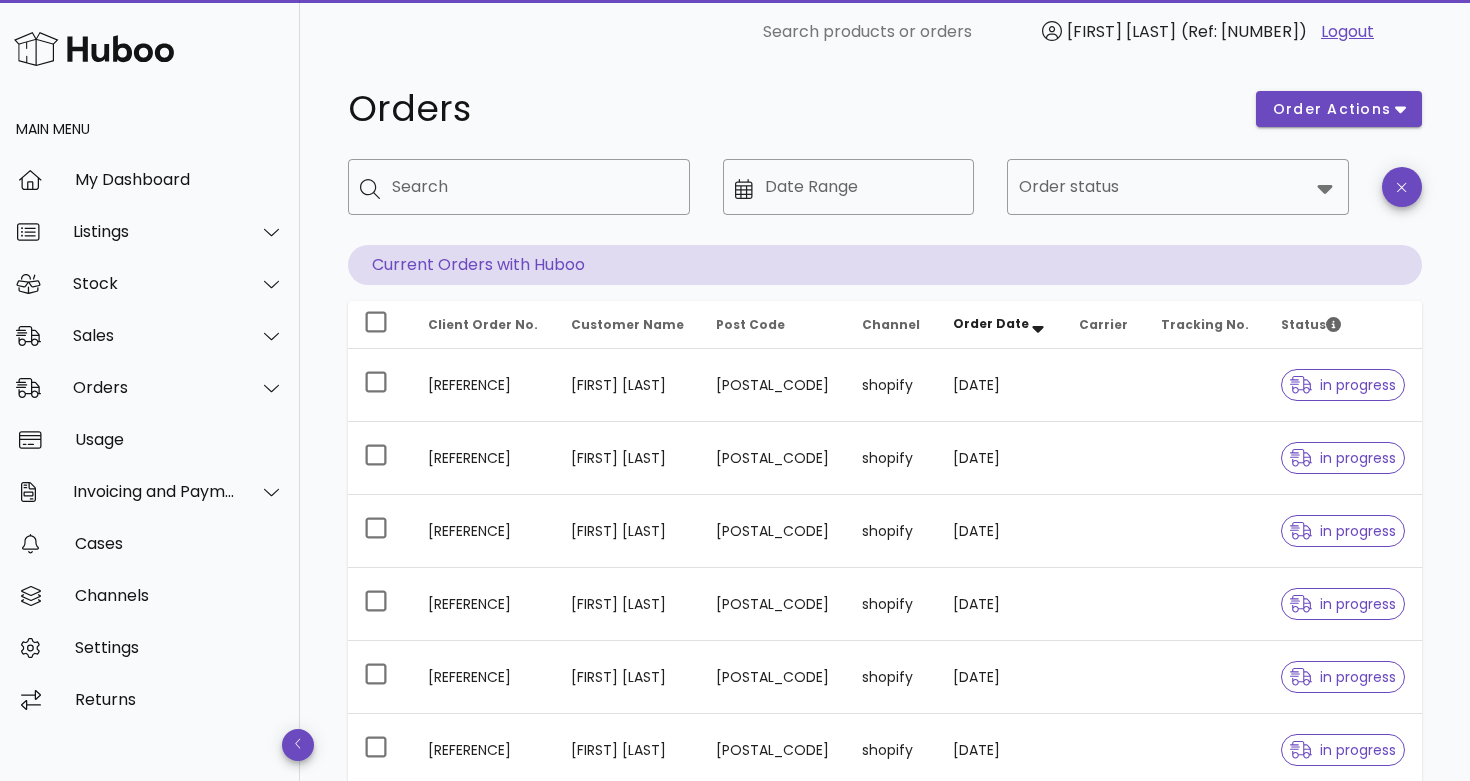 click on "Current Orders with Huboo" at bounding box center [885, 265] 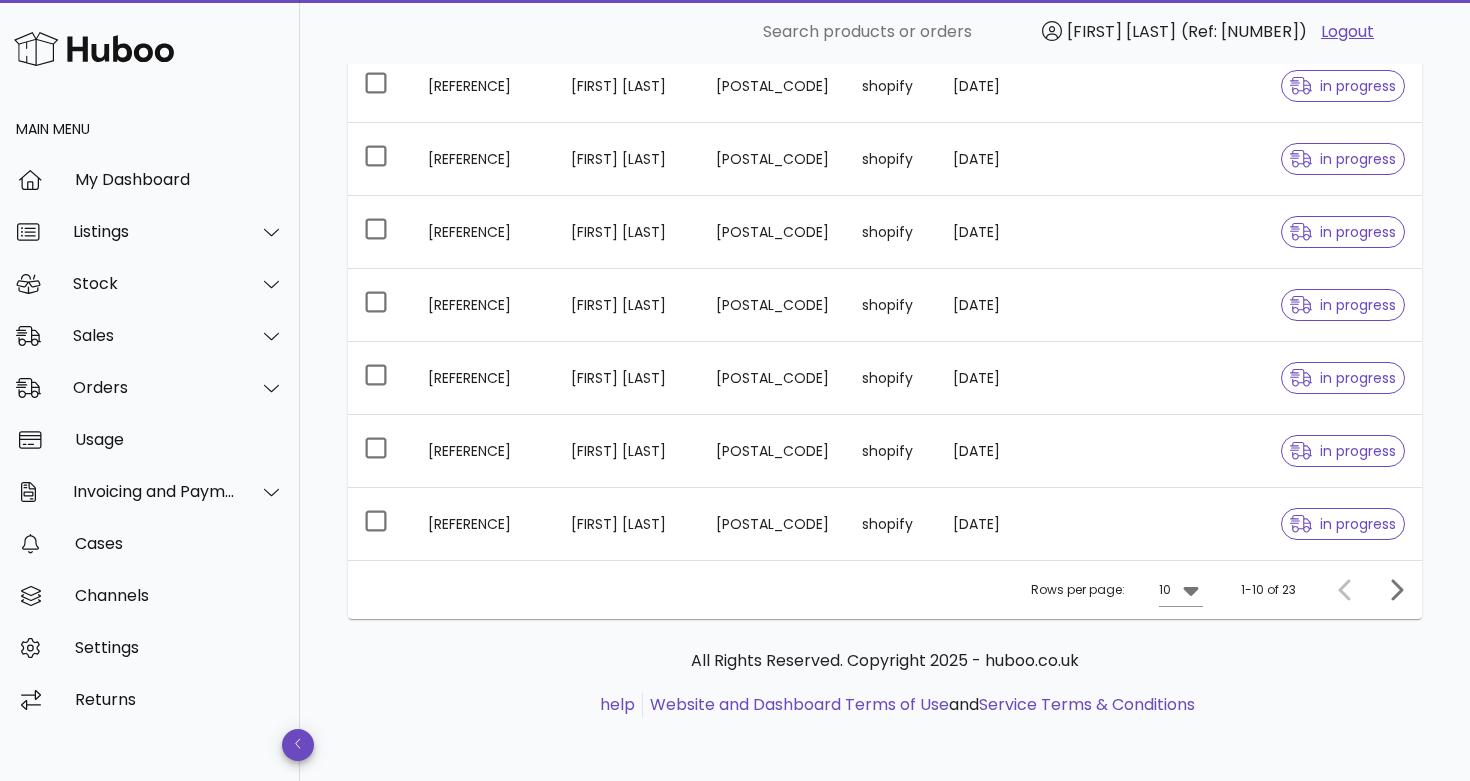 scroll, scrollTop: 535, scrollLeft: 0, axis: vertical 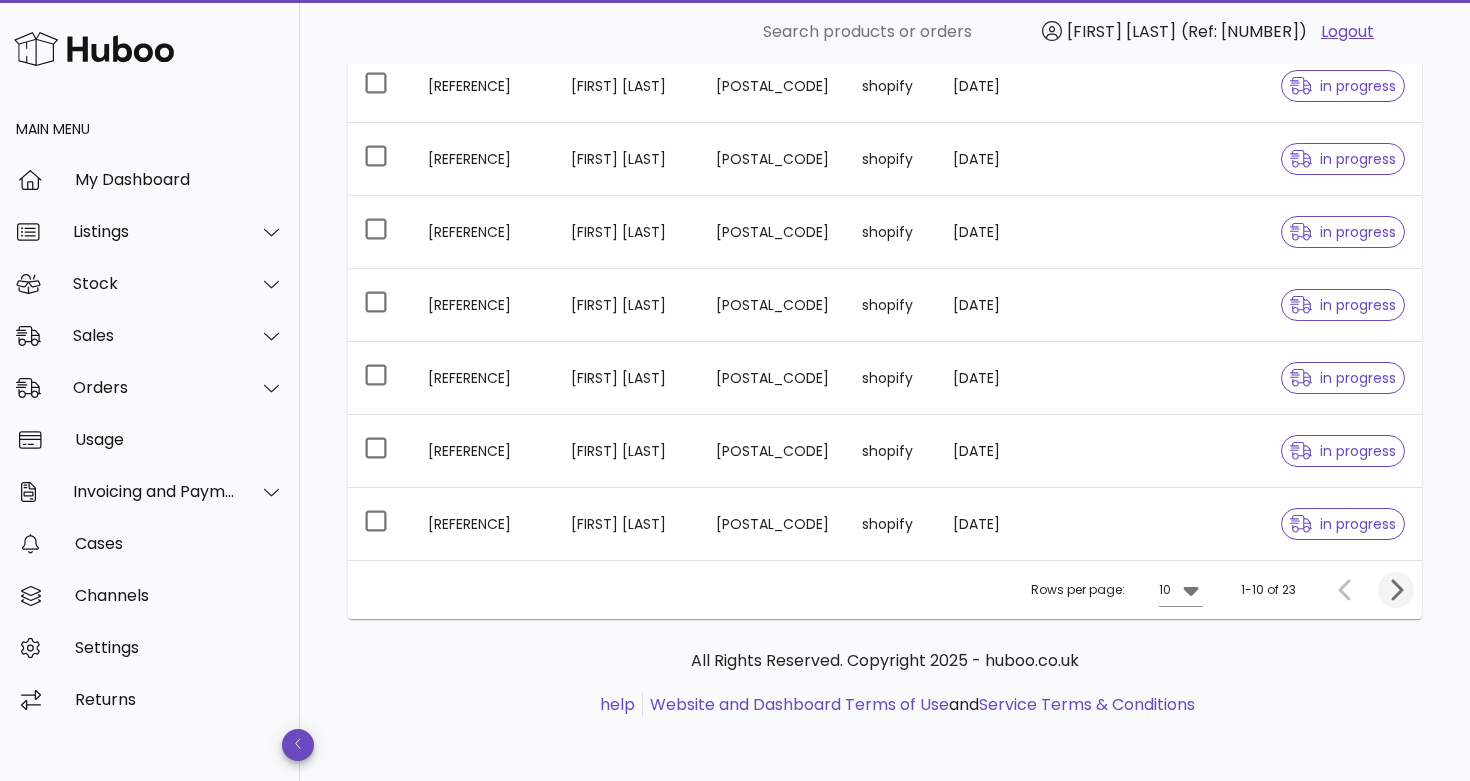 click 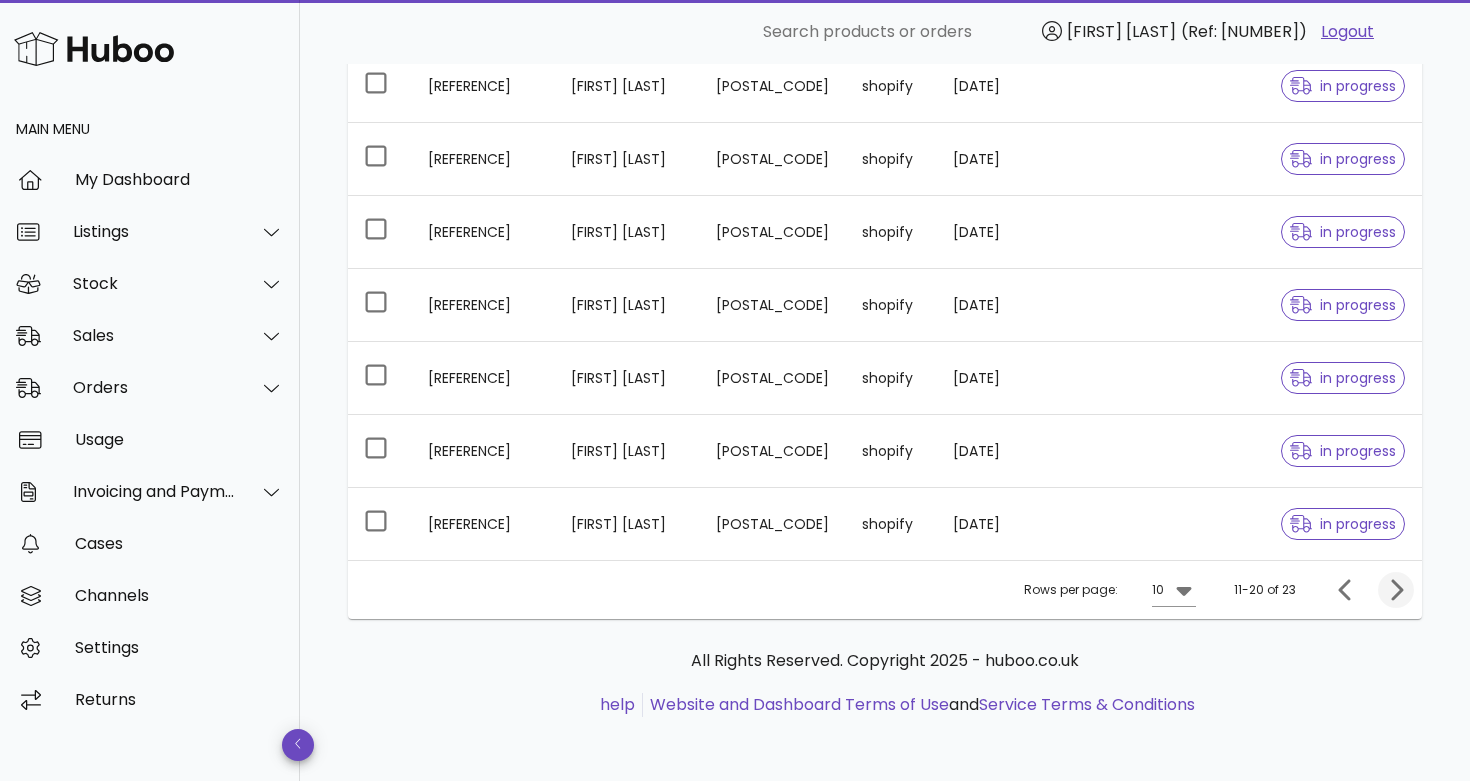 click 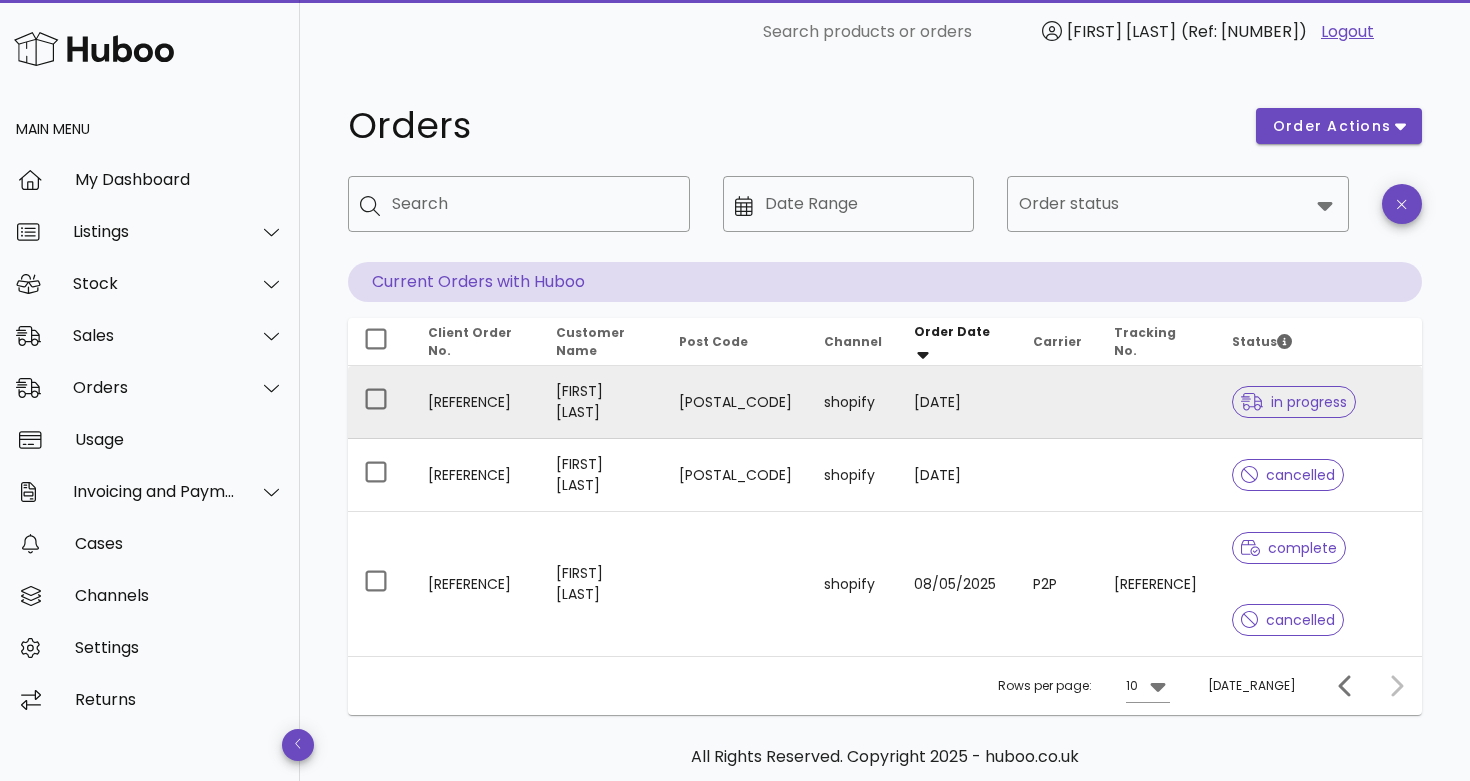 scroll, scrollTop: 0, scrollLeft: 0, axis: both 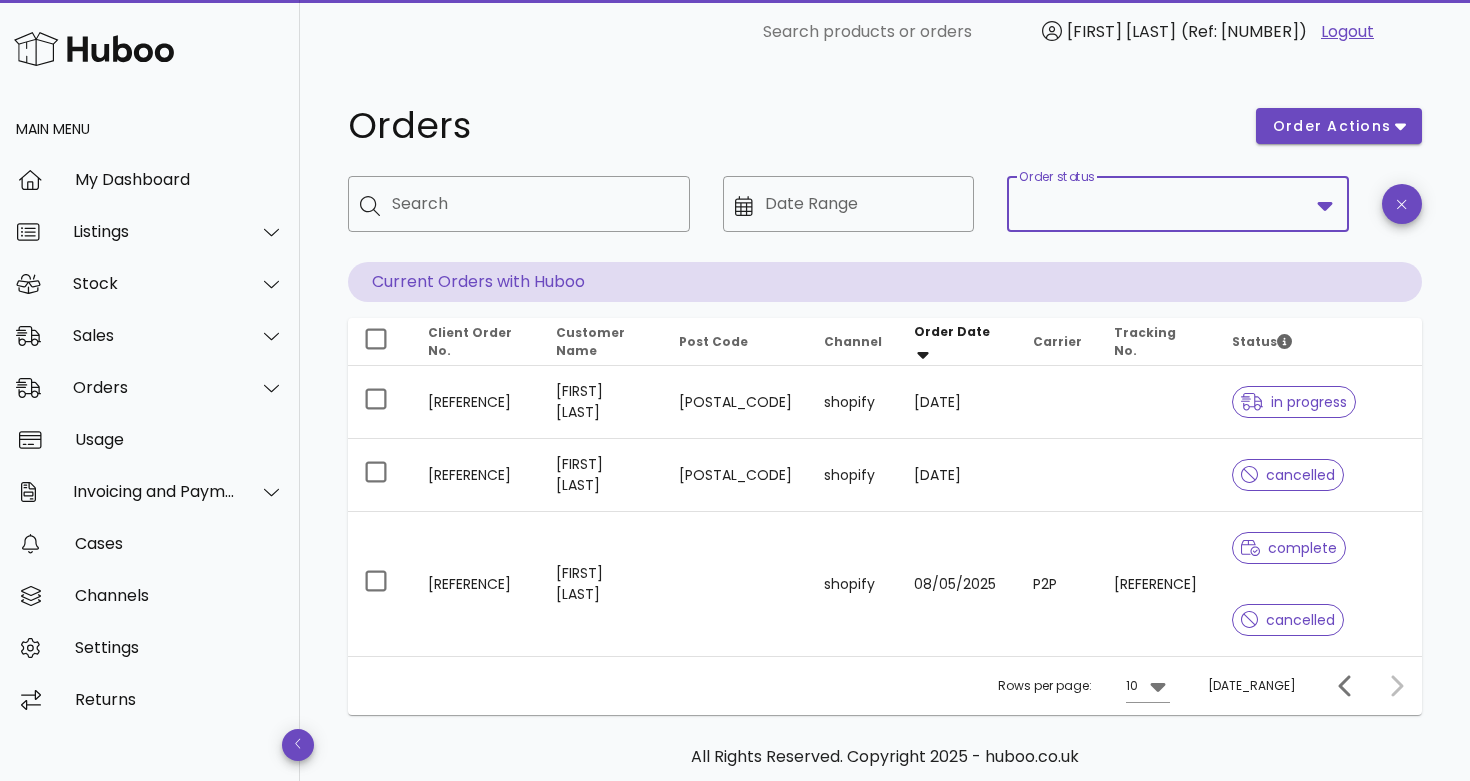 click on "Order status" at bounding box center [1164, 204] 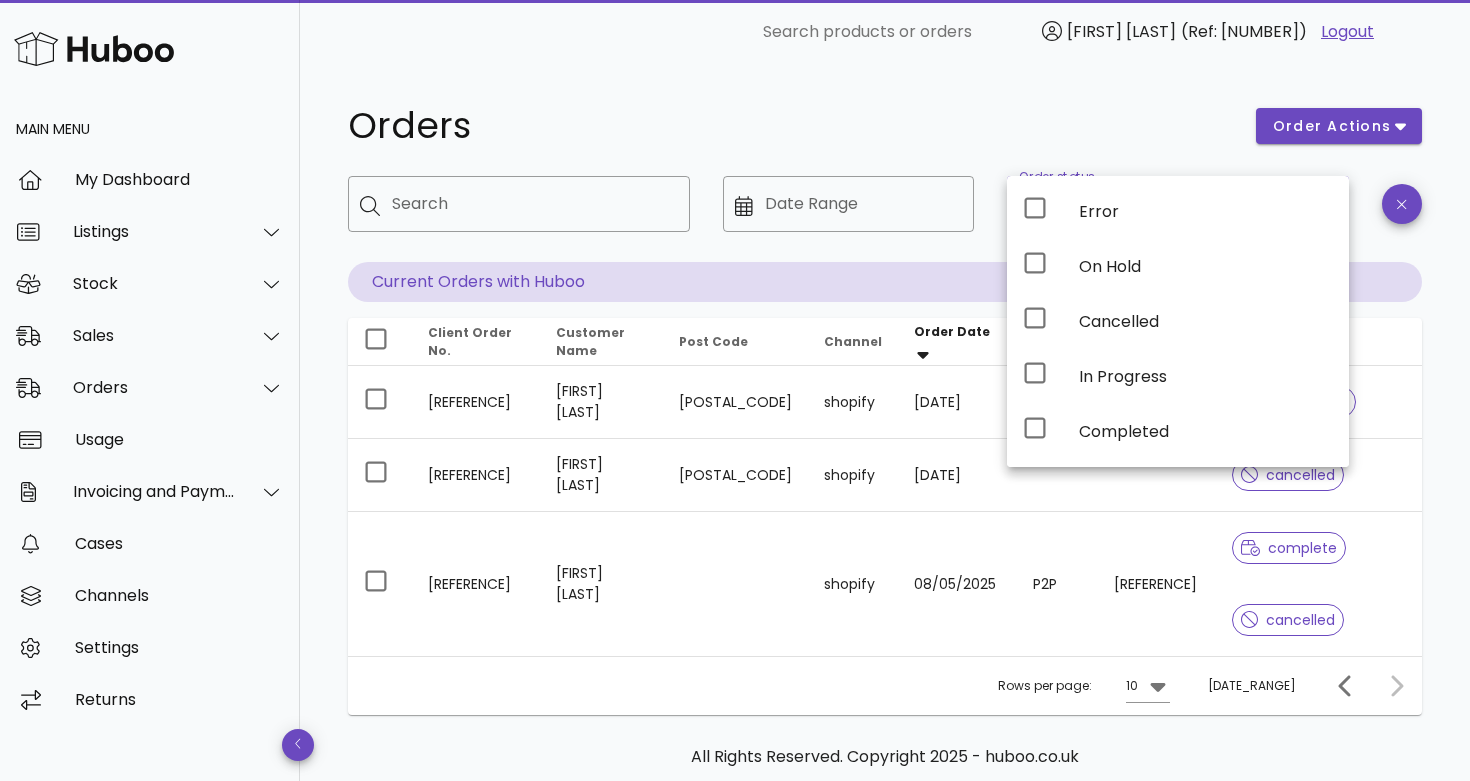 click on "Orders" at bounding box center (790, 126) 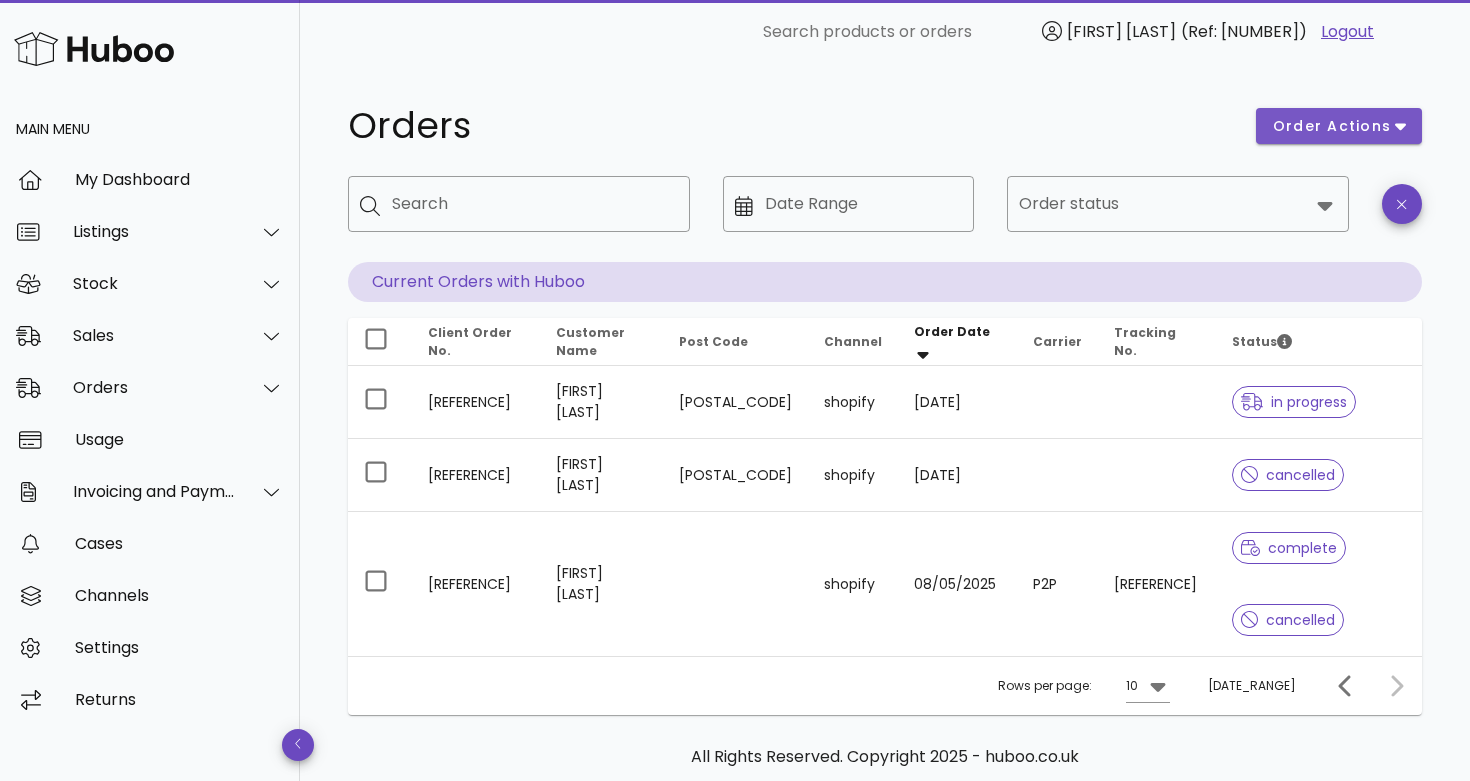 click on "order actions" at bounding box center (1332, 126) 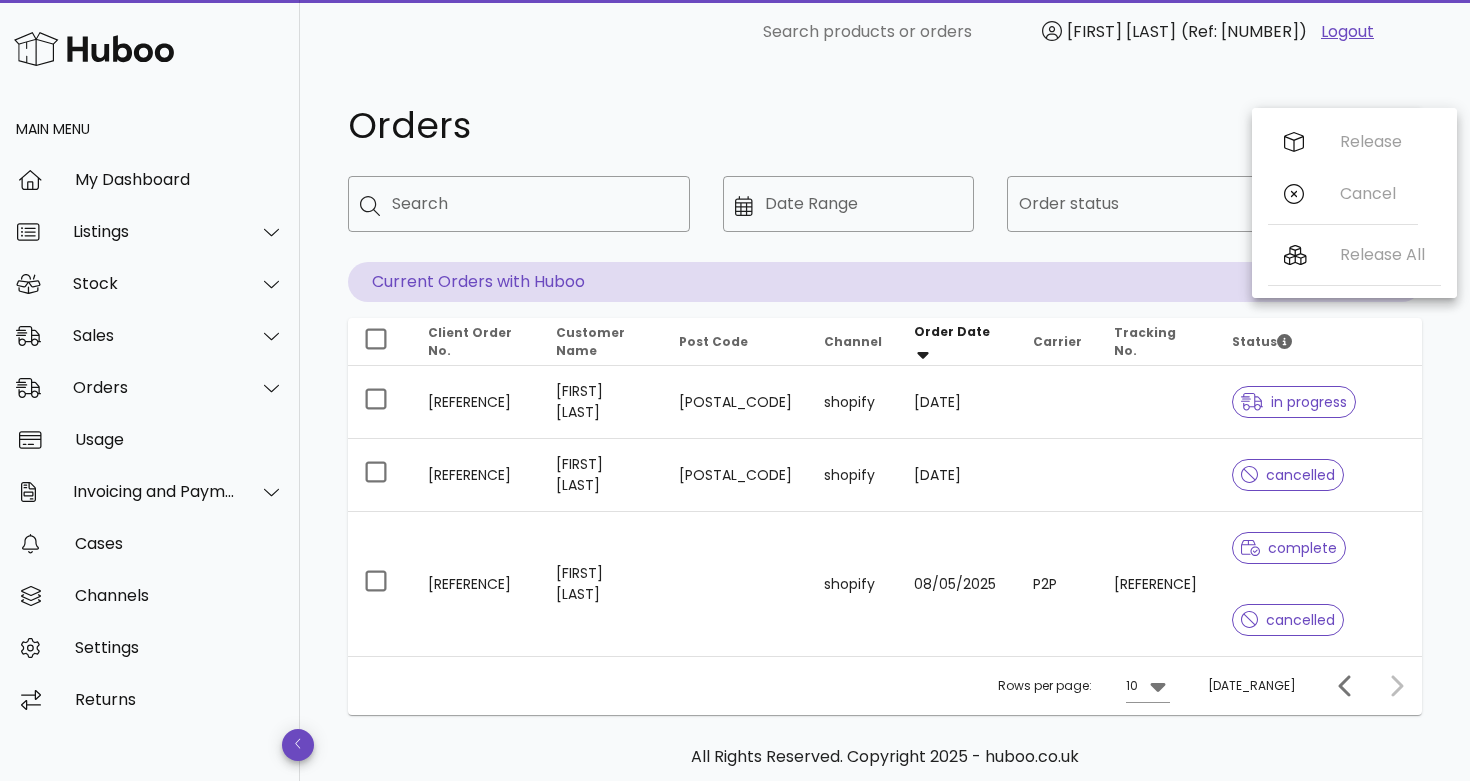 click at bounding box center (1178, 247) 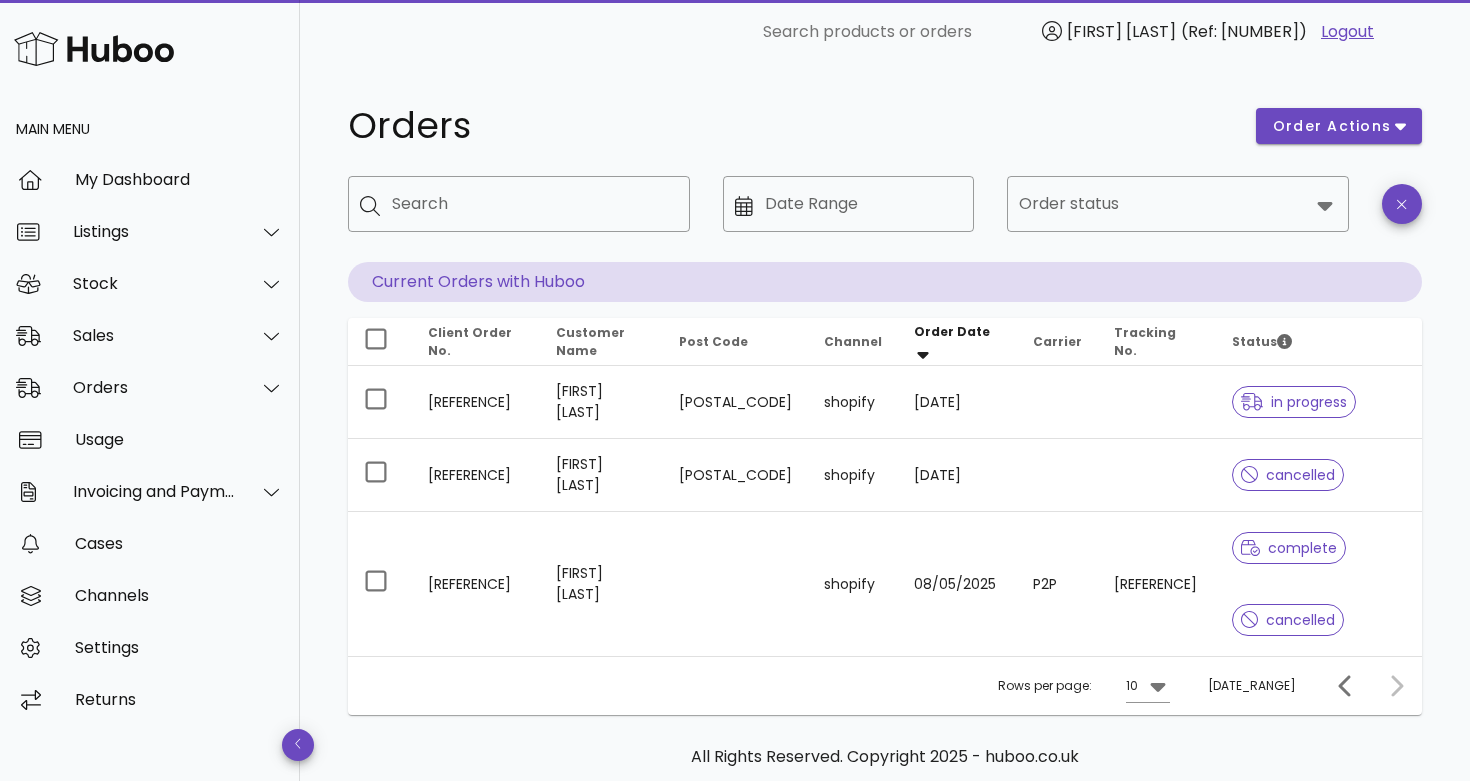 click on "Current Orders with Huboo" at bounding box center [885, 282] 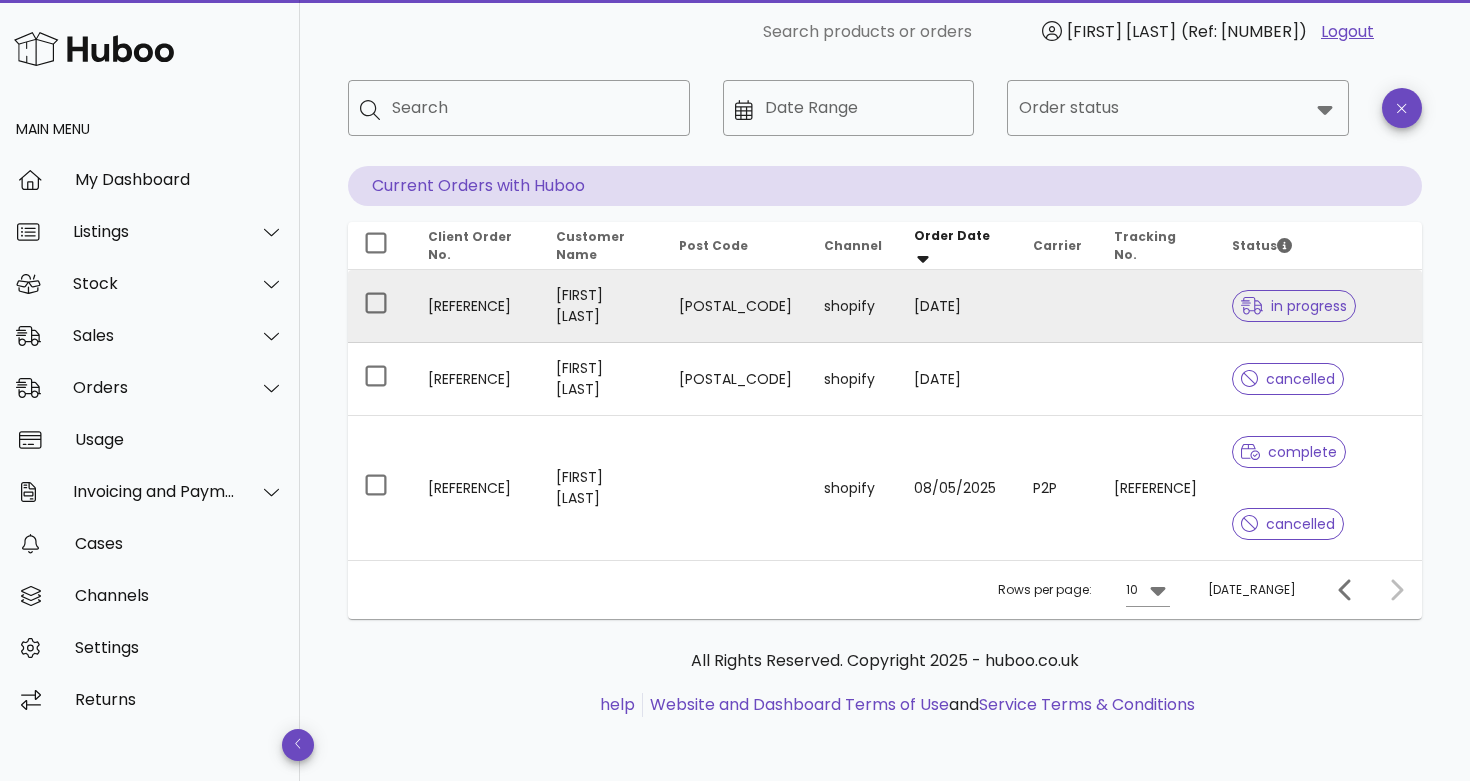 scroll, scrollTop: 96, scrollLeft: 0, axis: vertical 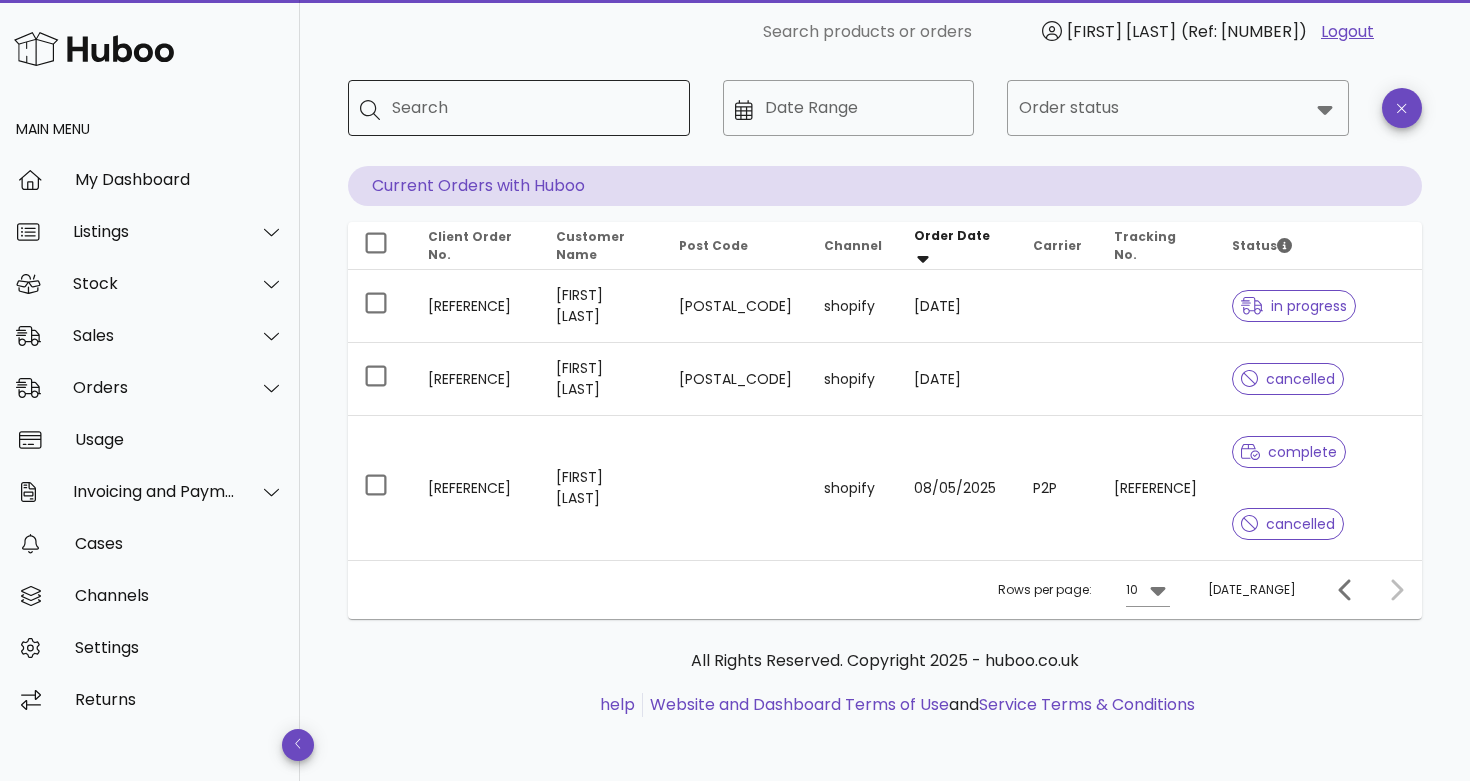 click on "Search" at bounding box center (533, 108) 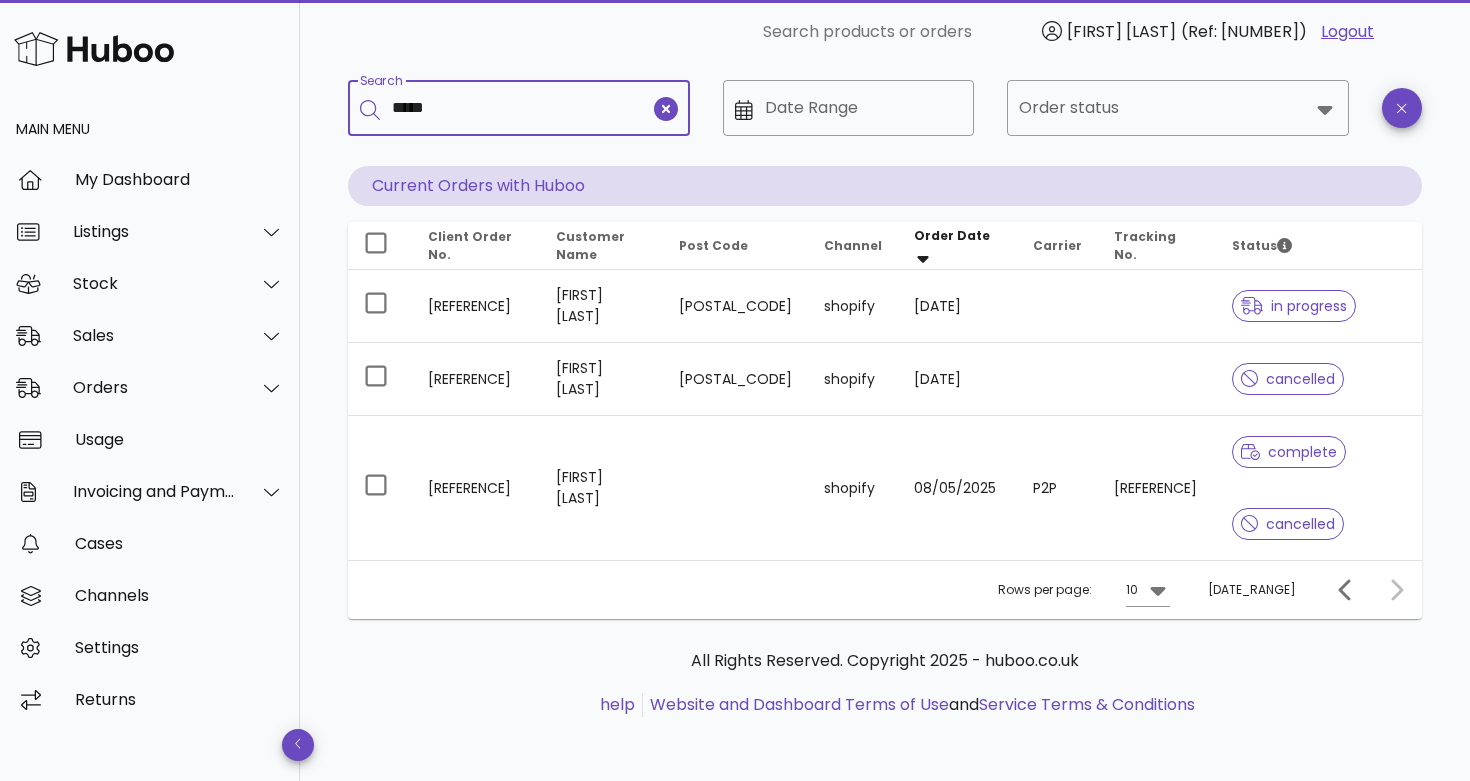 type on "*****" 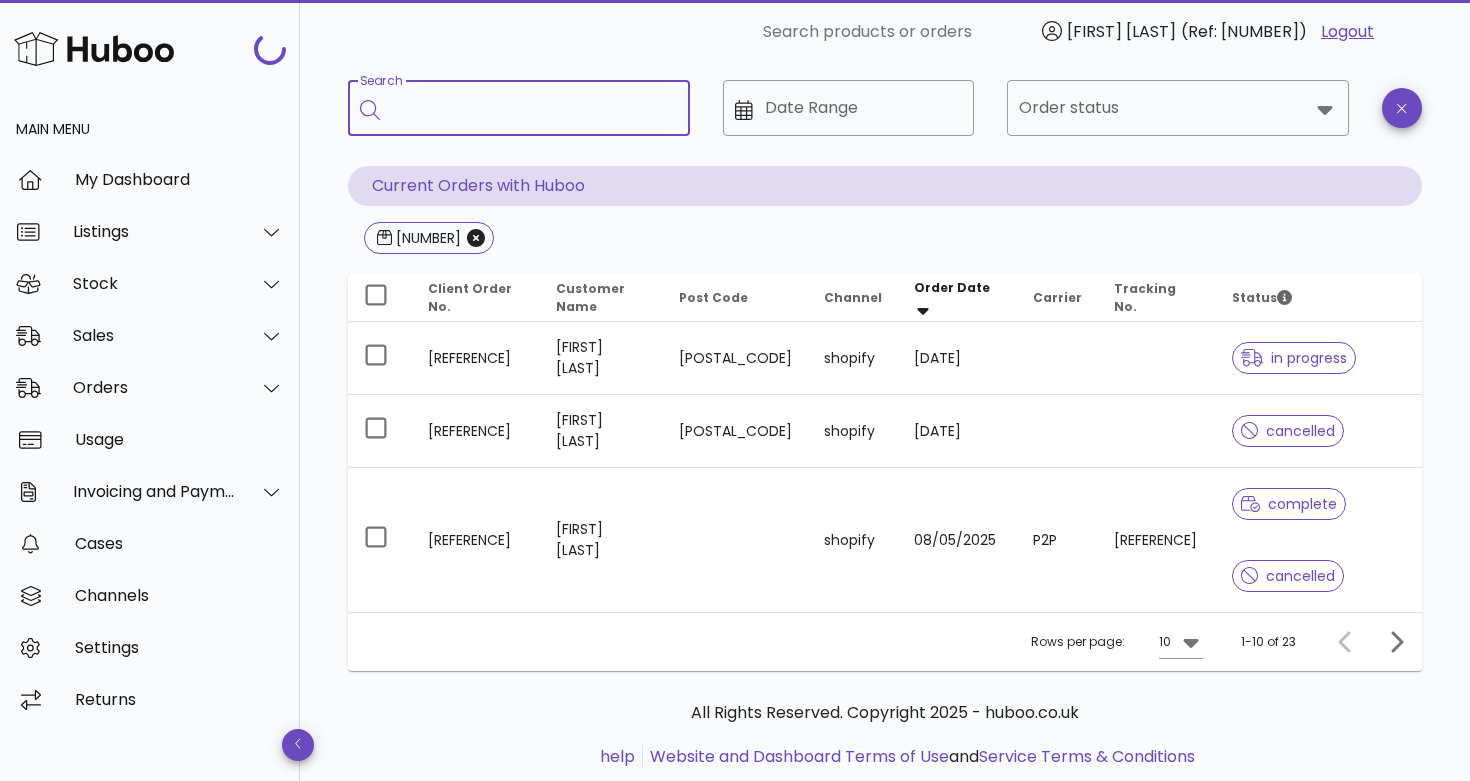 scroll, scrollTop: 0, scrollLeft: 0, axis: both 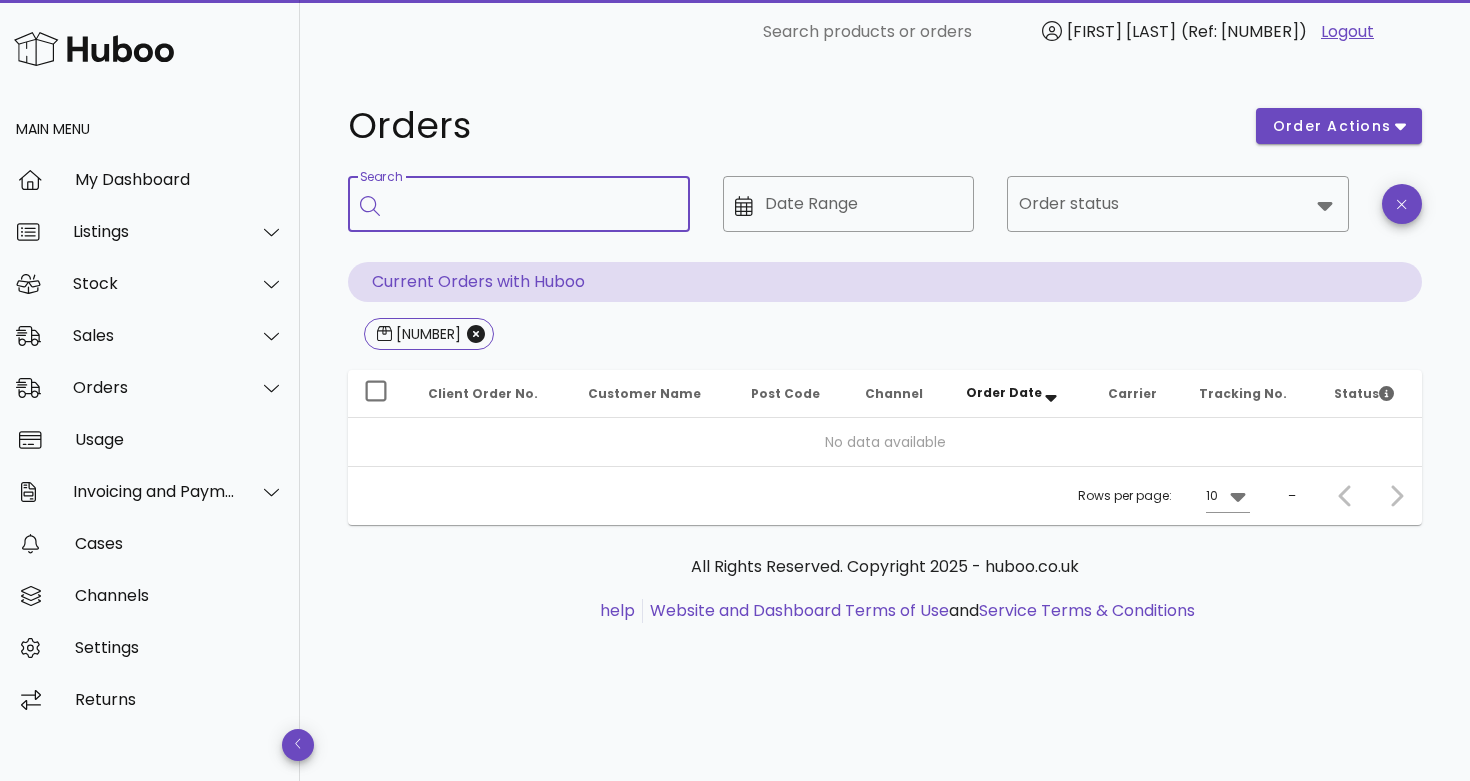 click on "Current Orders with Huboo" at bounding box center (885, 282) 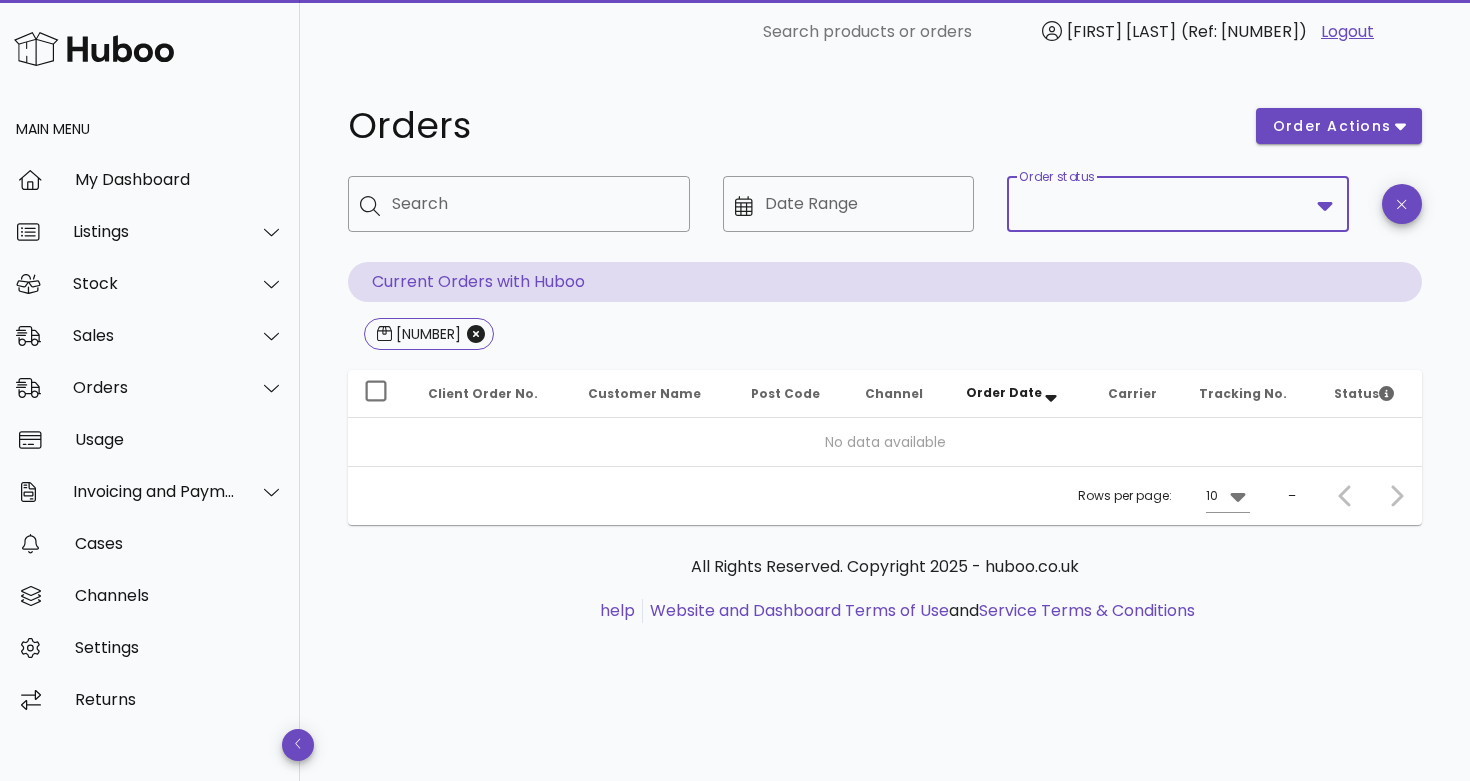 click on "Order status" at bounding box center [1164, 204] 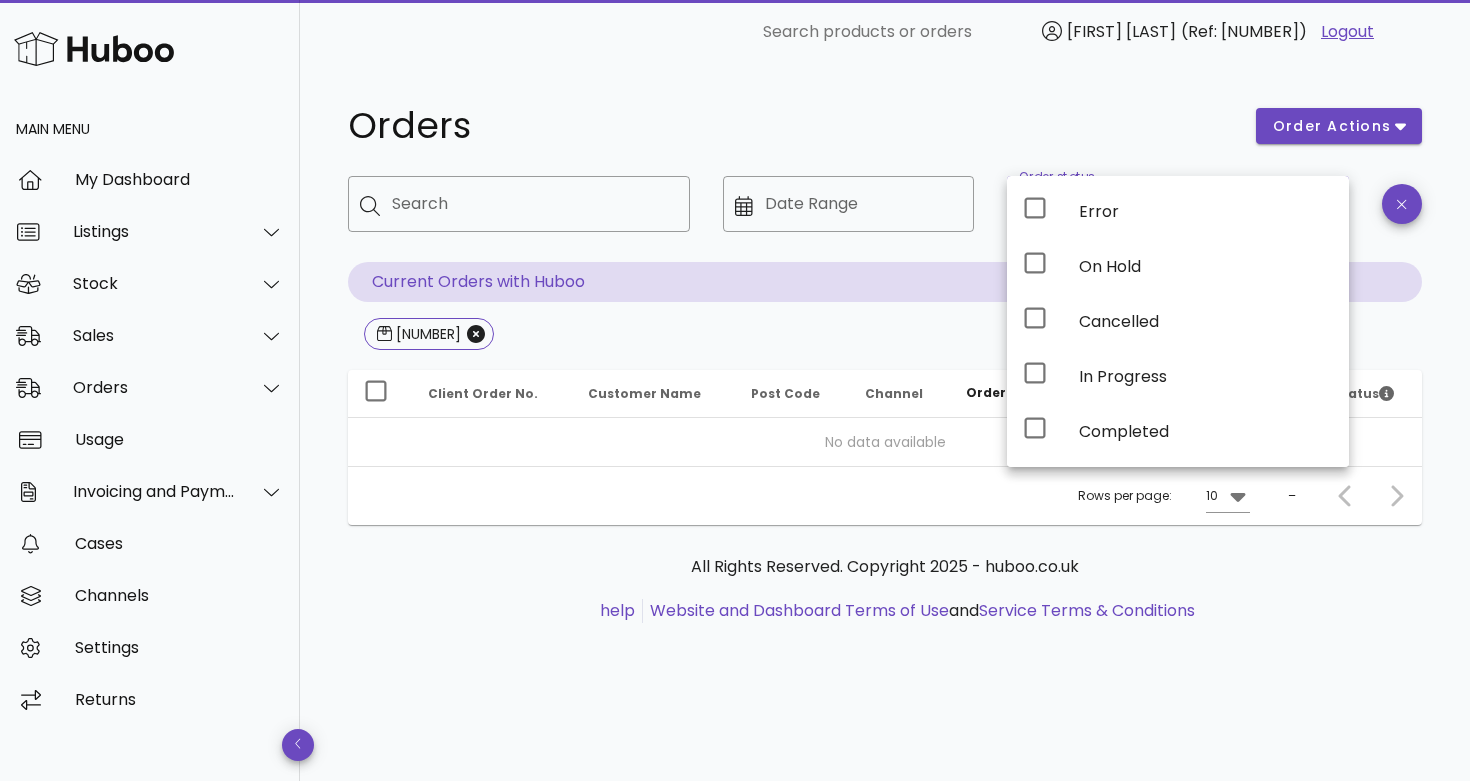 click on "Orders" at bounding box center (790, 126) 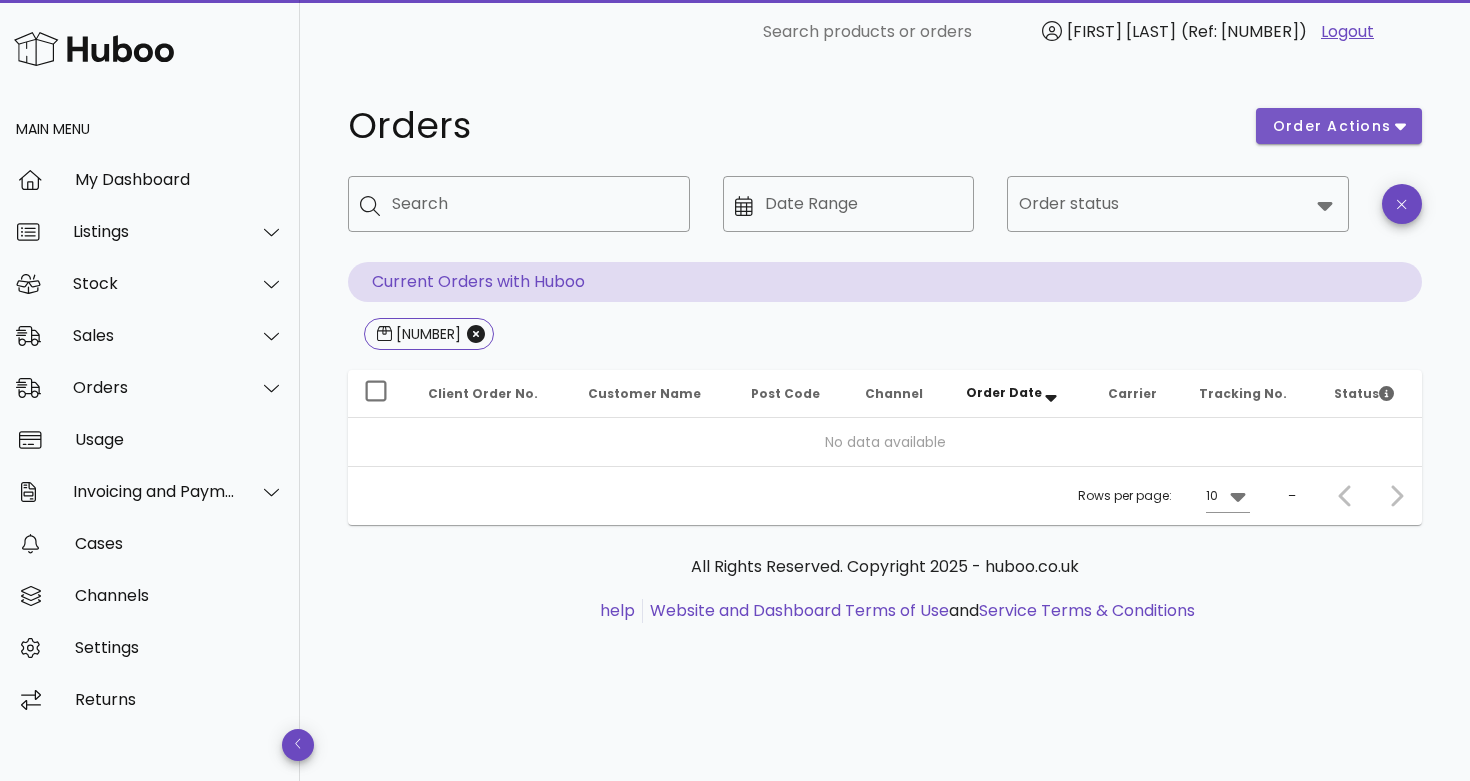 click on "order actions" at bounding box center (1339, 126) 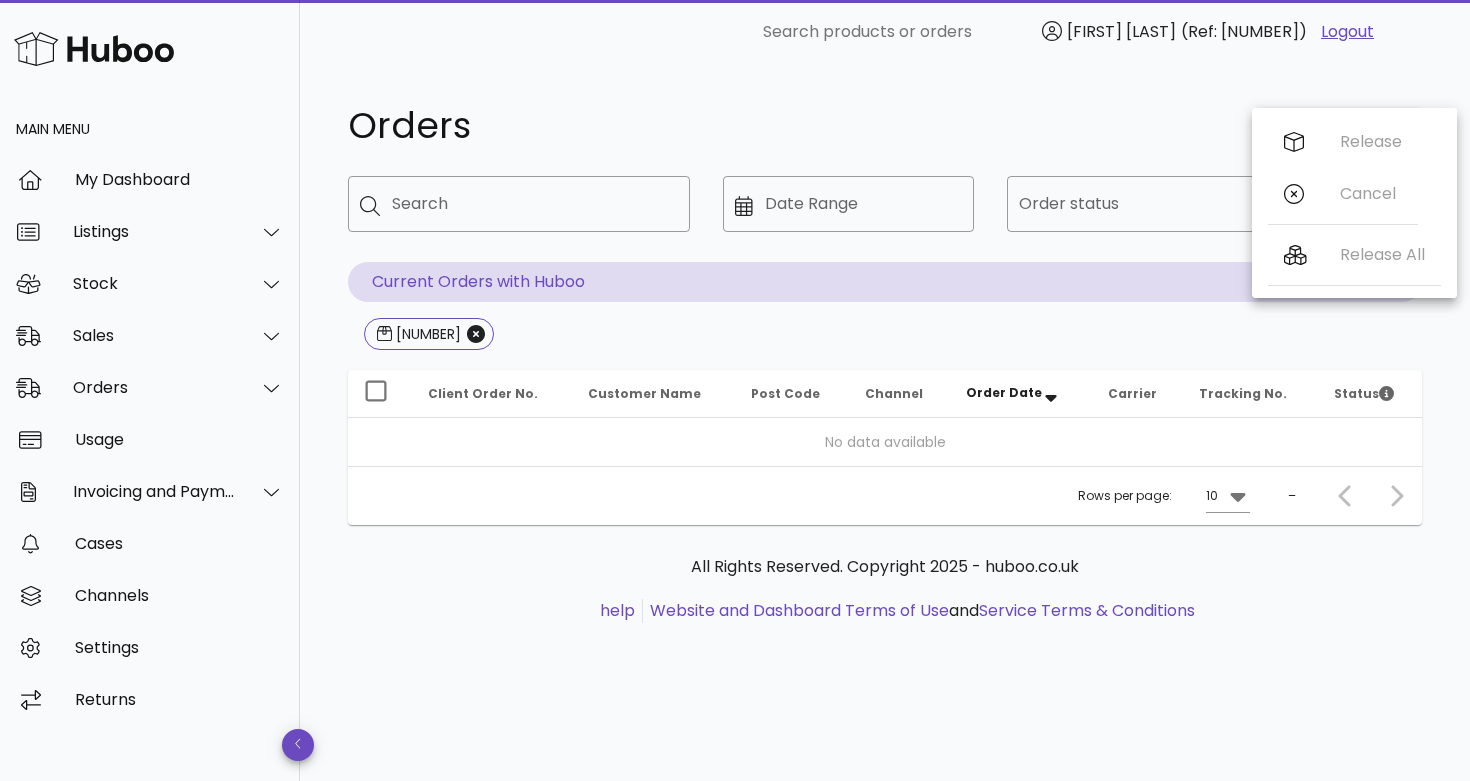 click on "Orders" at bounding box center [790, 126] 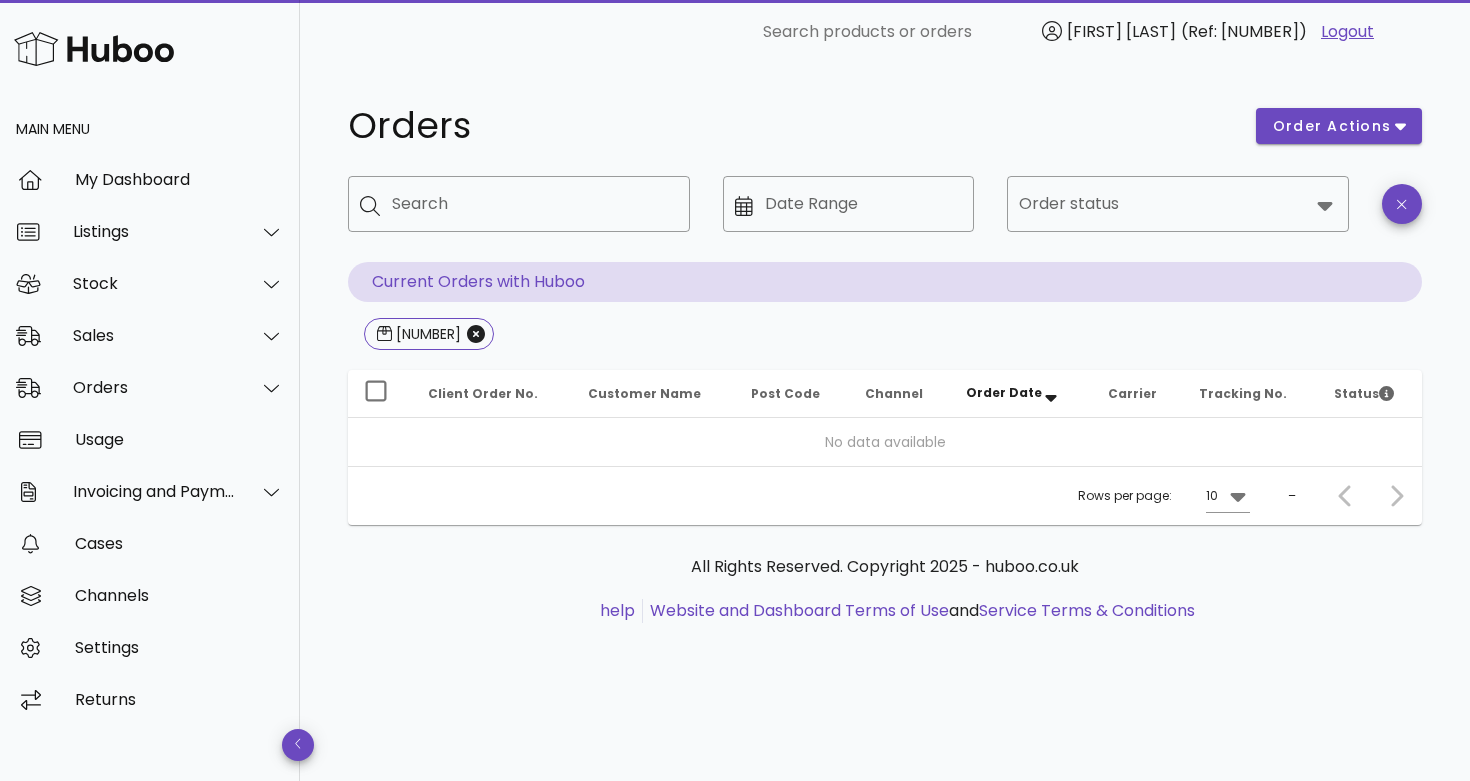 scroll, scrollTop: 0, scrollLeft: 0, axis: both 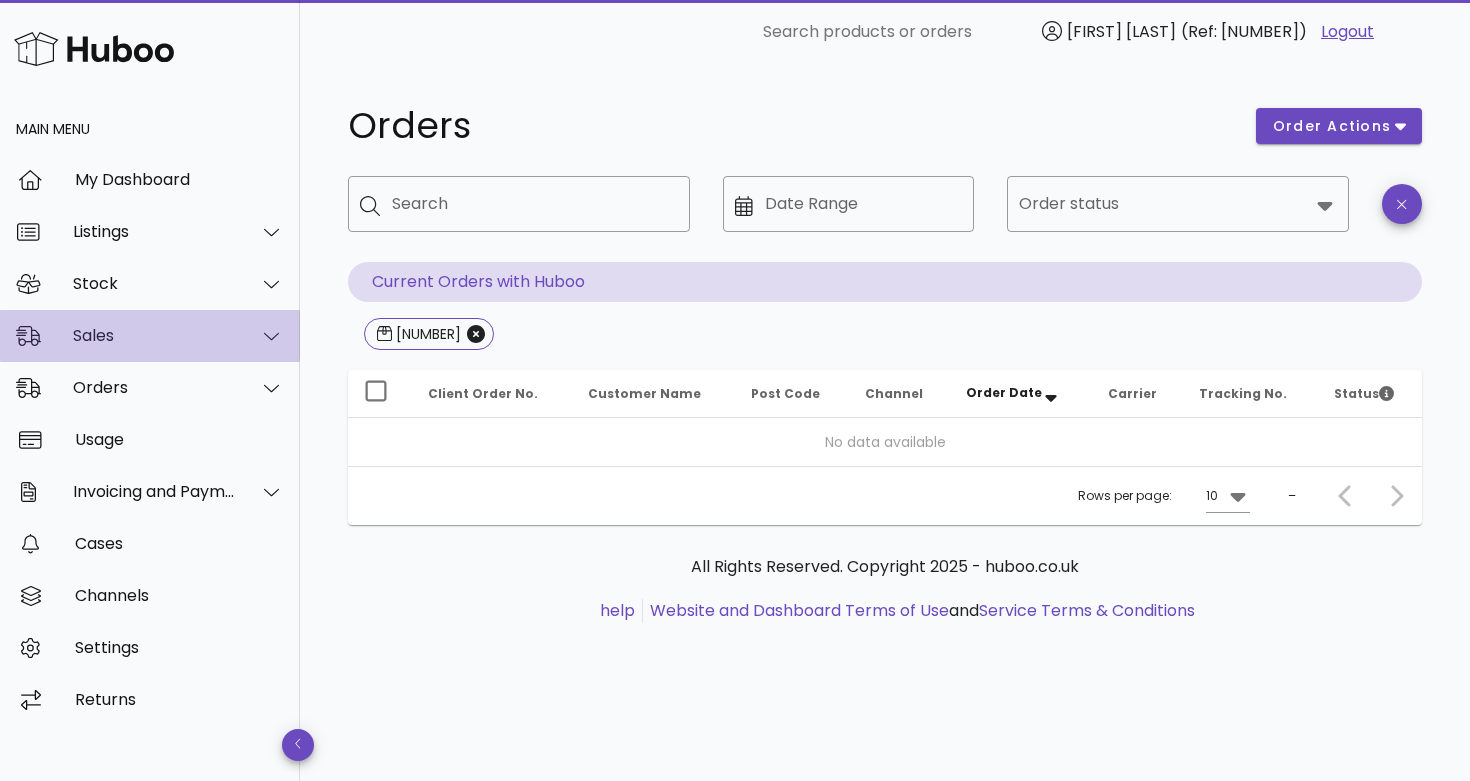 click on "Sales" at bounding box center [150, 336] 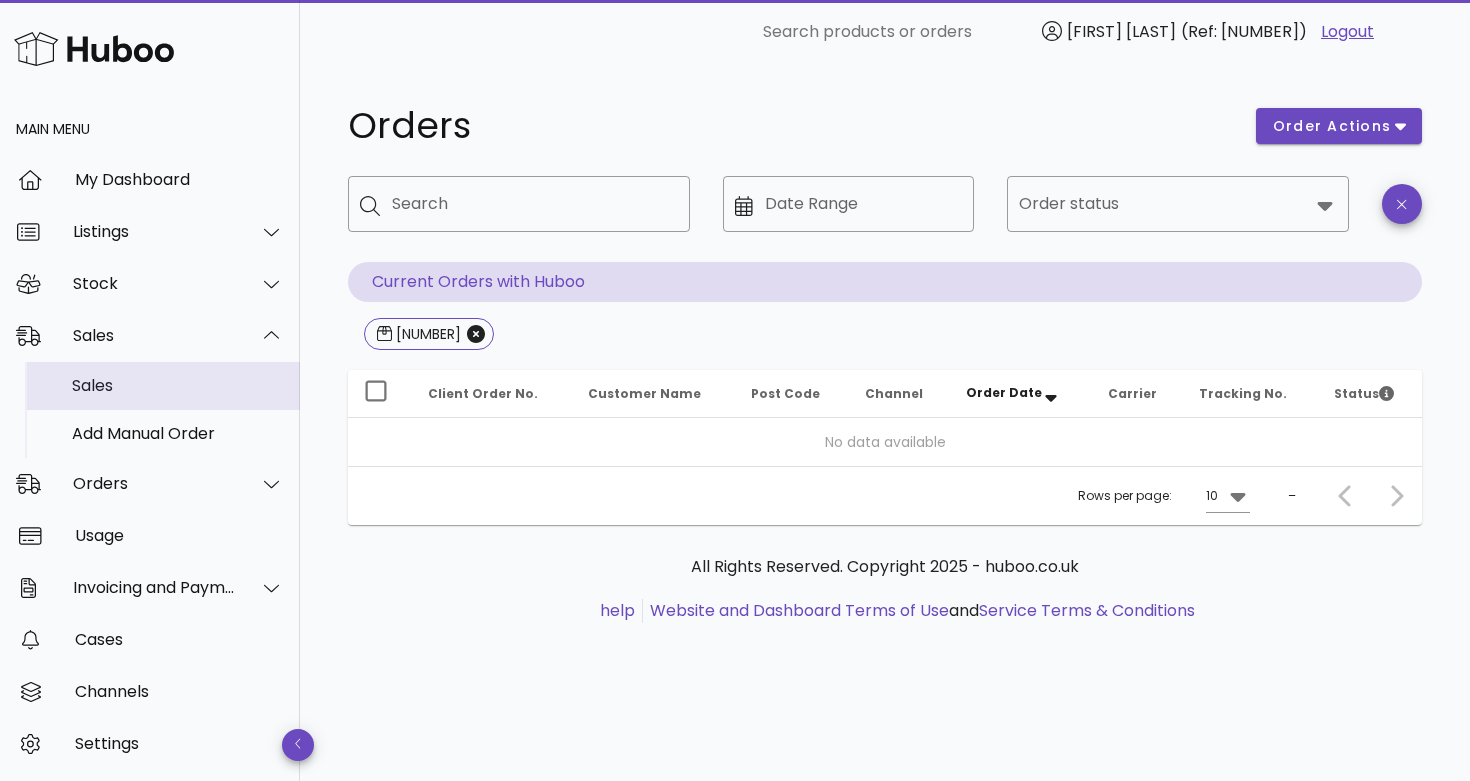 click on "Sales" at bounding box center [178, 385] 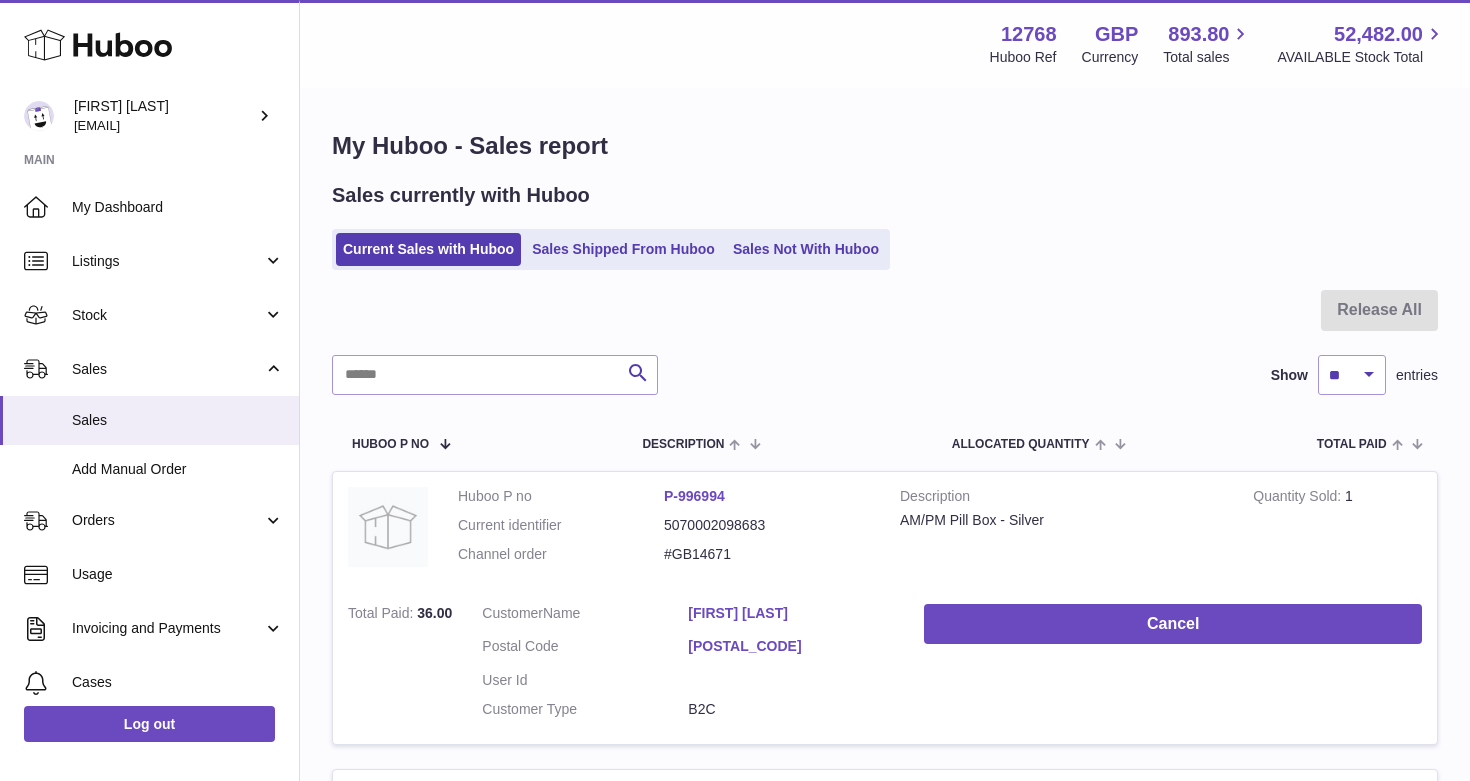scroll, scrollTop: 0, scrollLeft: 0, axis: both 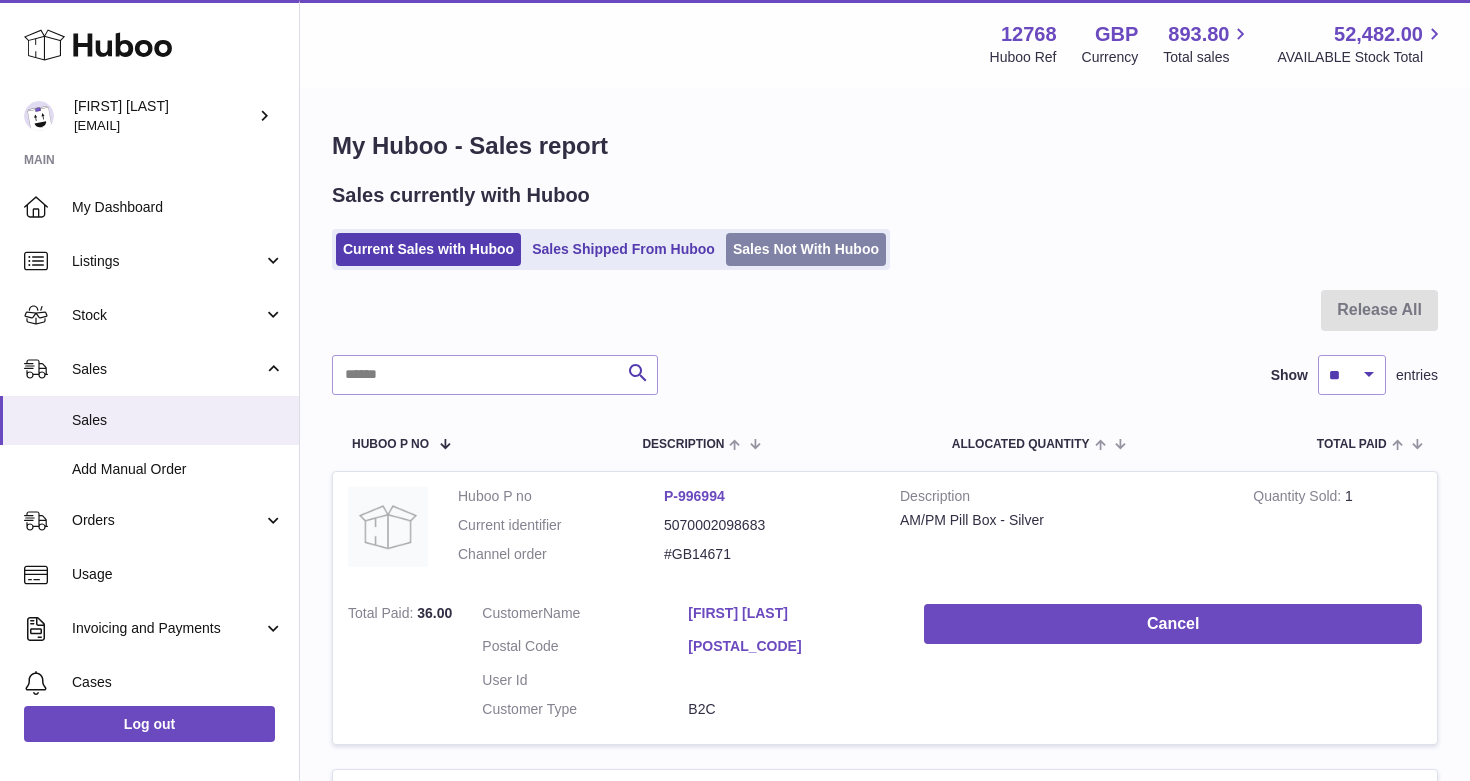 click on "Sales Not With Huboo" at bounding box center [806, 249] 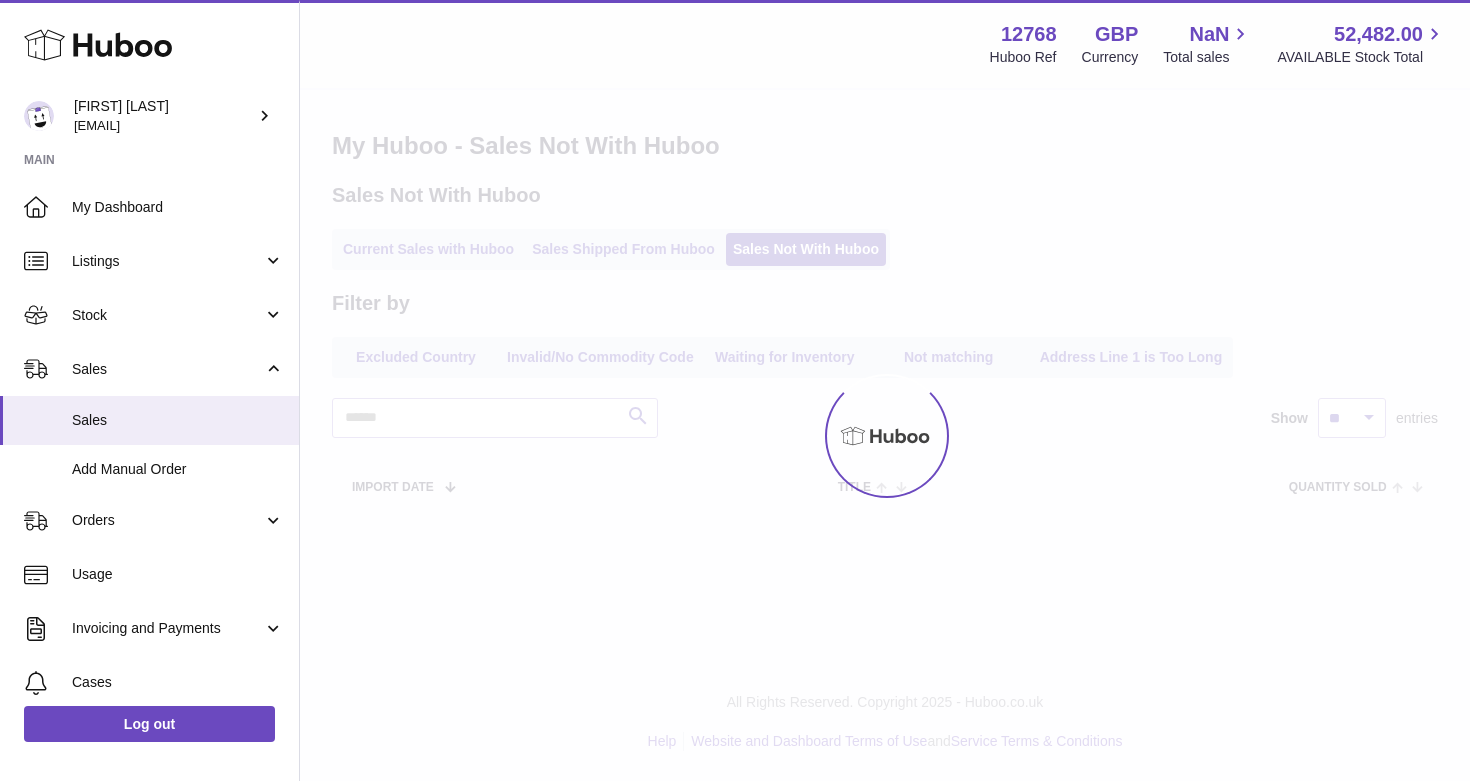 scroll, scrollTop: 0, scrollLeft: 0, axis: both 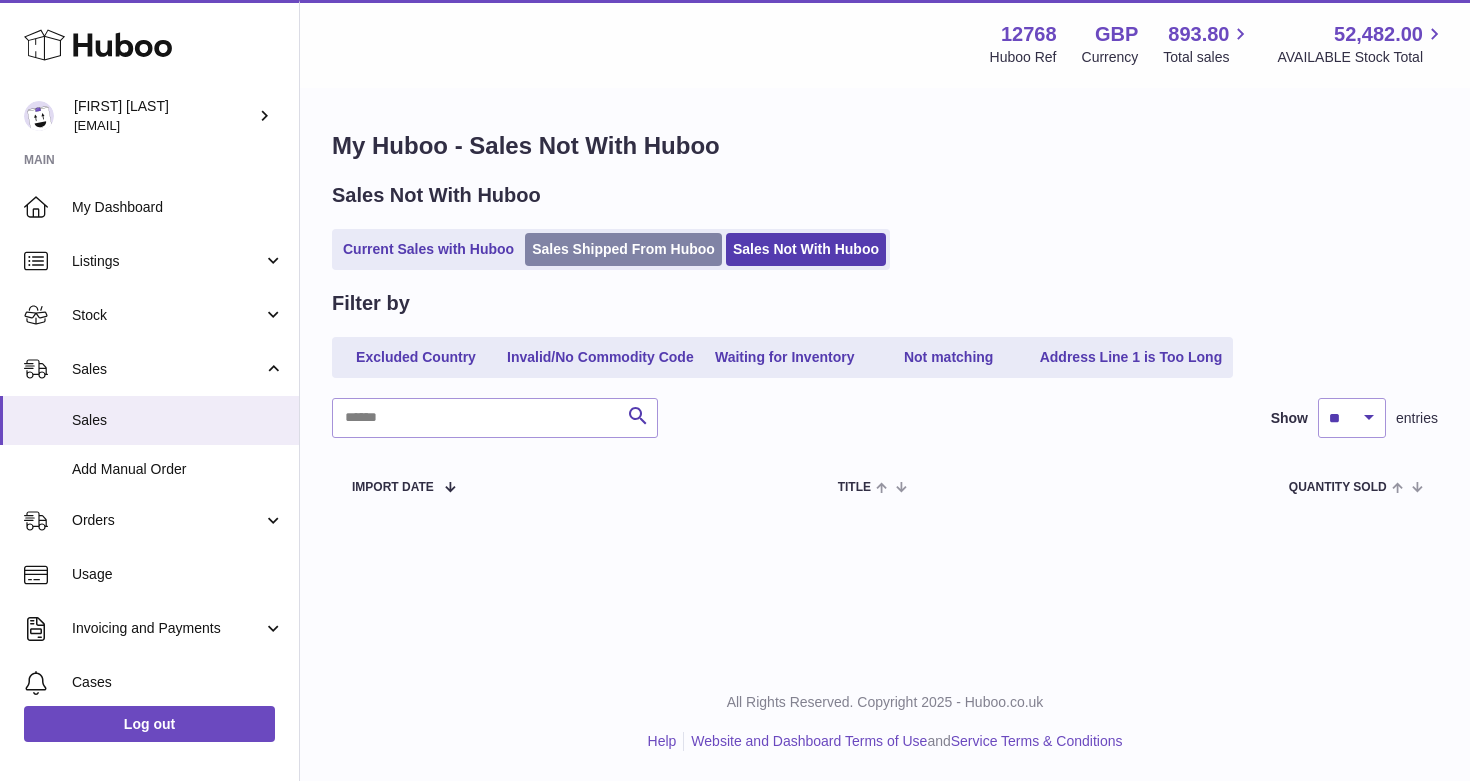 click on "Sales Shipped From Huboo" at bounding box center [623, 249] 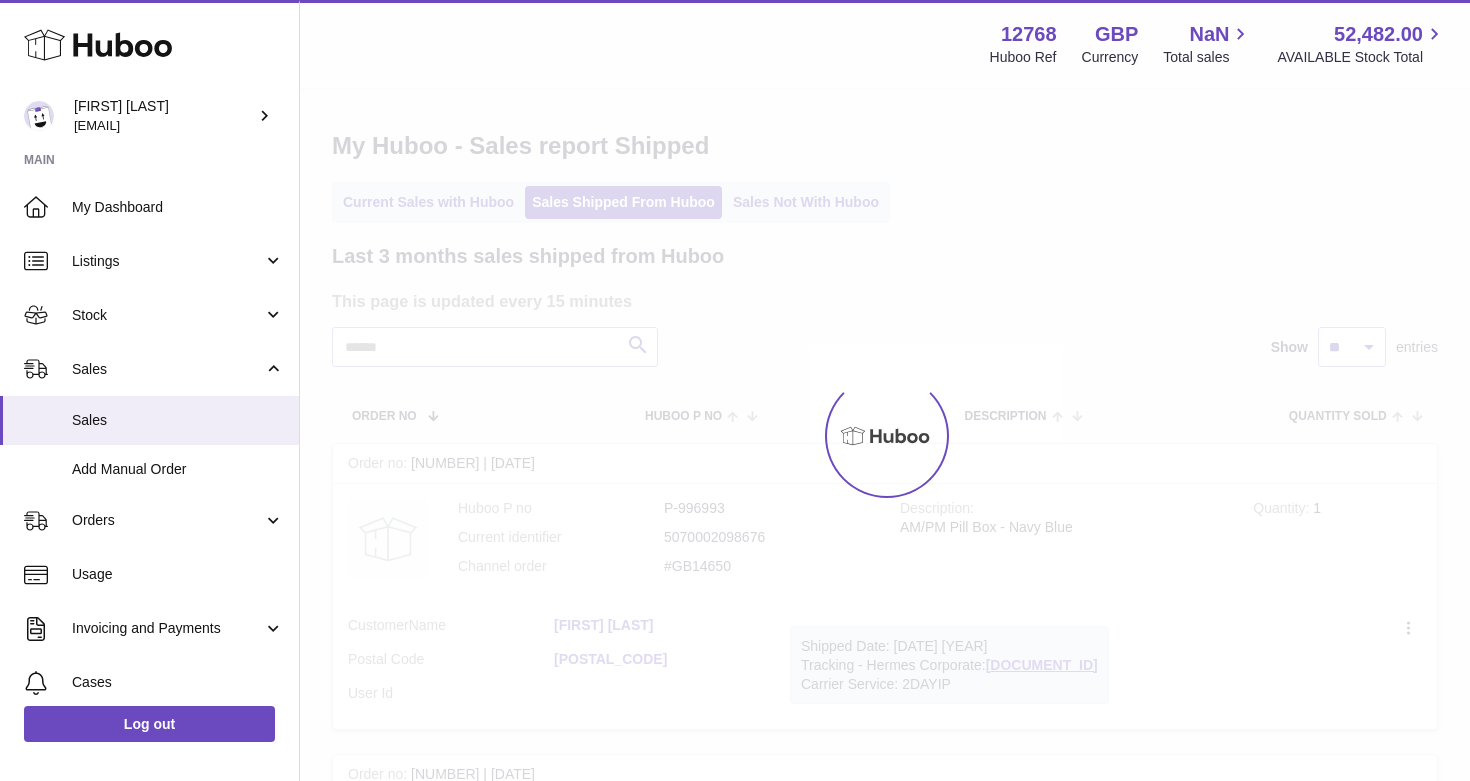 scroll, scrollTop: 0, scrollLeft: 0, axis: both 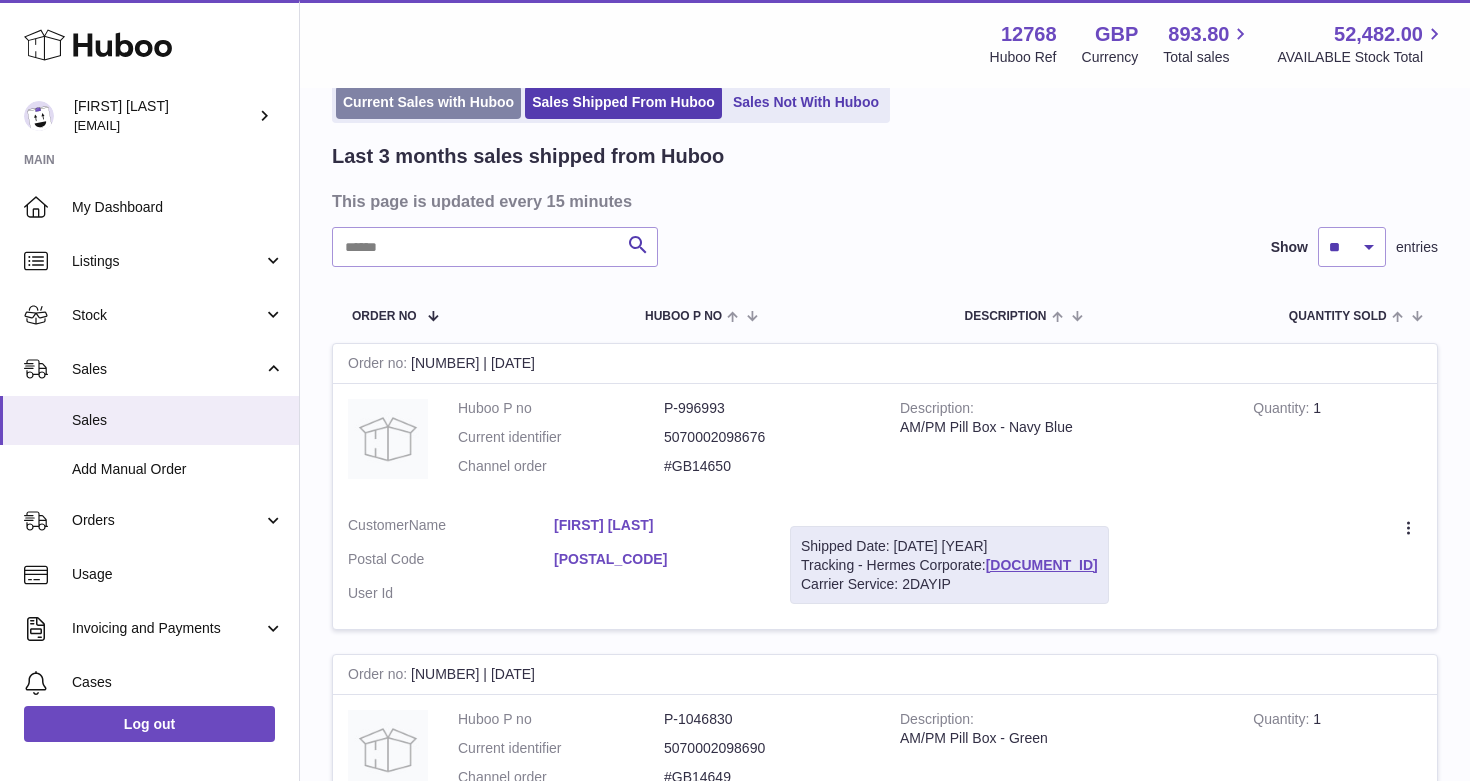 click on "Current Sales with Huboo" at bounding box center (428, 102) 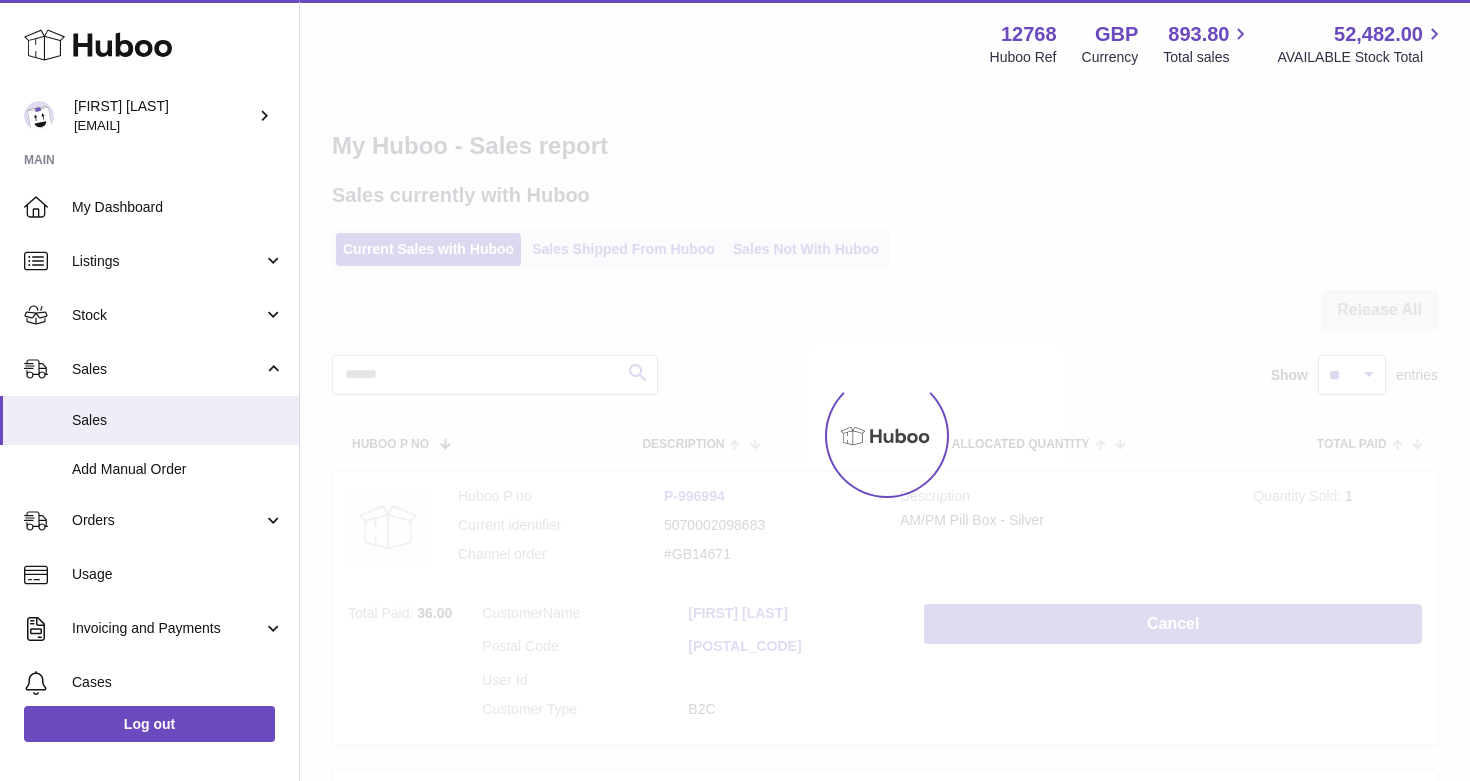 scroll, scrollTop: 0, scrollLeft: 0, axis: both 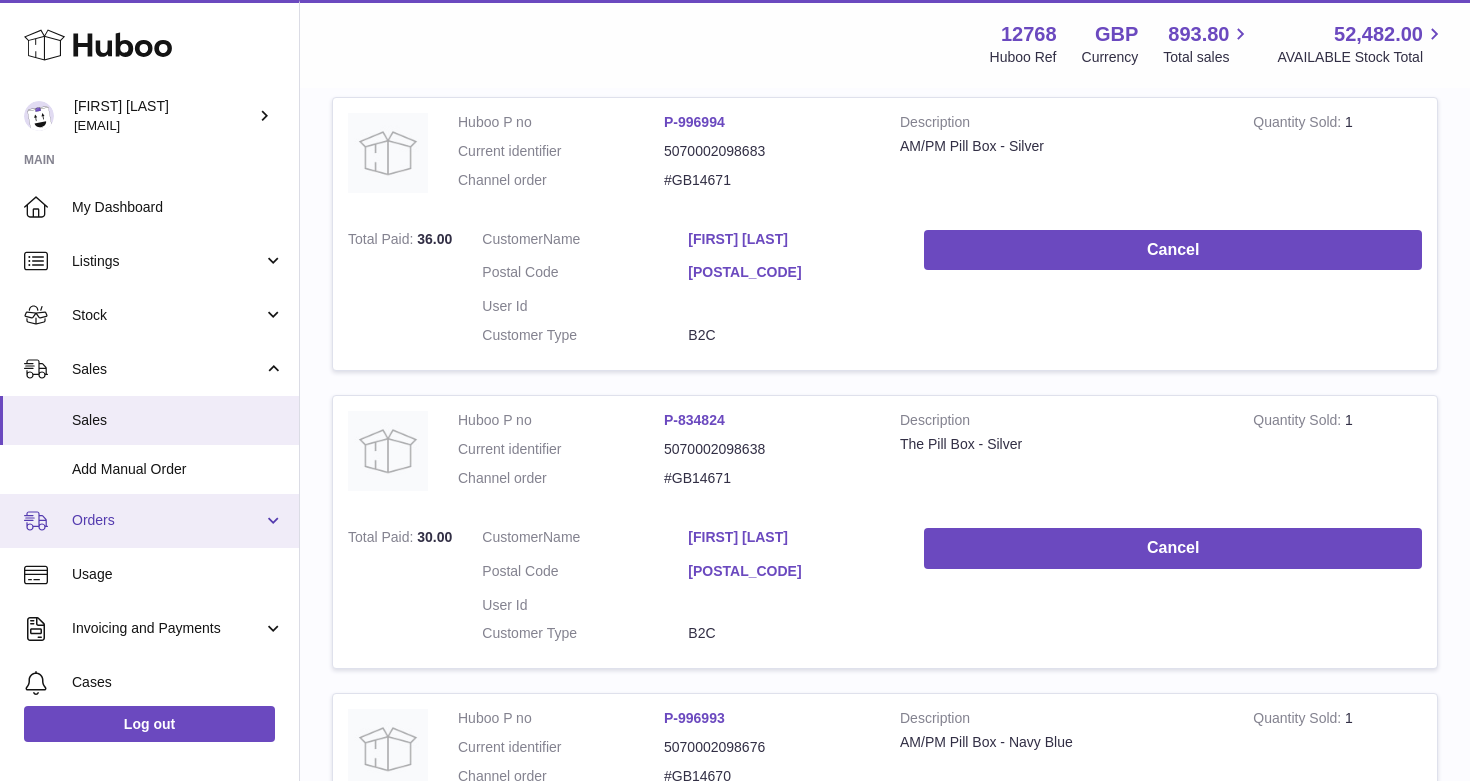 click on "Orders" at bounding box center (167, 520) 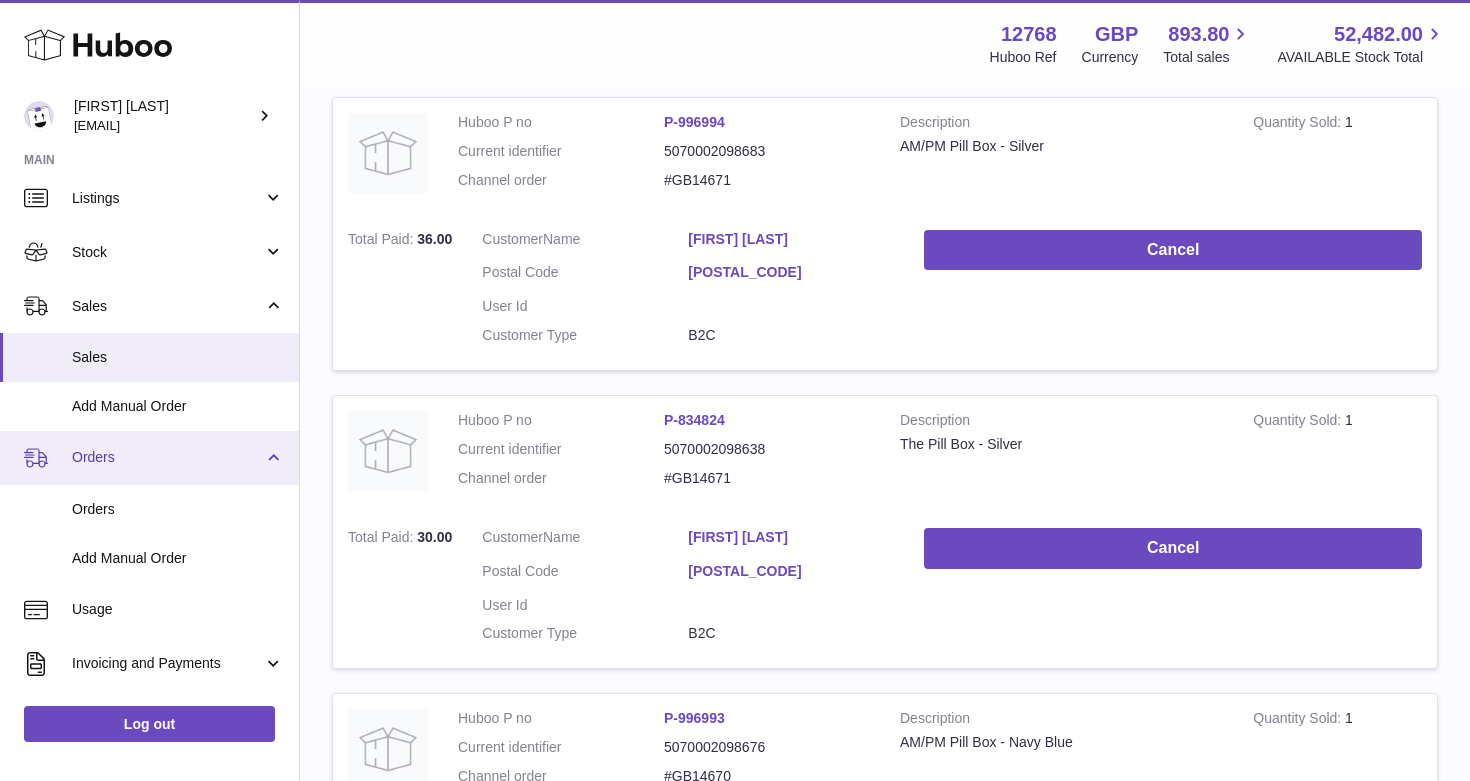 scroll, scrollTop: 72, scrollLeft: 0, axis: vertical 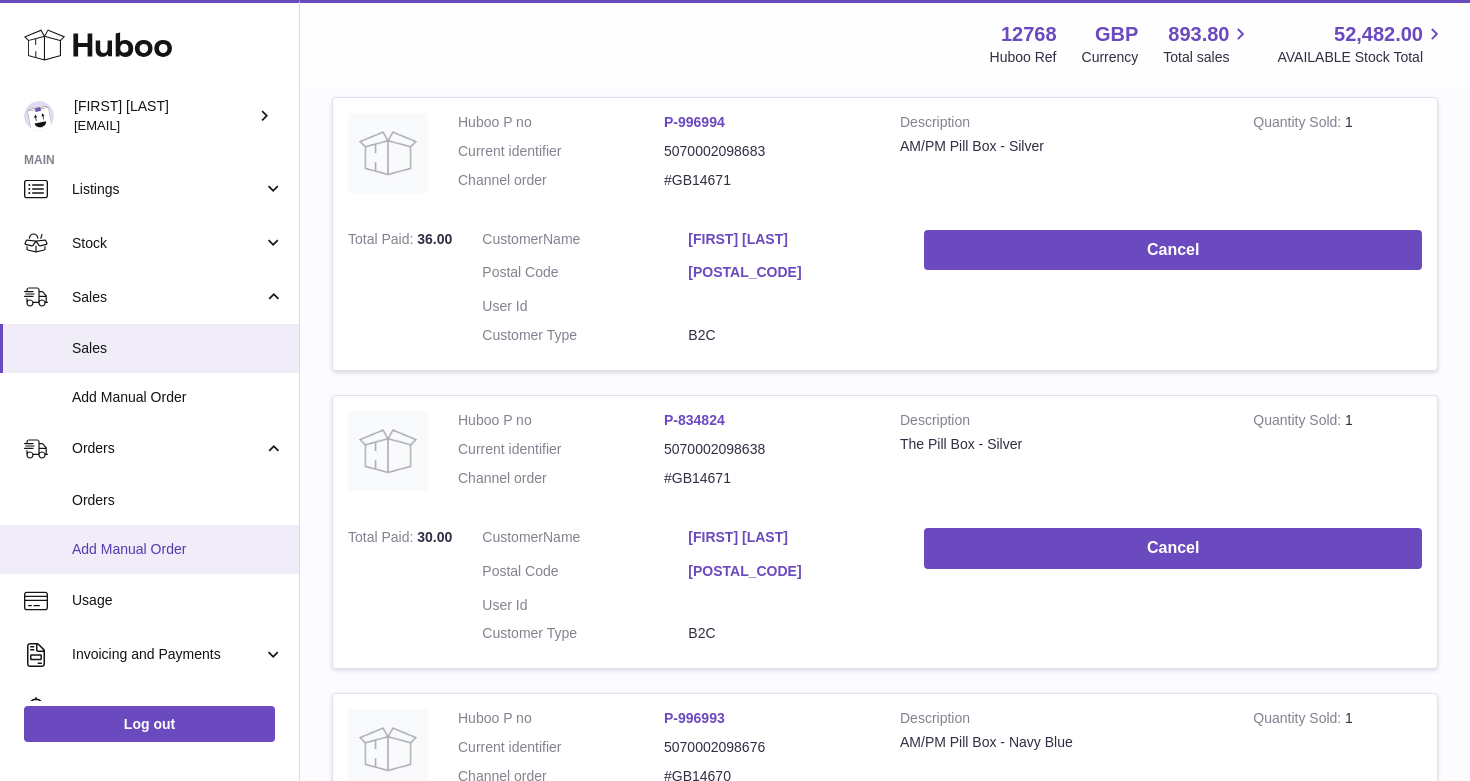 click on "Add Manual Order" at bounding box center [178, 549] 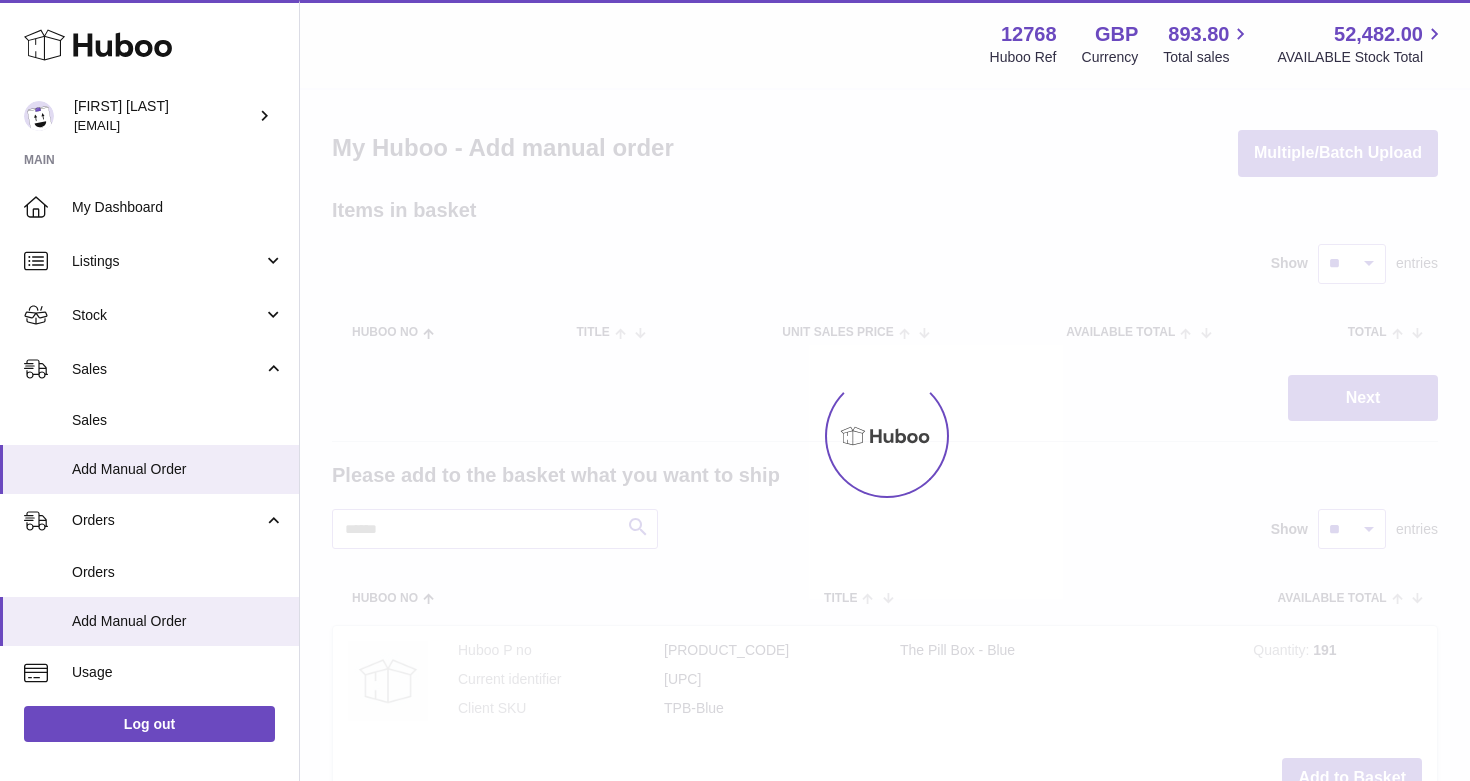 scroll, scrollTop: 0, scrollLeft: 0, axis: both 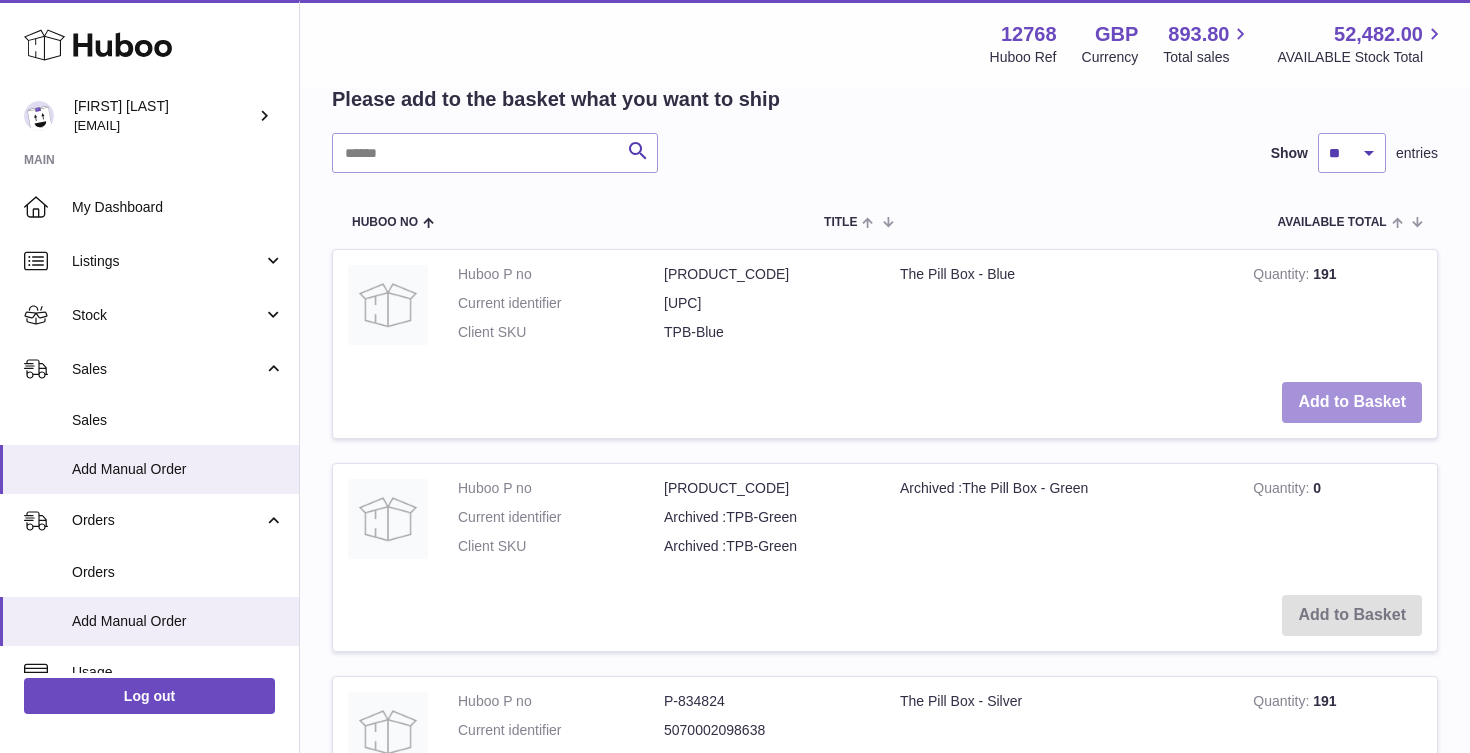 click on "Add to Basket" at bounding box center (1352, 402) 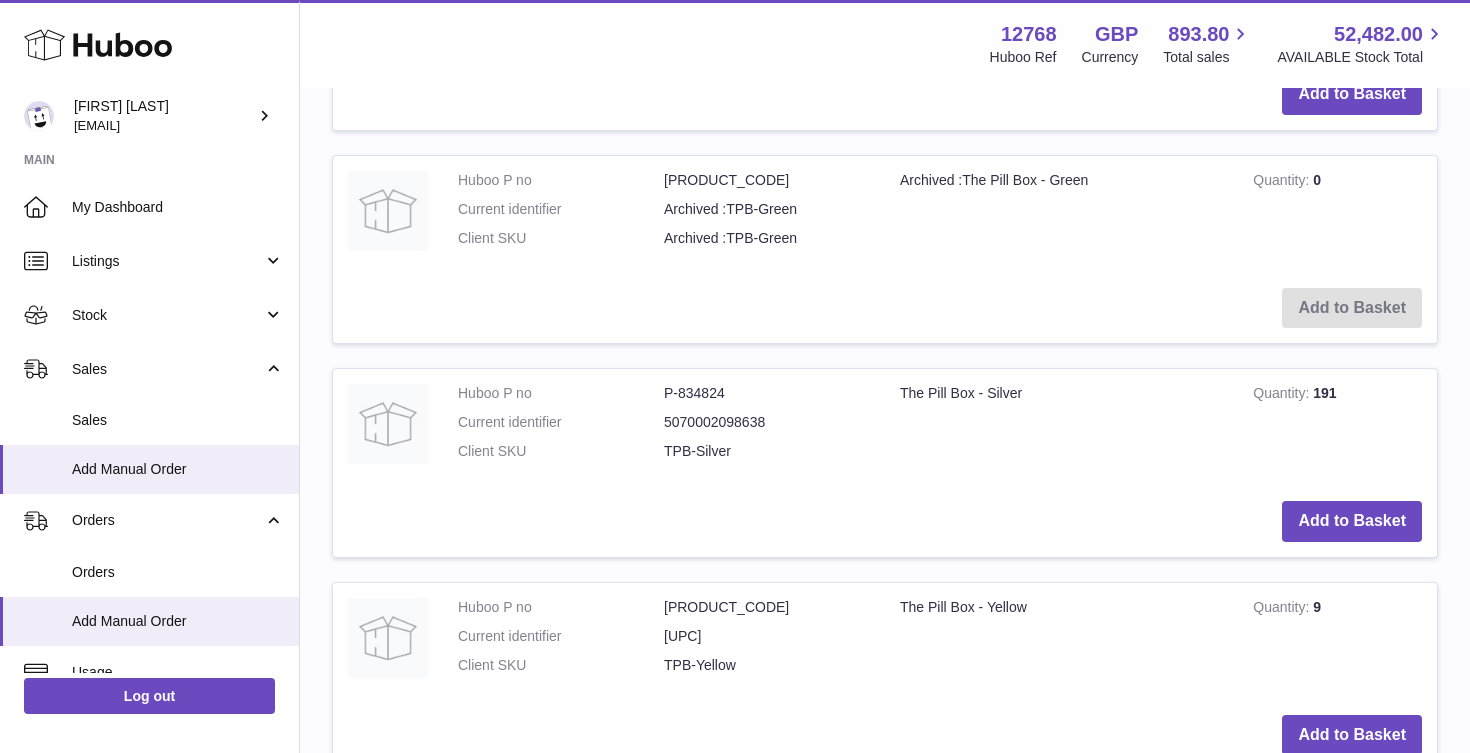 scroll, scrollTop: 907, scrollLeft: 0, axis: vertical 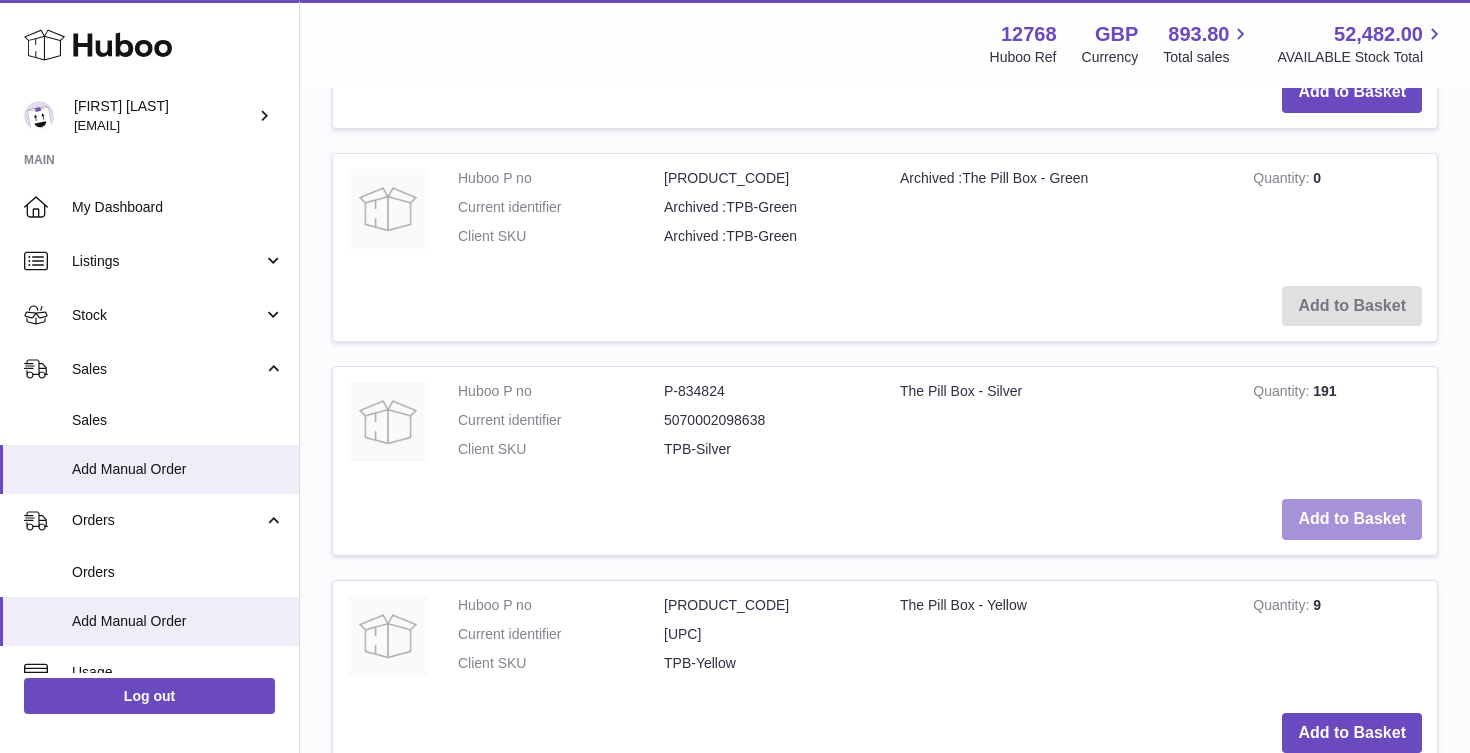 click on "Add to Basket" at bounding box center (1352, 519) 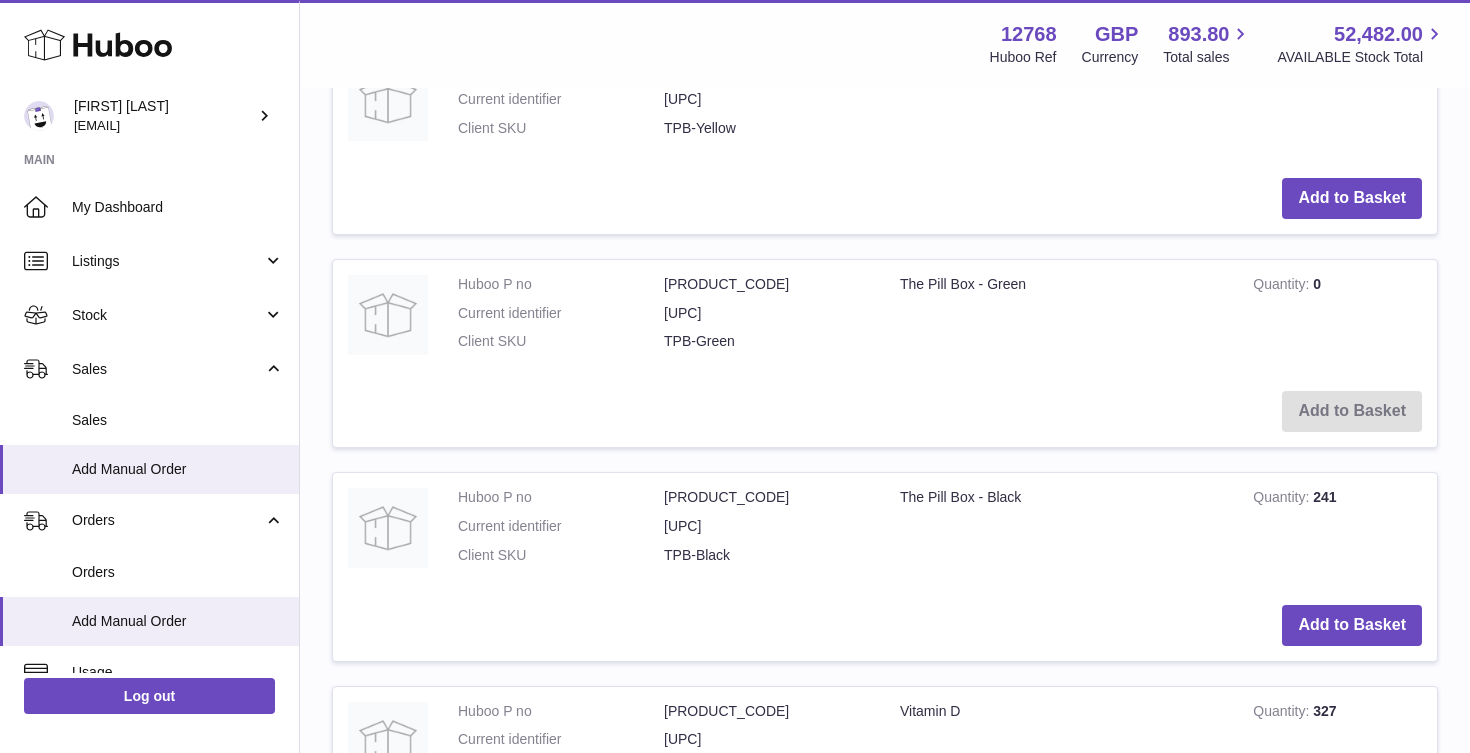 scroll, scrollTop: 1668, scrollLeft: 0, axis: vertical 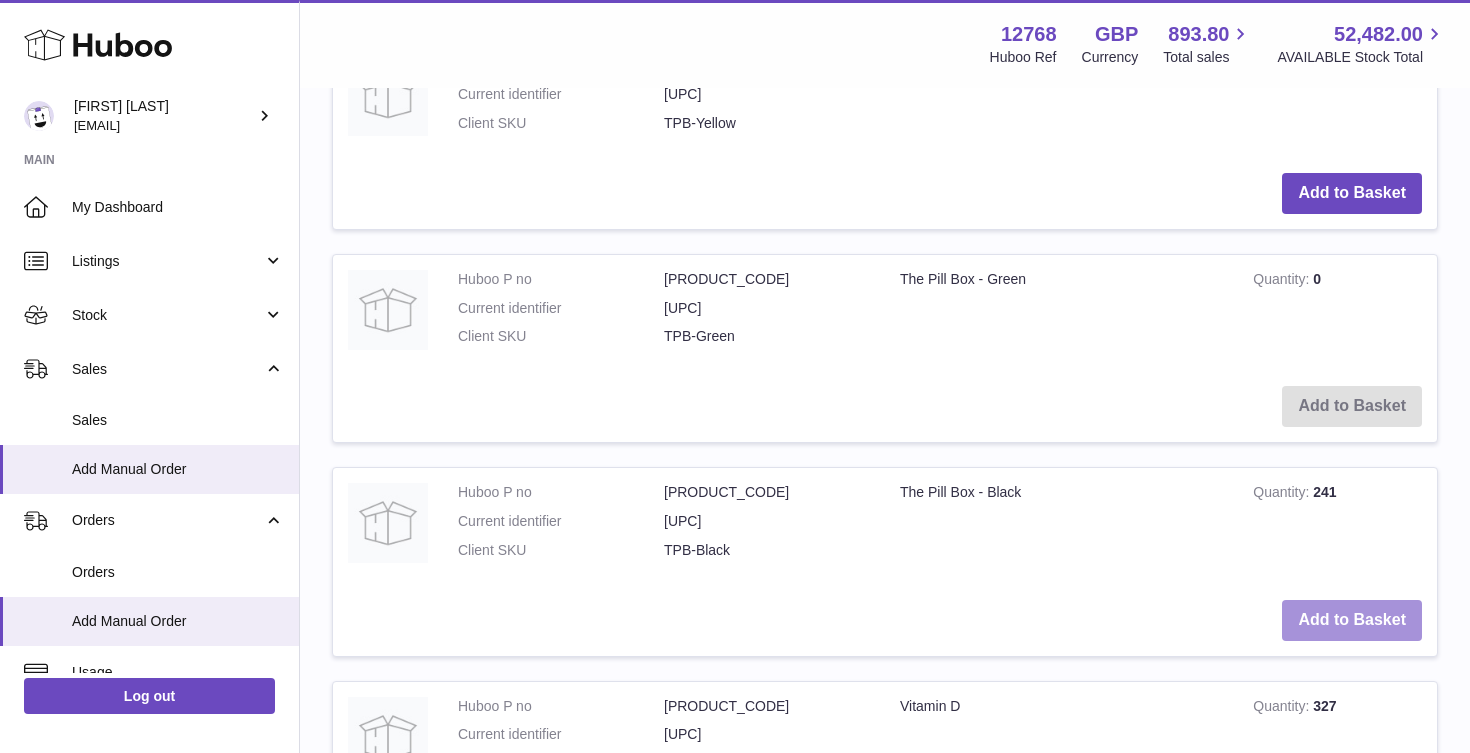 click on "Add to Basket" at bounding box center [1352, 620] 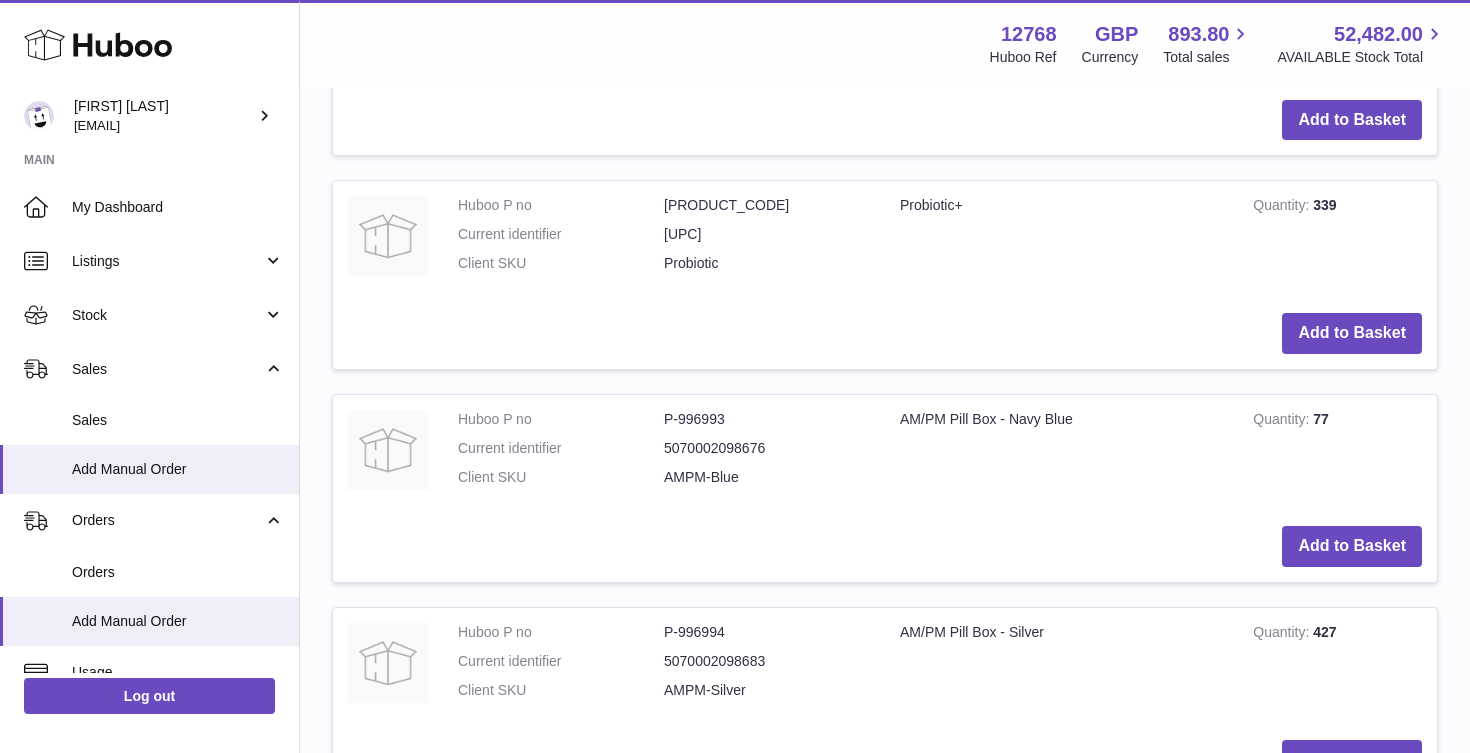 scroll, scrollTop: 2612, scrollLeft: 0, axis: vertical 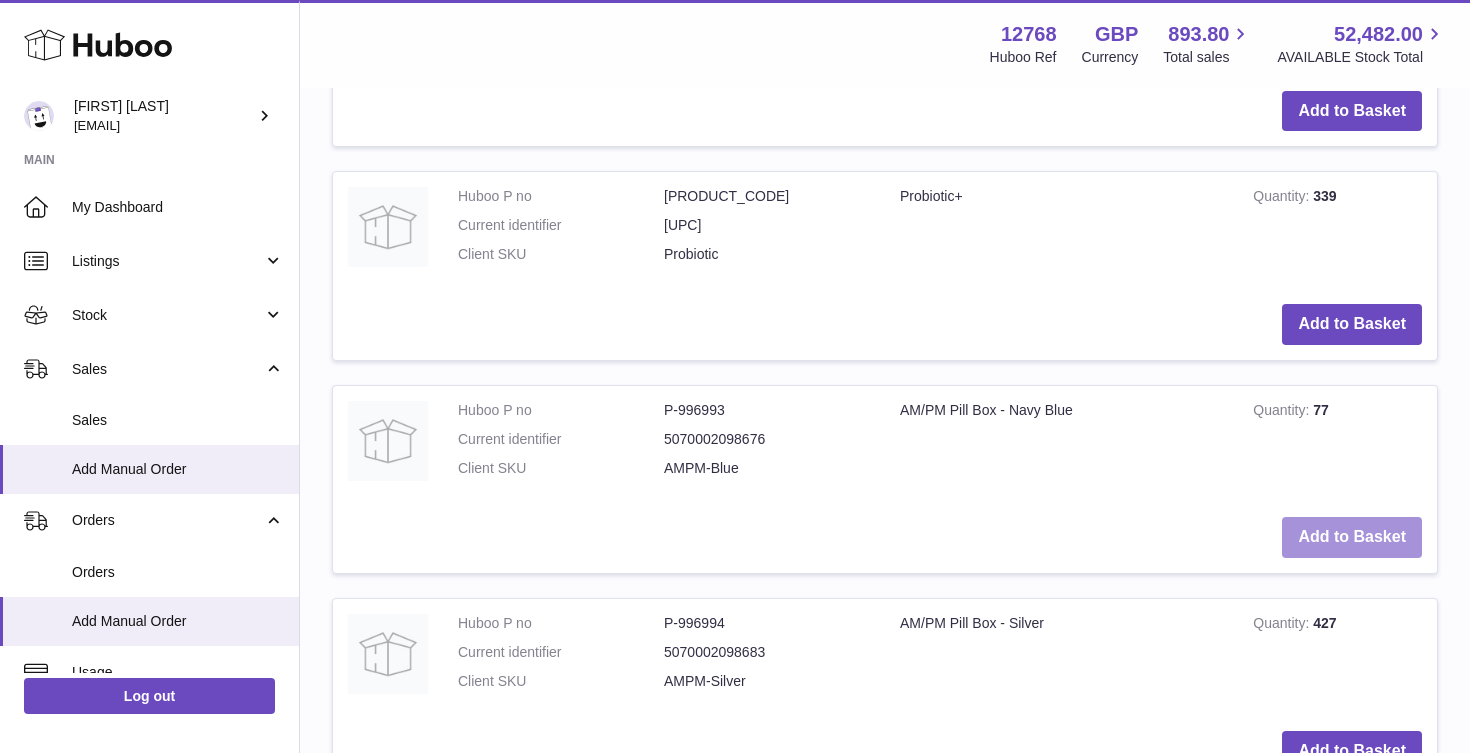 click on "Add to Basket" at bounding box center [1352, 537] 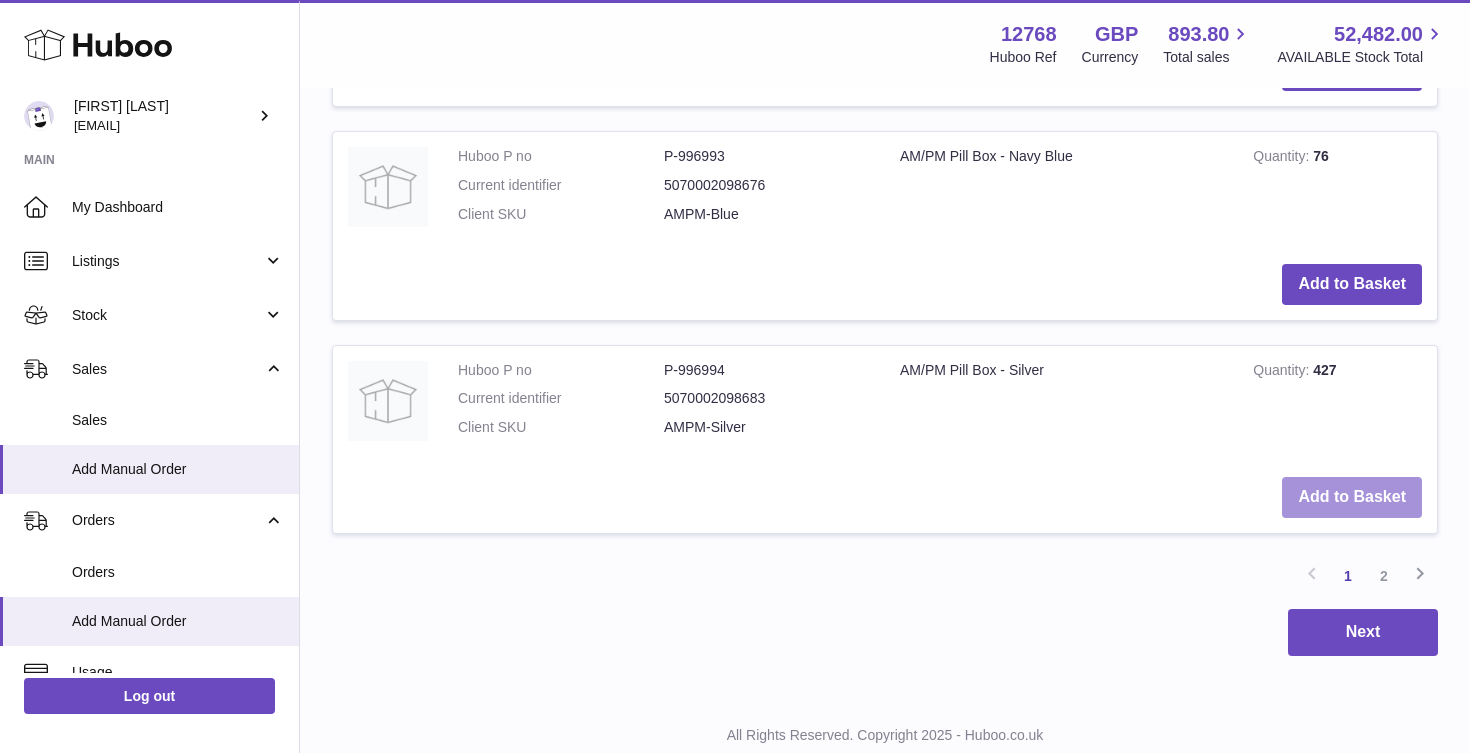 scroll, scrollTop: 3086, scrollLeft: 0, axis: vertical 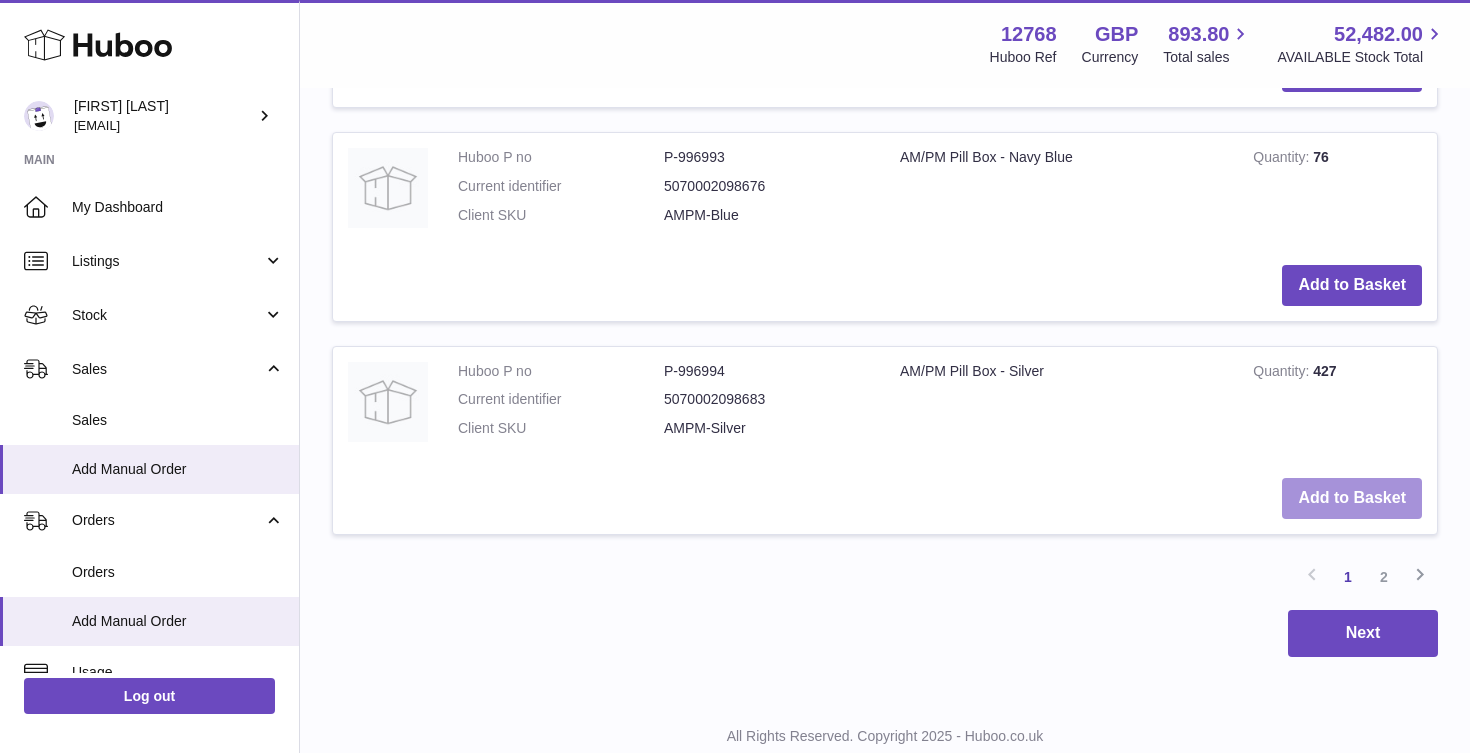 click on "Add to Basket" at bounding box center [1352, 498] 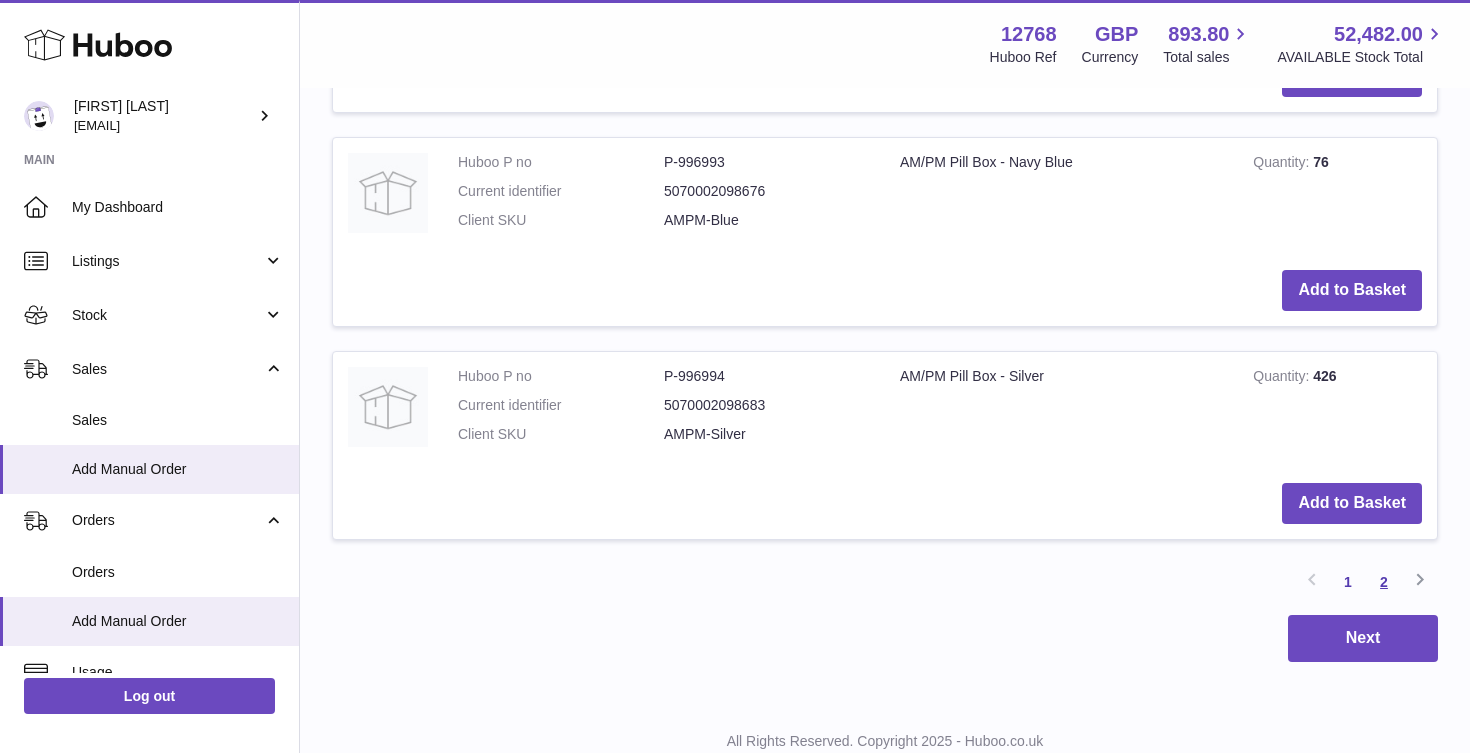 click on "2" at bounding box center [1384, 582] 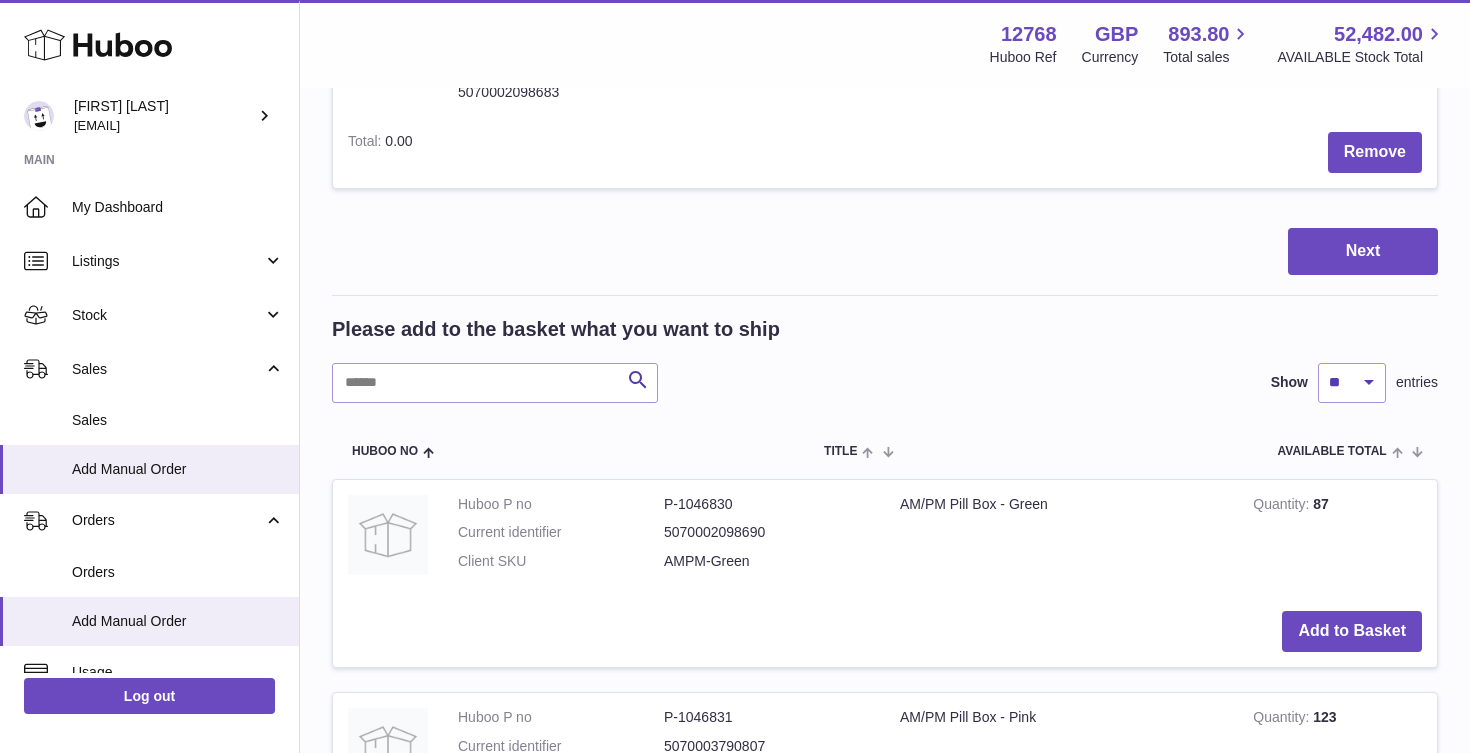scroll, scrollTop: 1259, scrollLeft: 0, axis: vertical 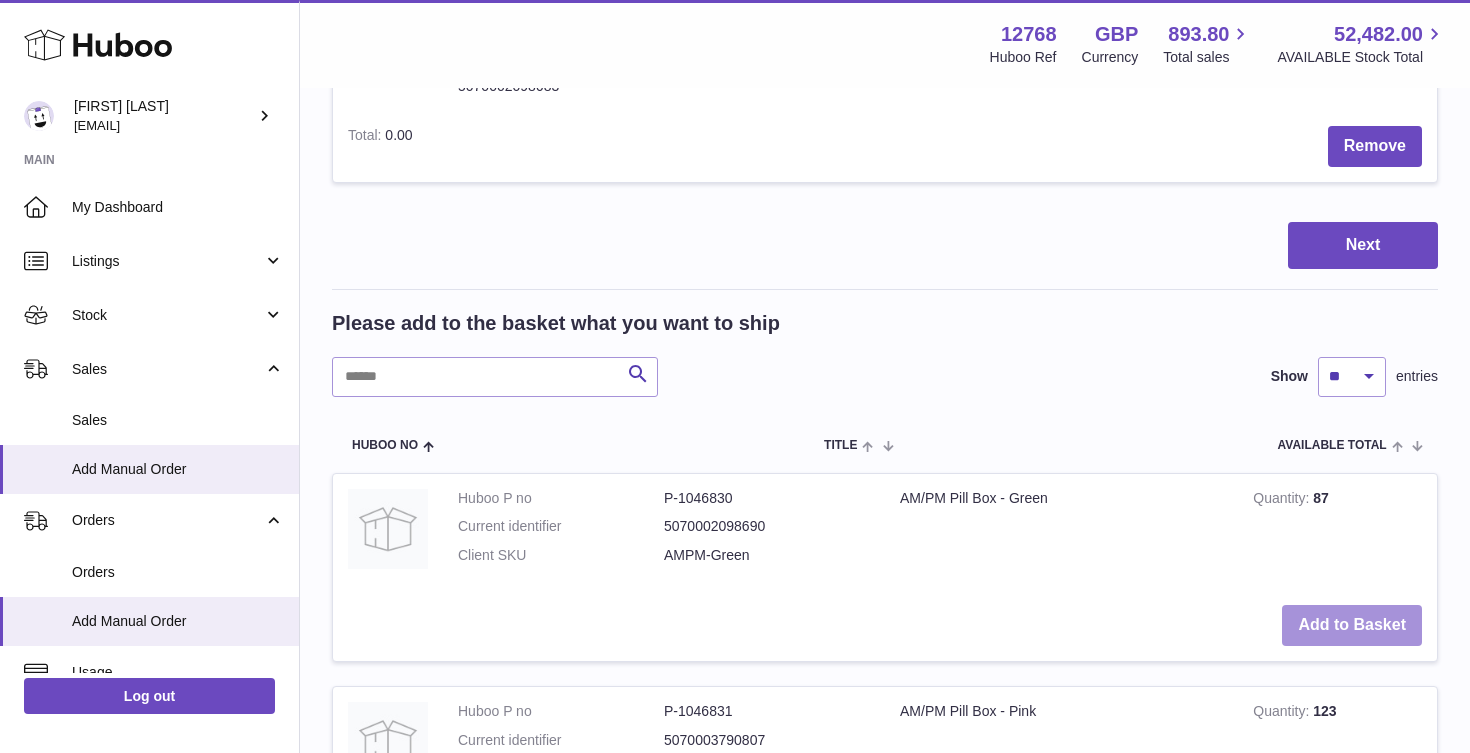 click on "Add to Basket" at bounding box center [1352, 625] 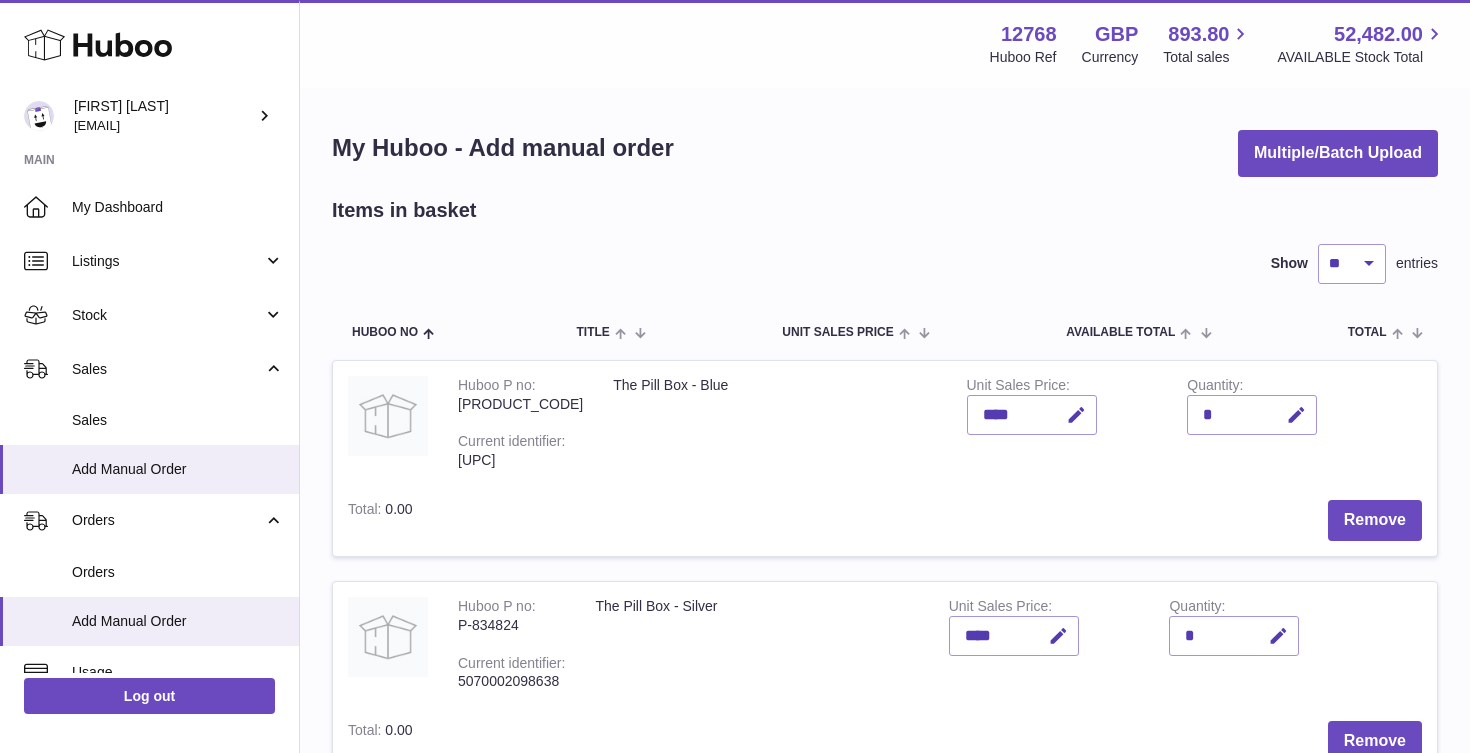 scroll, scrollTop: 0, scrollLeft: 0, axis: both 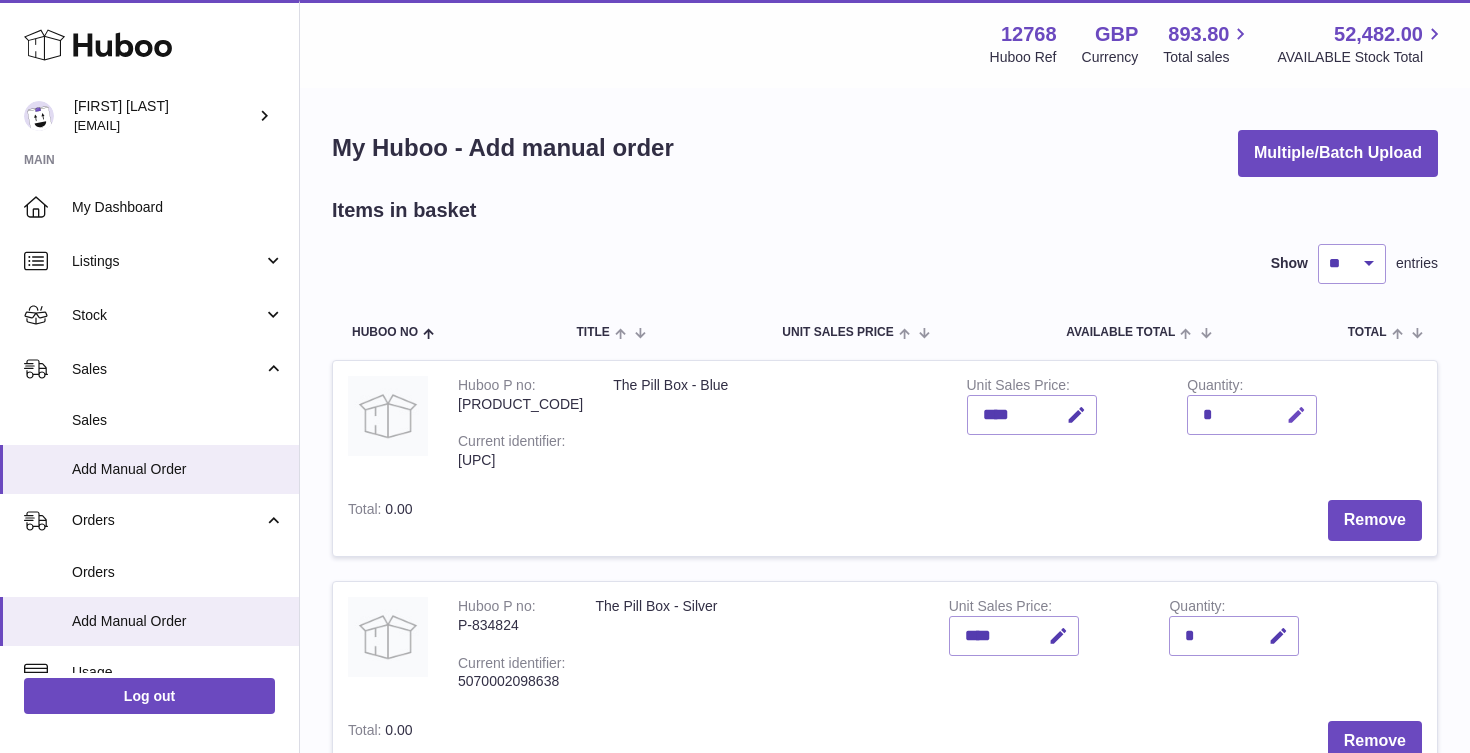 click at bounding box center [1293, 415] 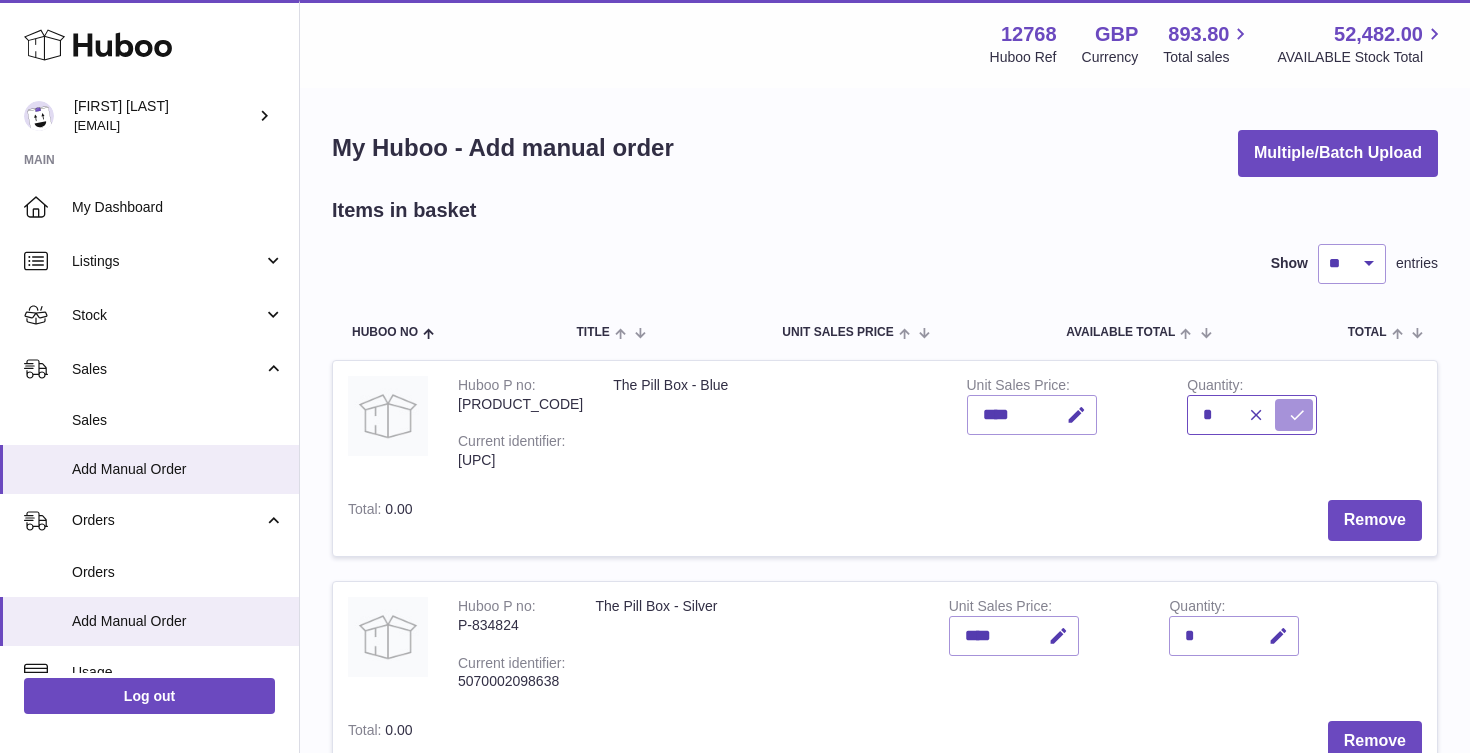 type on "*" 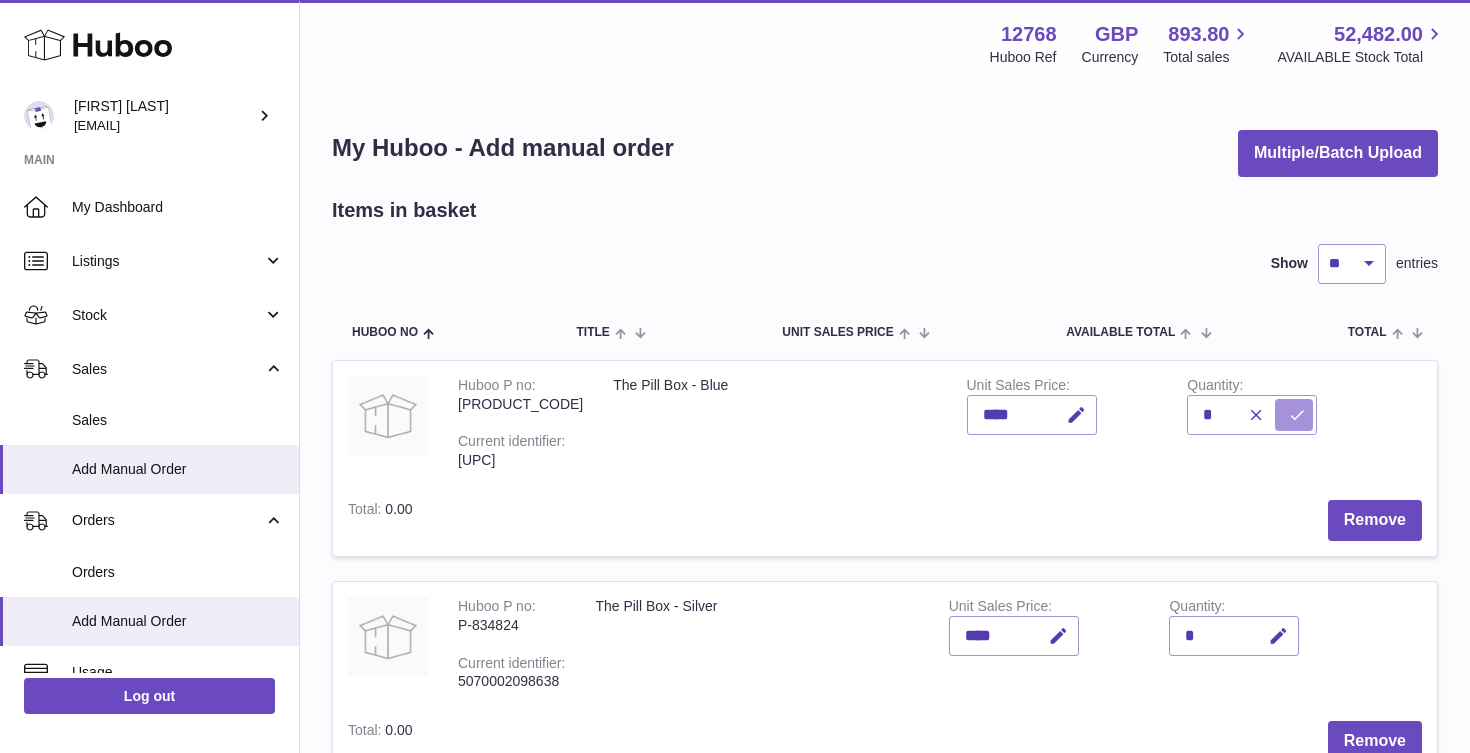 click at bounding box center (1297, 415) 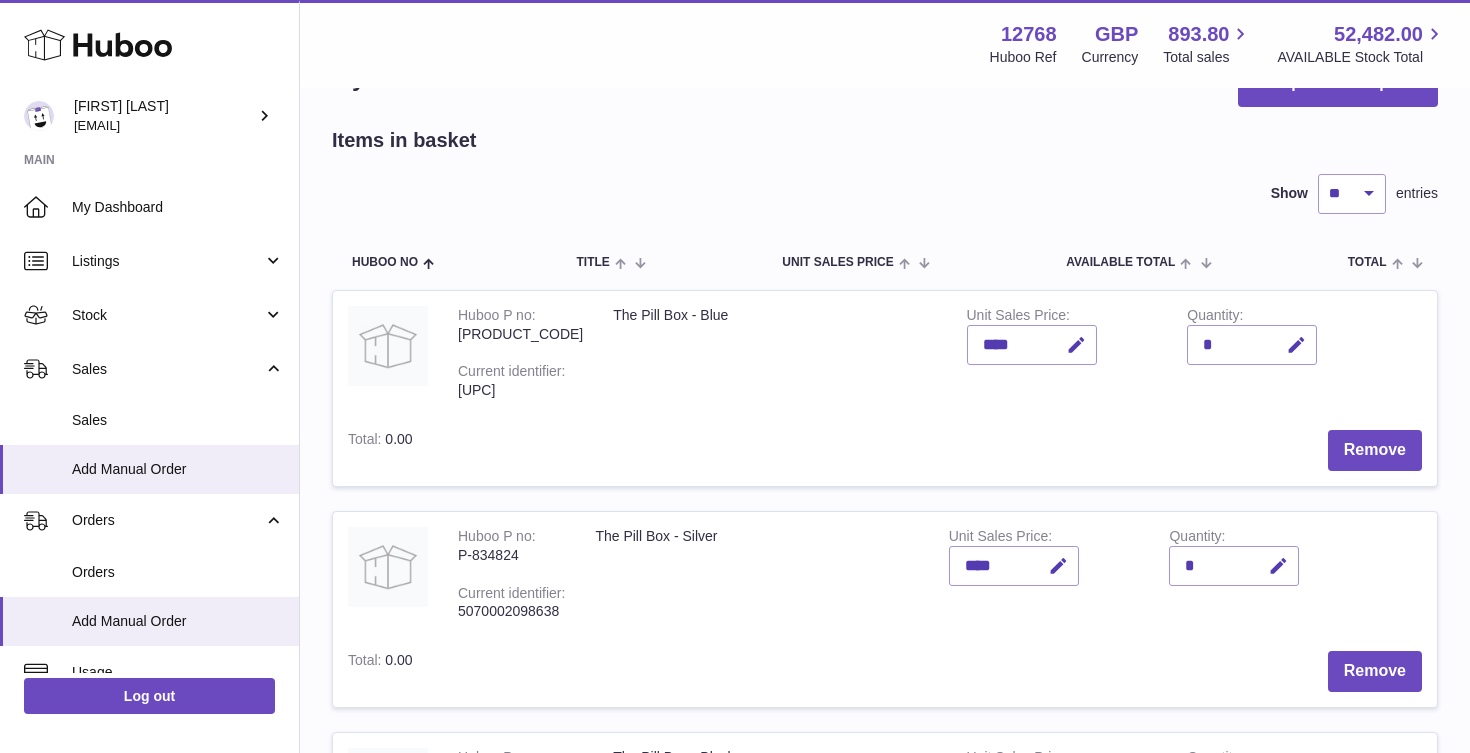 scroll, scrollTop: 78, scrollLeft: 0, axis: vertical 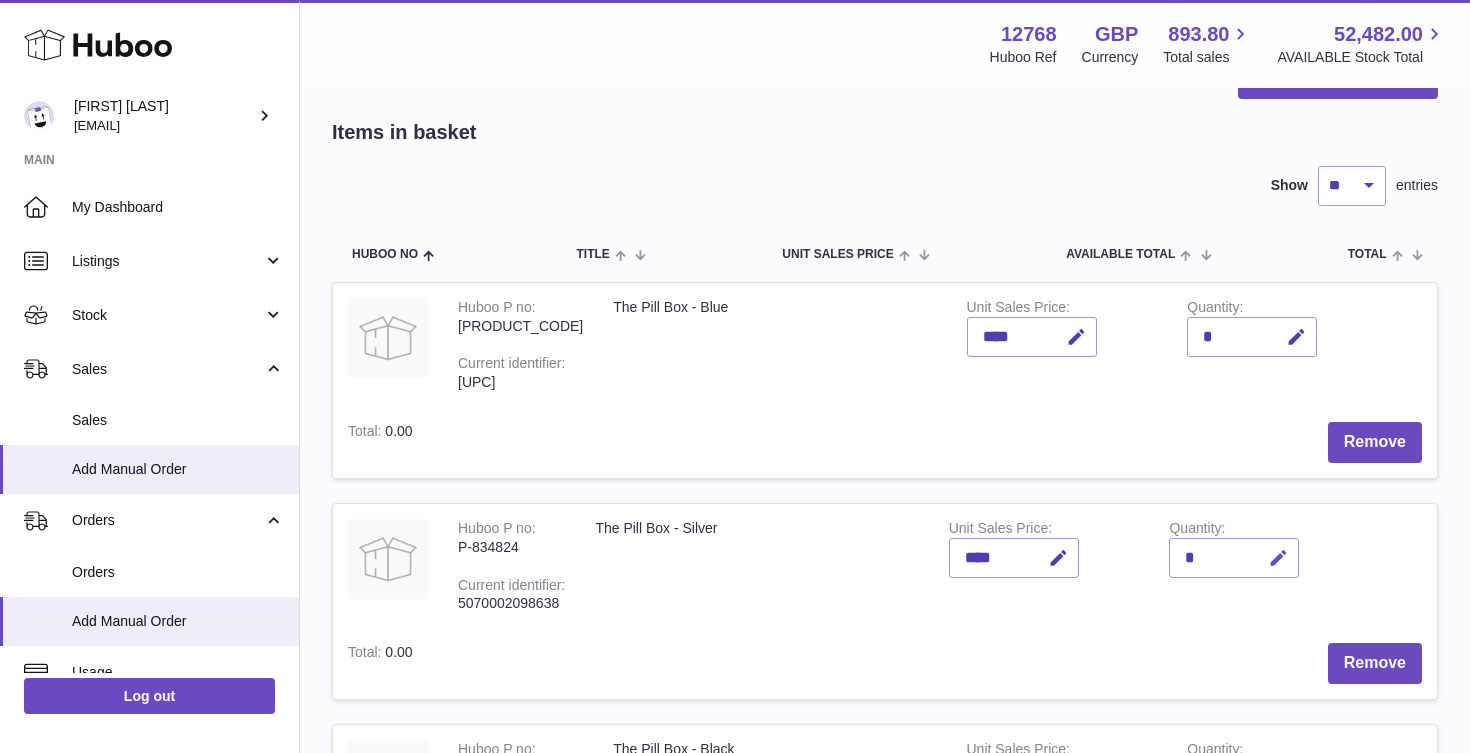 click at bounding box center (1278, 558) 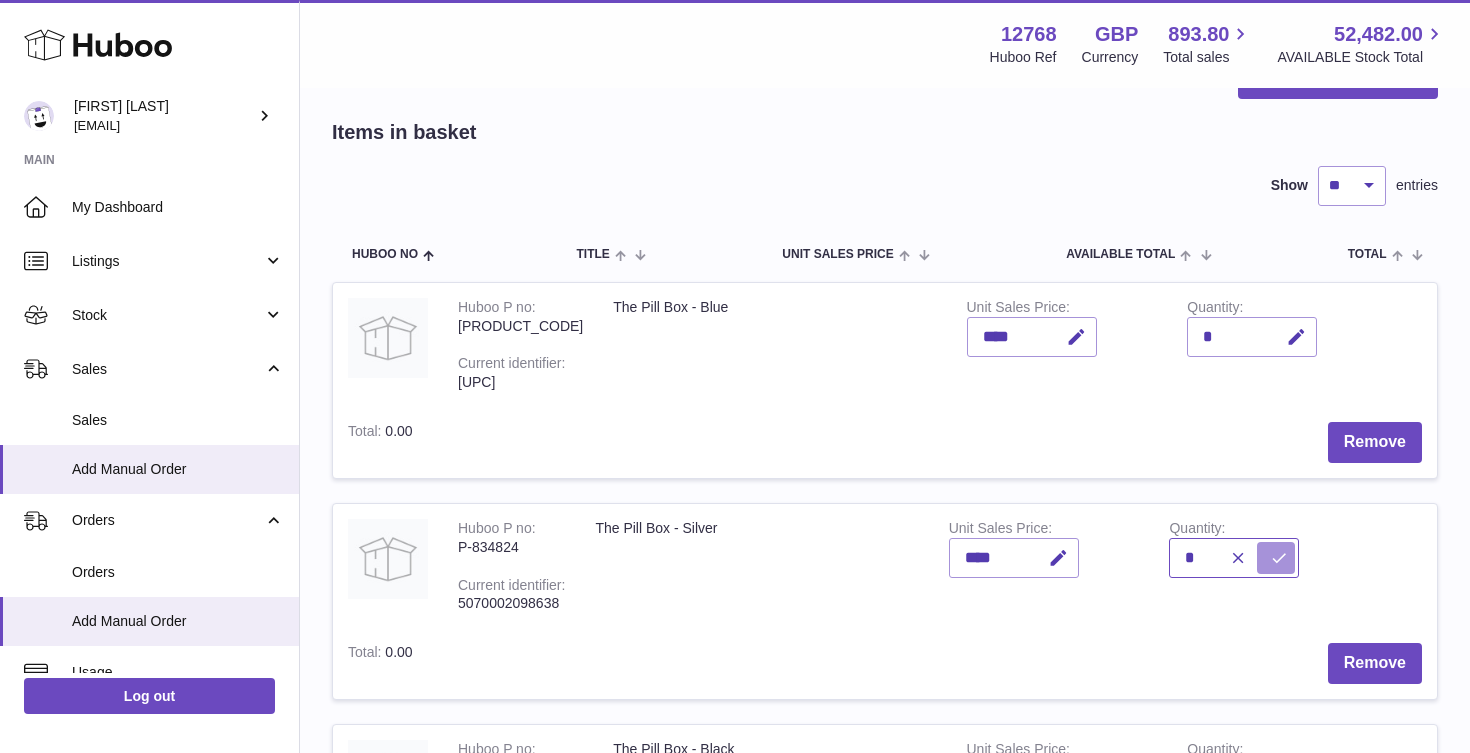 type on "*" 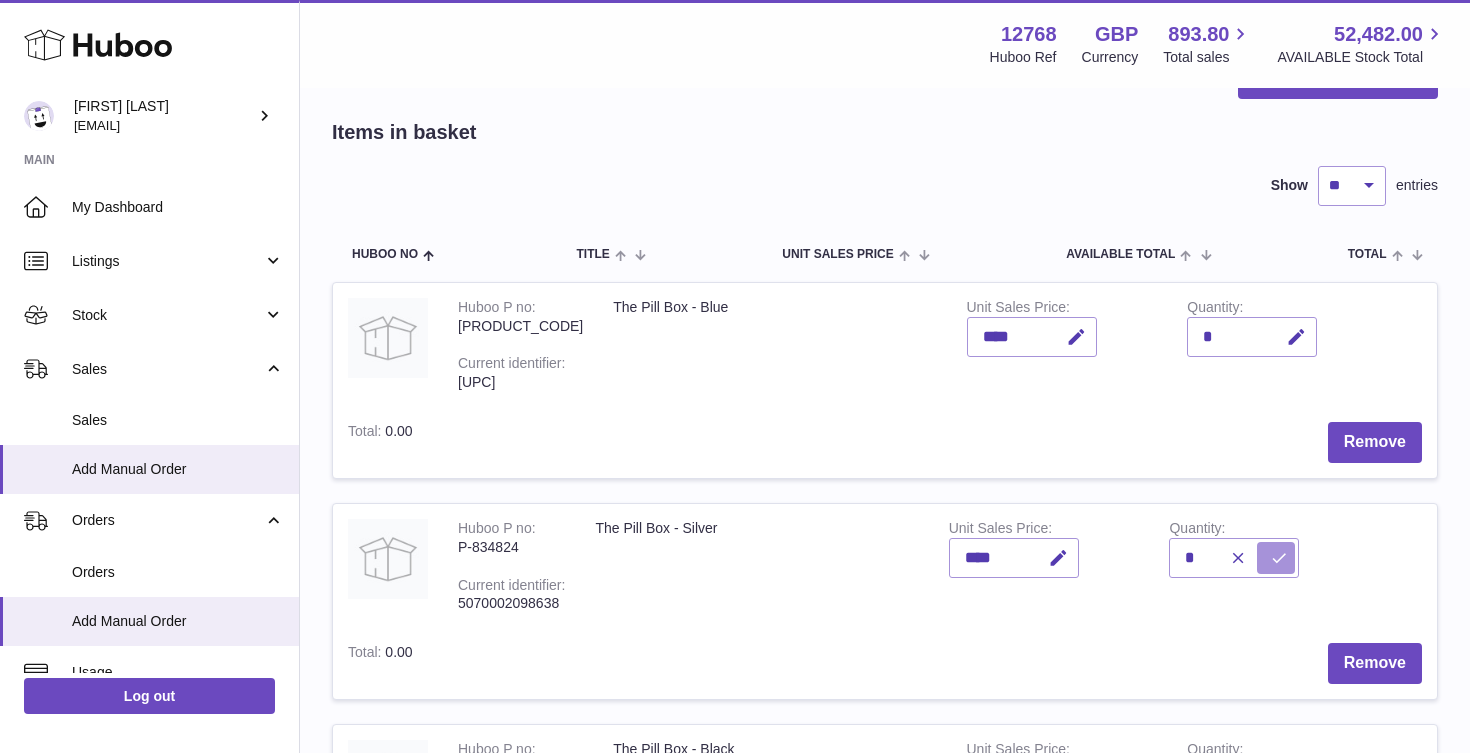 click at bounding box center (1276, 558) 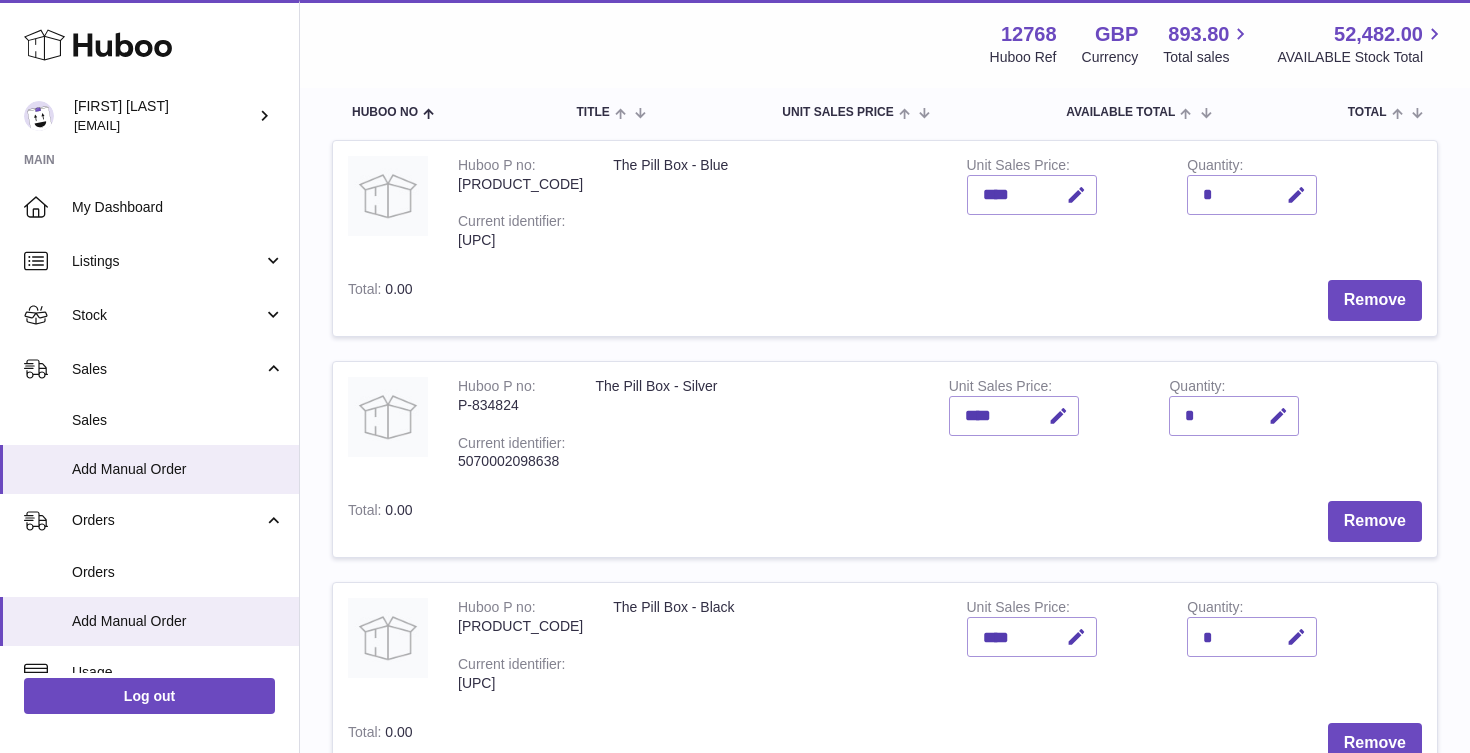 scroll, scrollTop: 225, scrollLeft: 0, axis: vertical 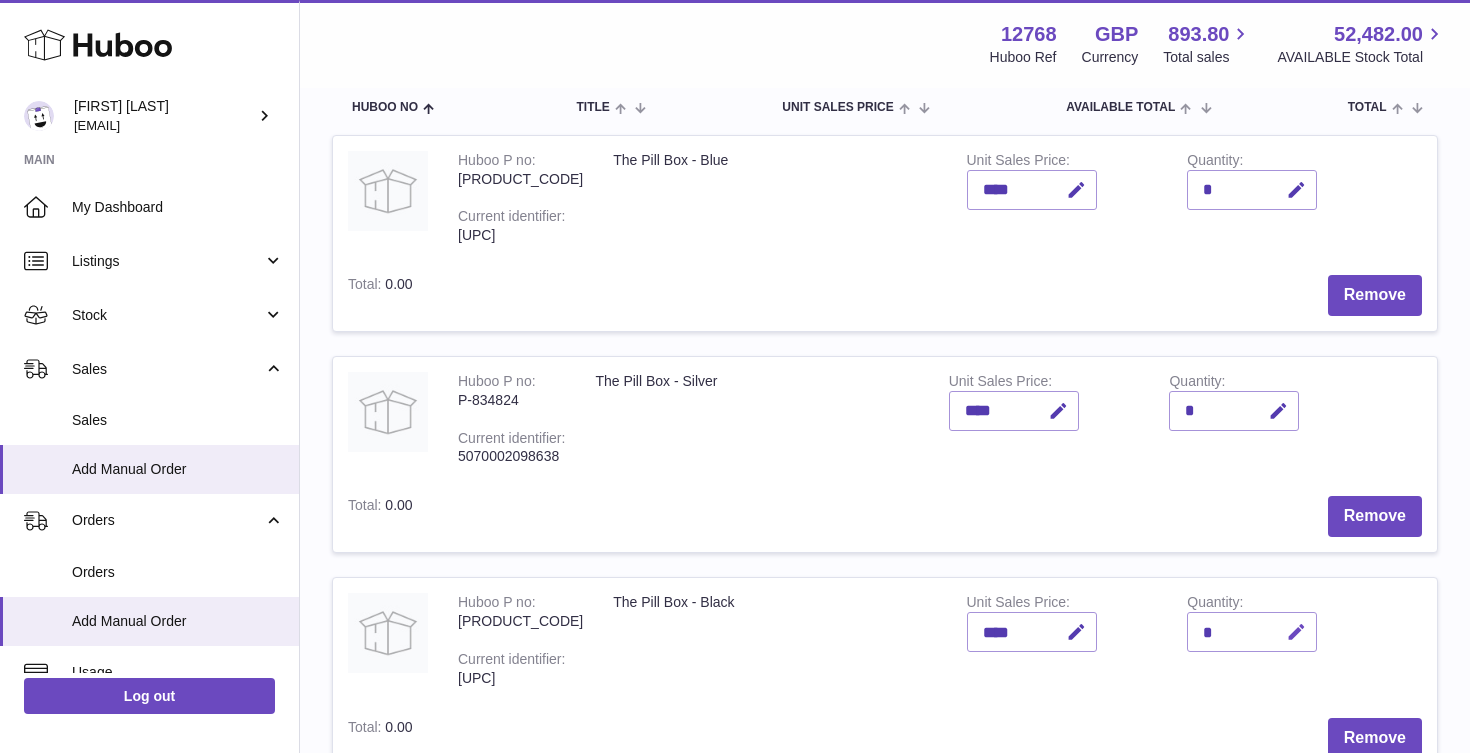 click at bounding box center (1293, 632) 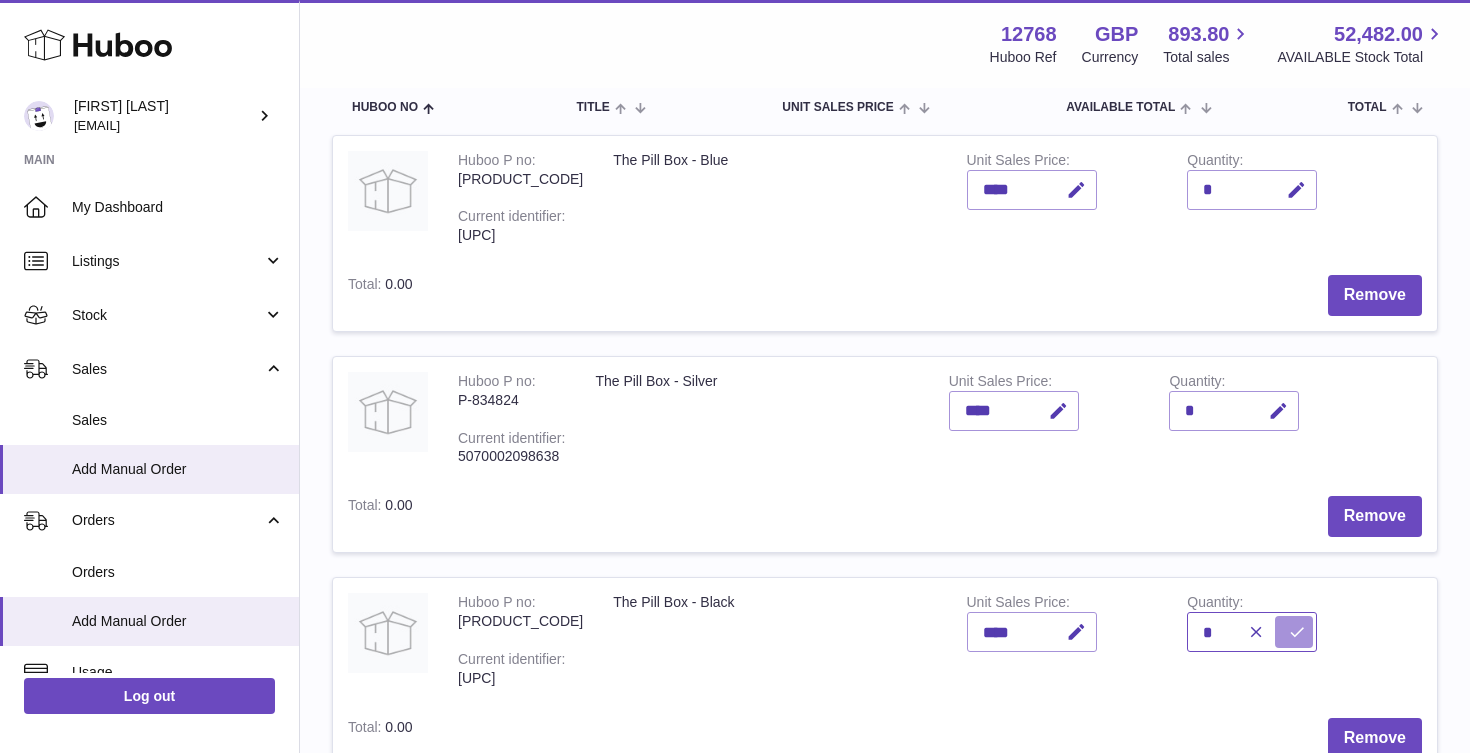 type on "*" 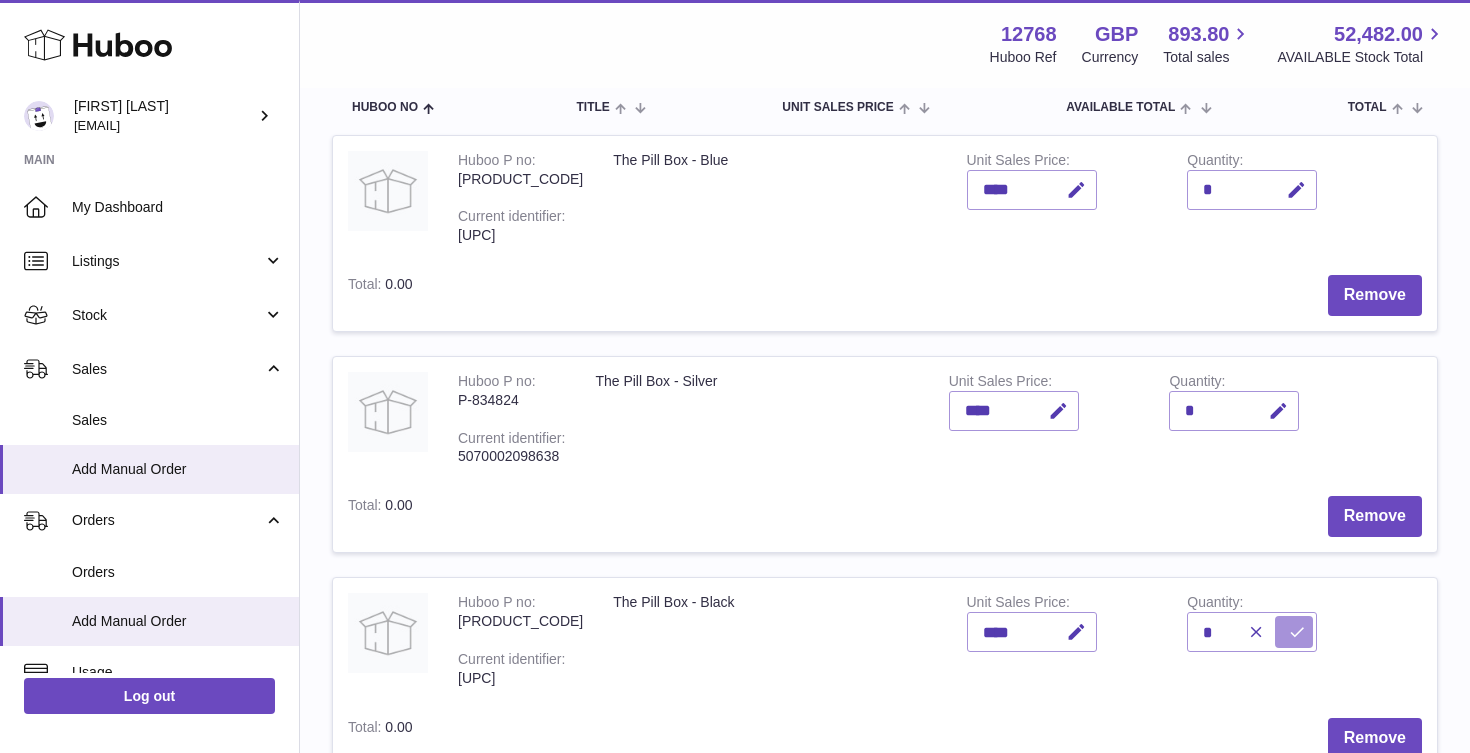 click at bounding box center [1297, 632] 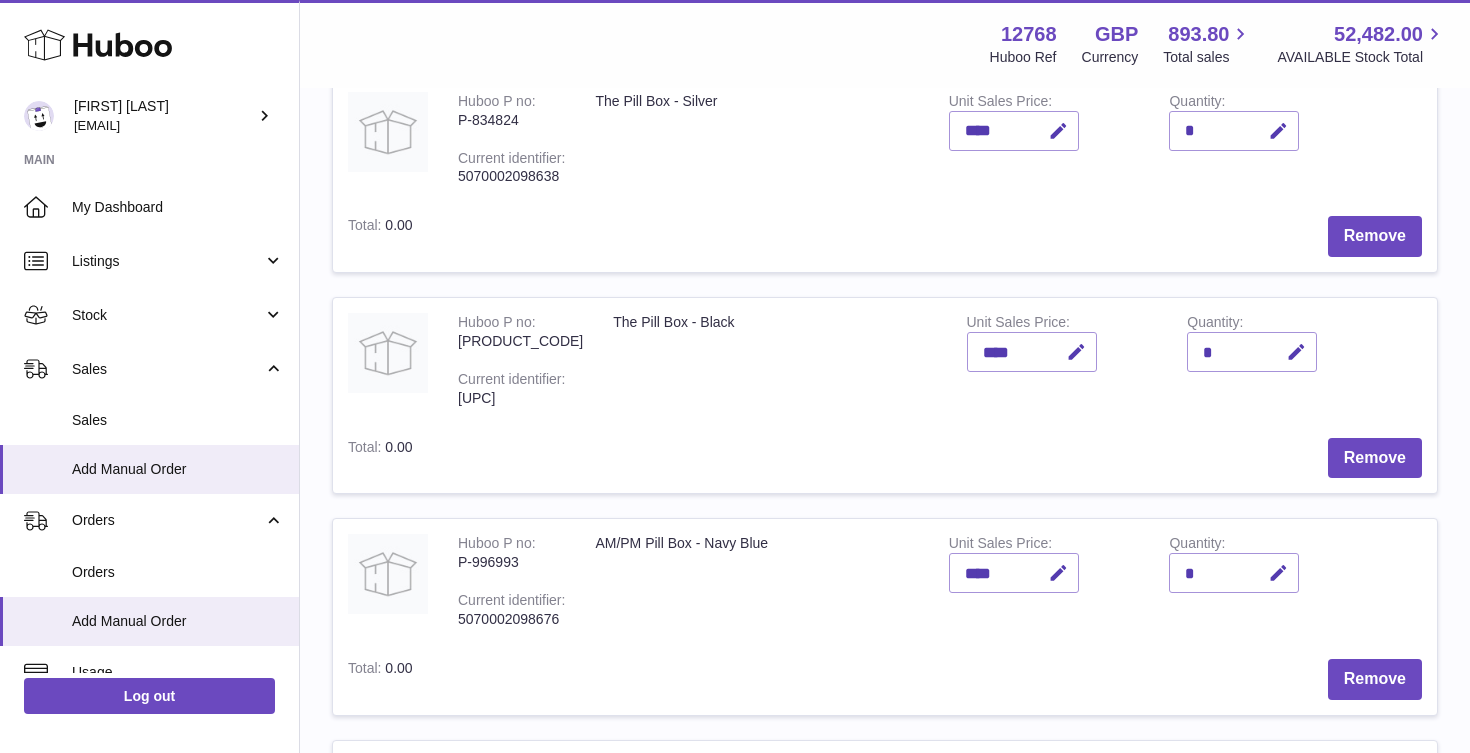 scroll, scrollTop: 525, scrollLeft: 0, axis: vertical 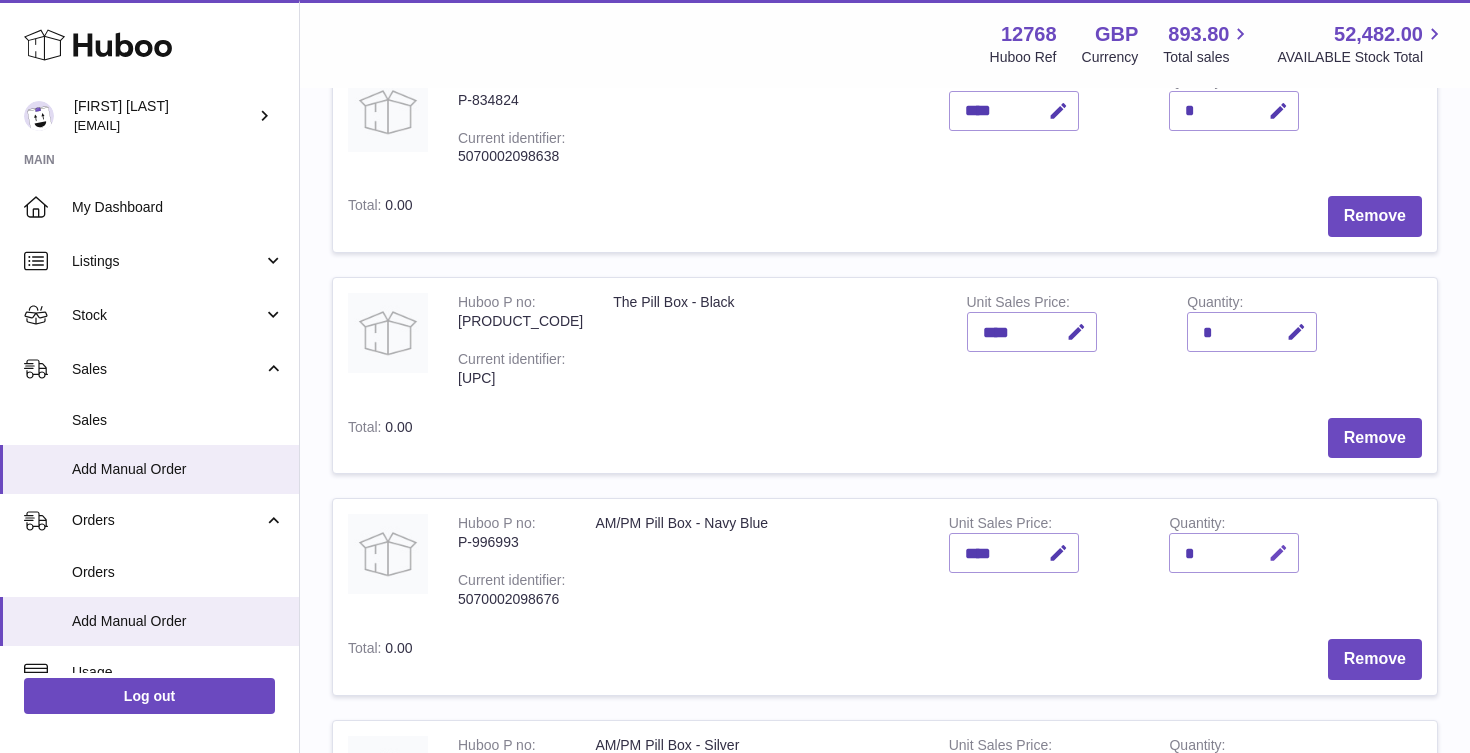 click at bounding box center (1278, 553) 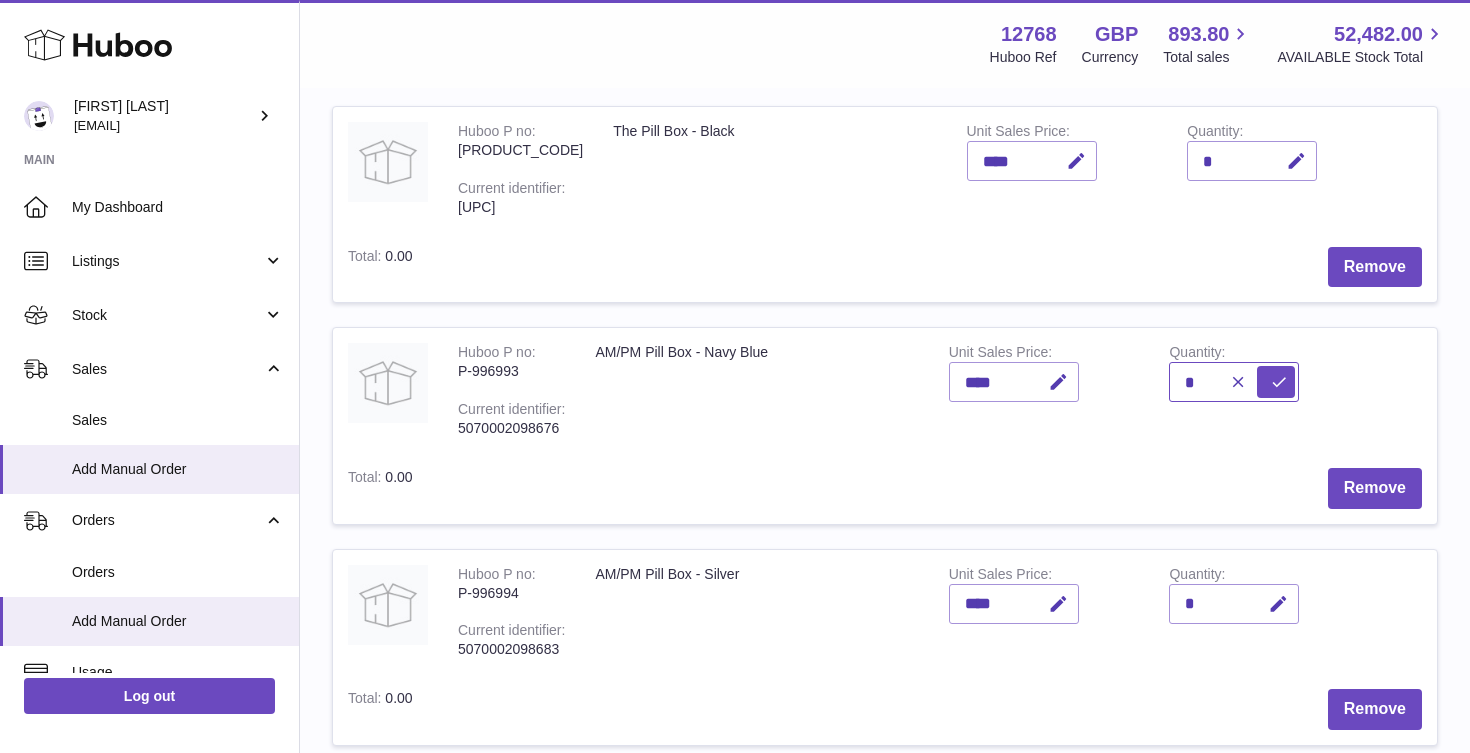 scroll, scrollTop: 704, scrollLeft: 0, axis: vertical 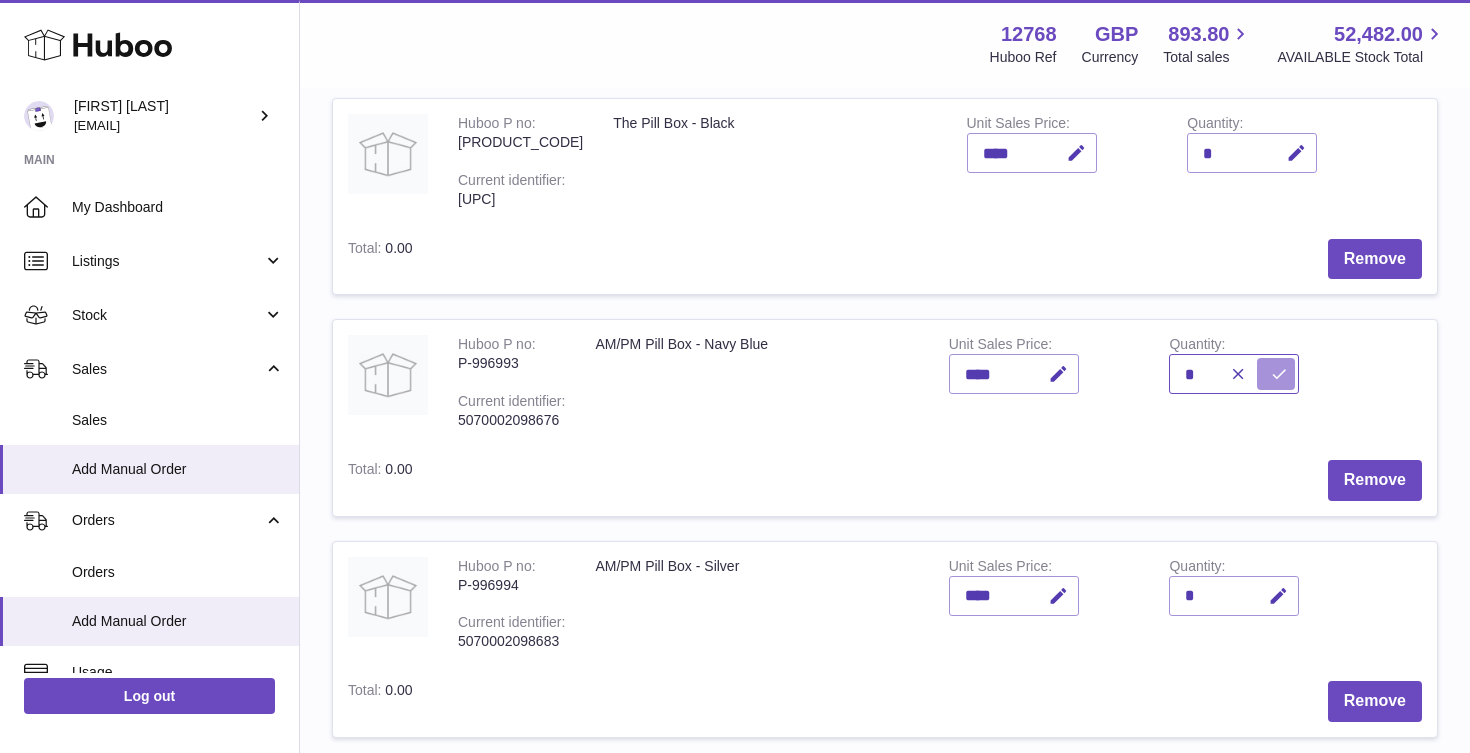 type on "*" 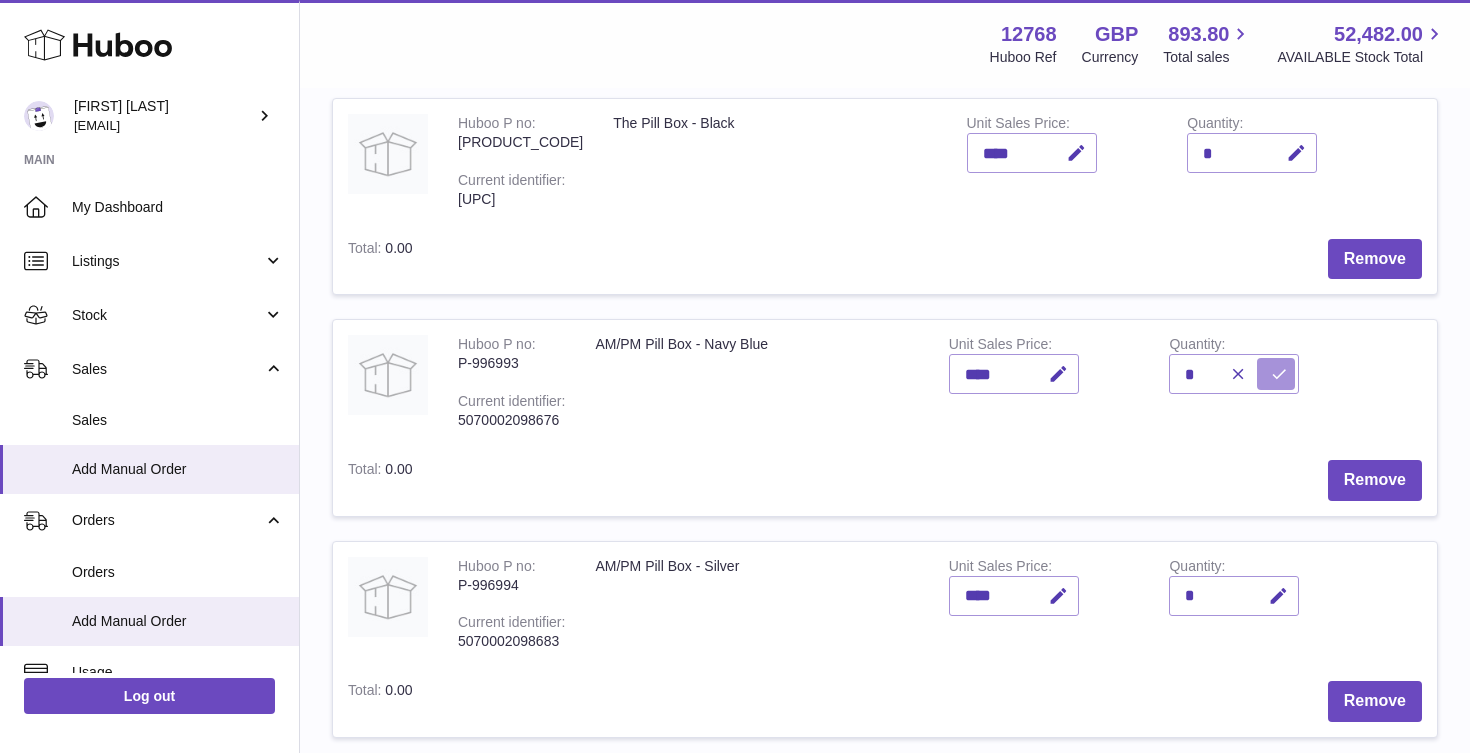 click at bounding box center [1279, 374] 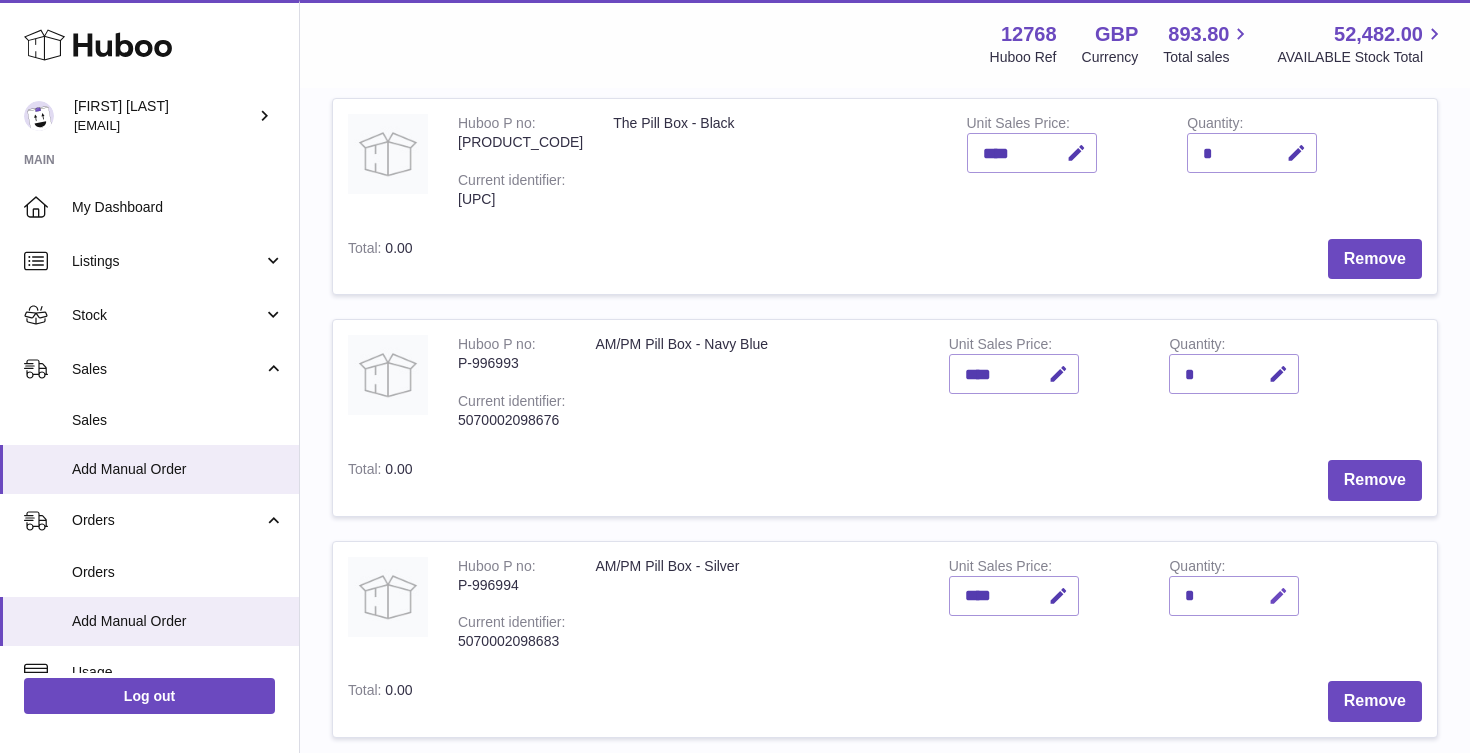 click at bounding box center (1278, 596) 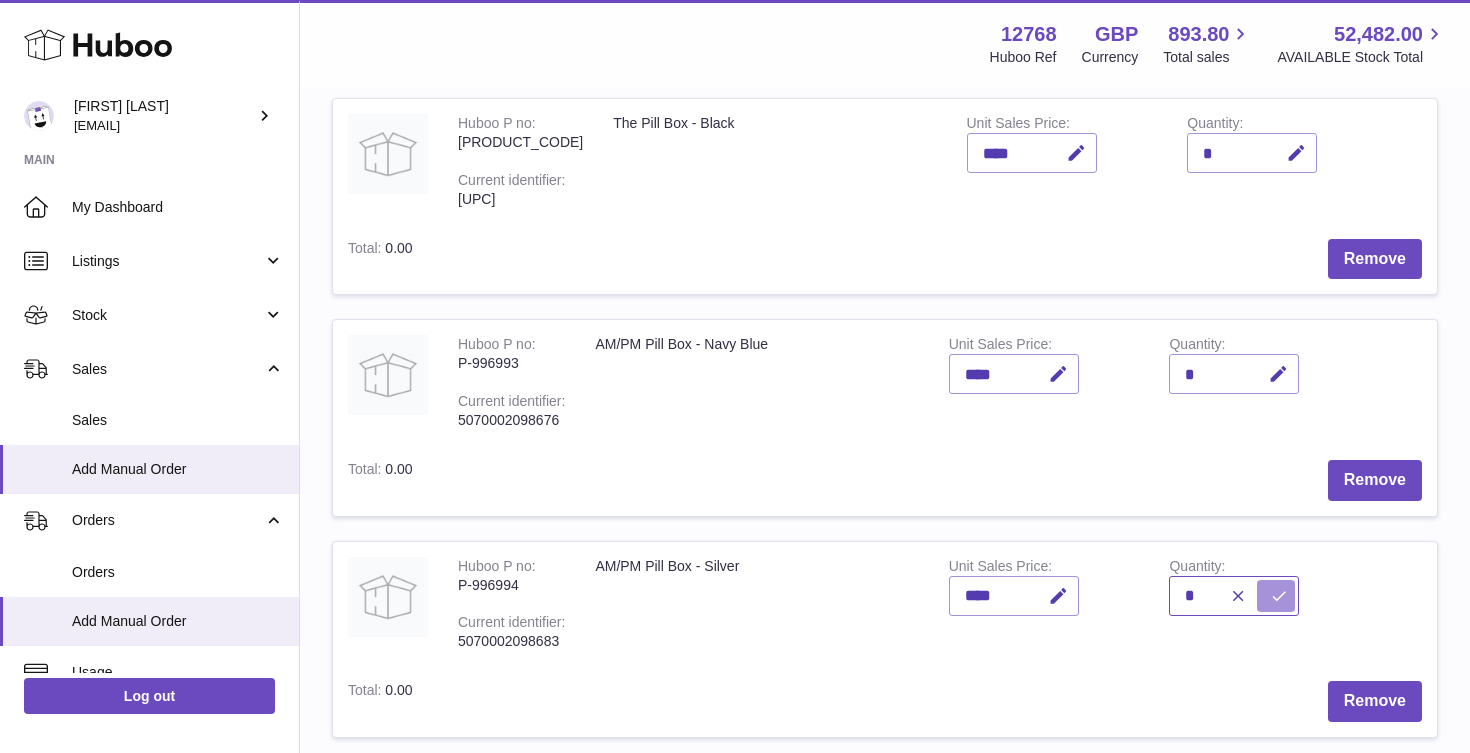 type on "*" 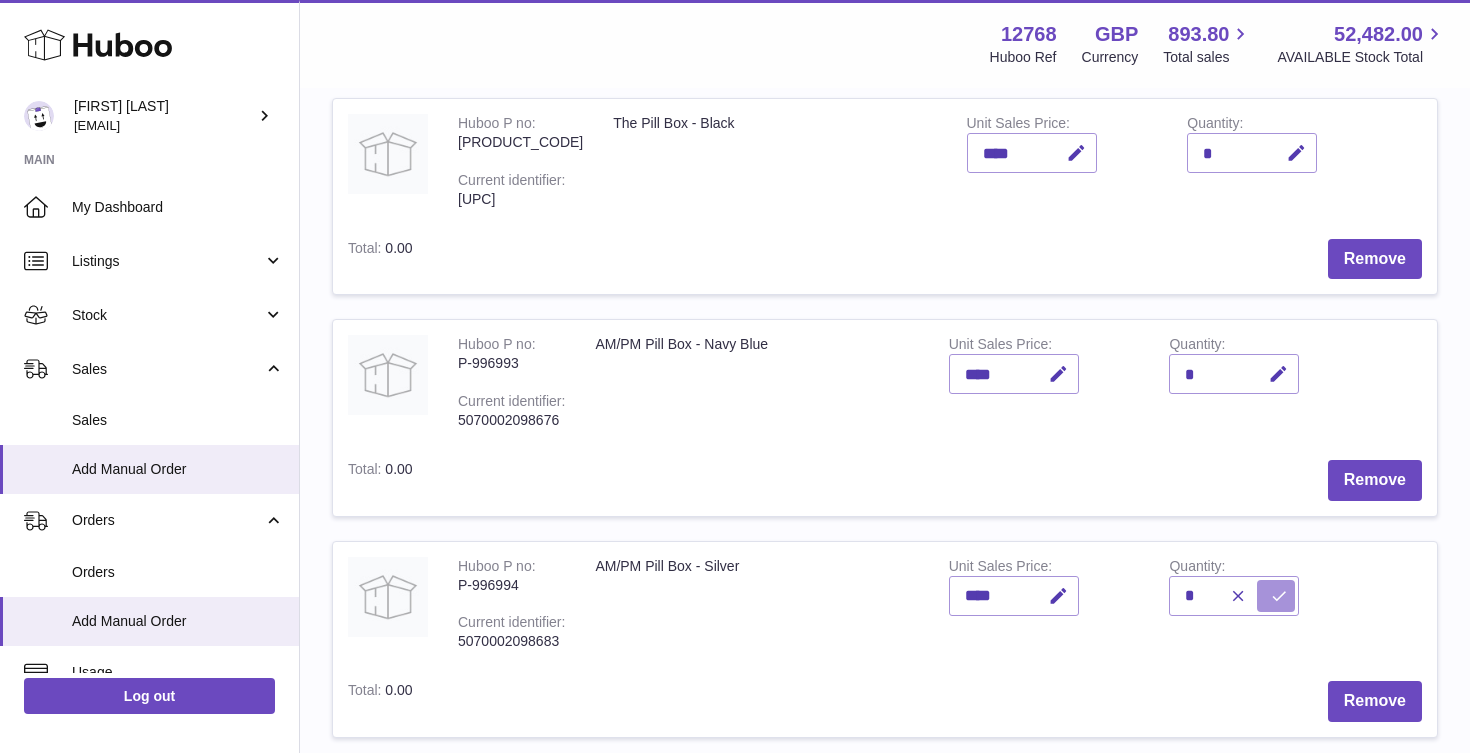 click at bounding box center (1279, 596) 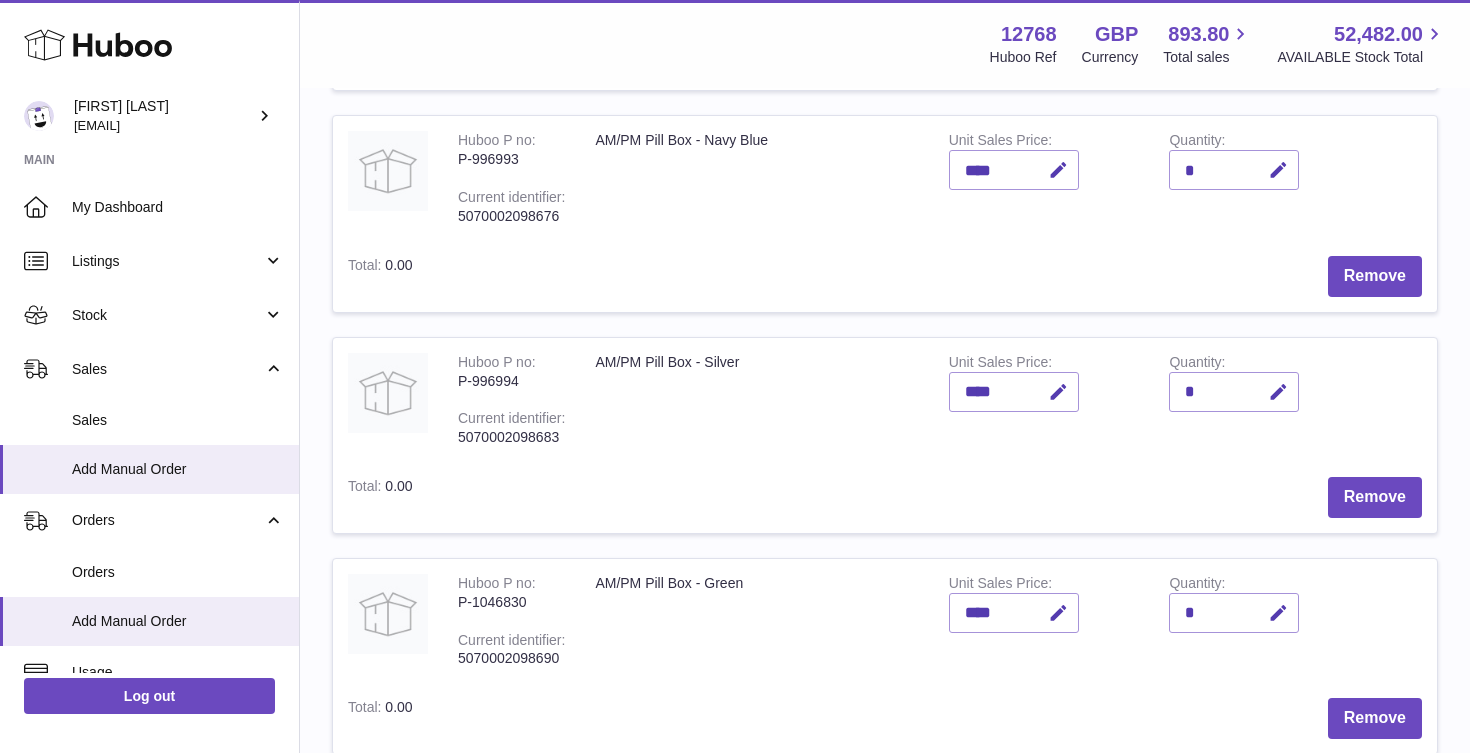 scroll, scrollTop: 913, scrollLeft: 0, axis: vertical 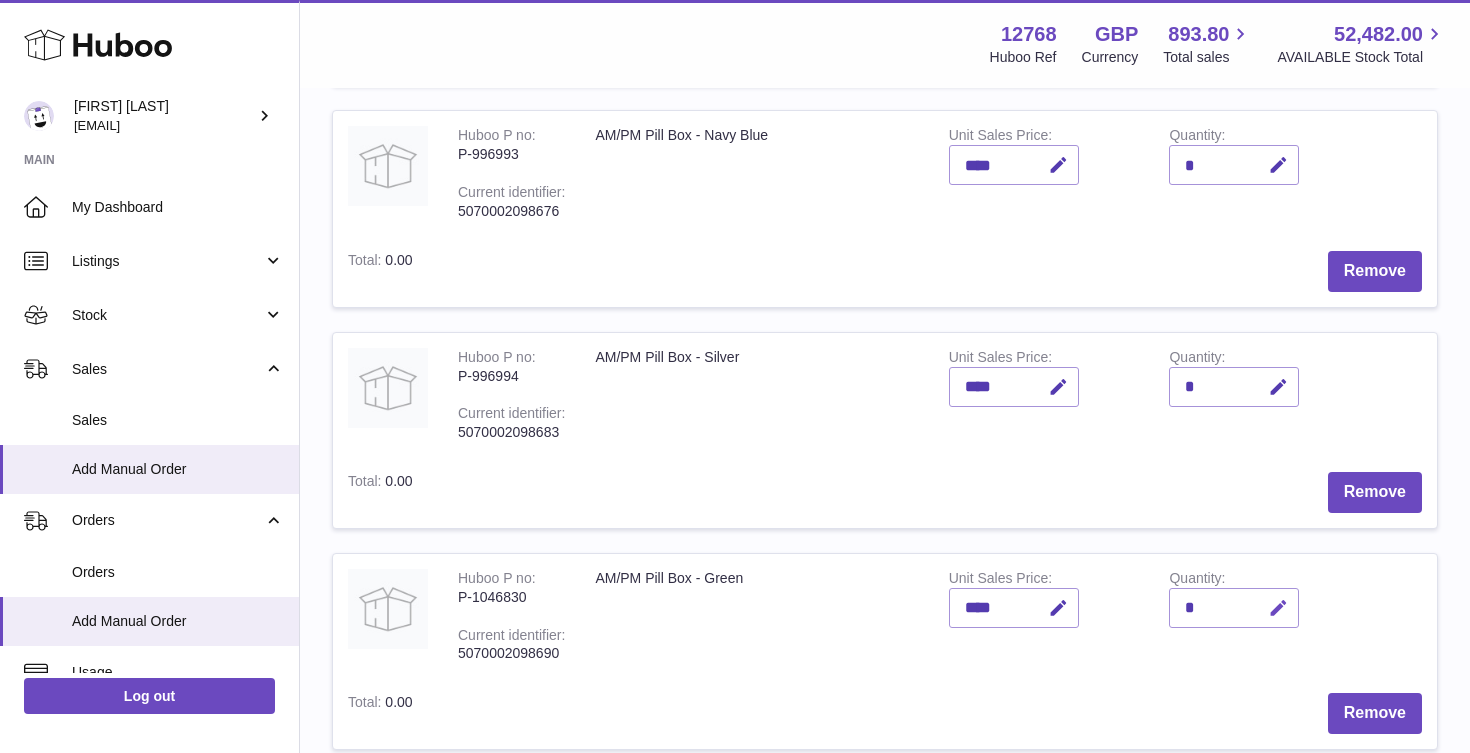 click at bounding box center [1278, 608] 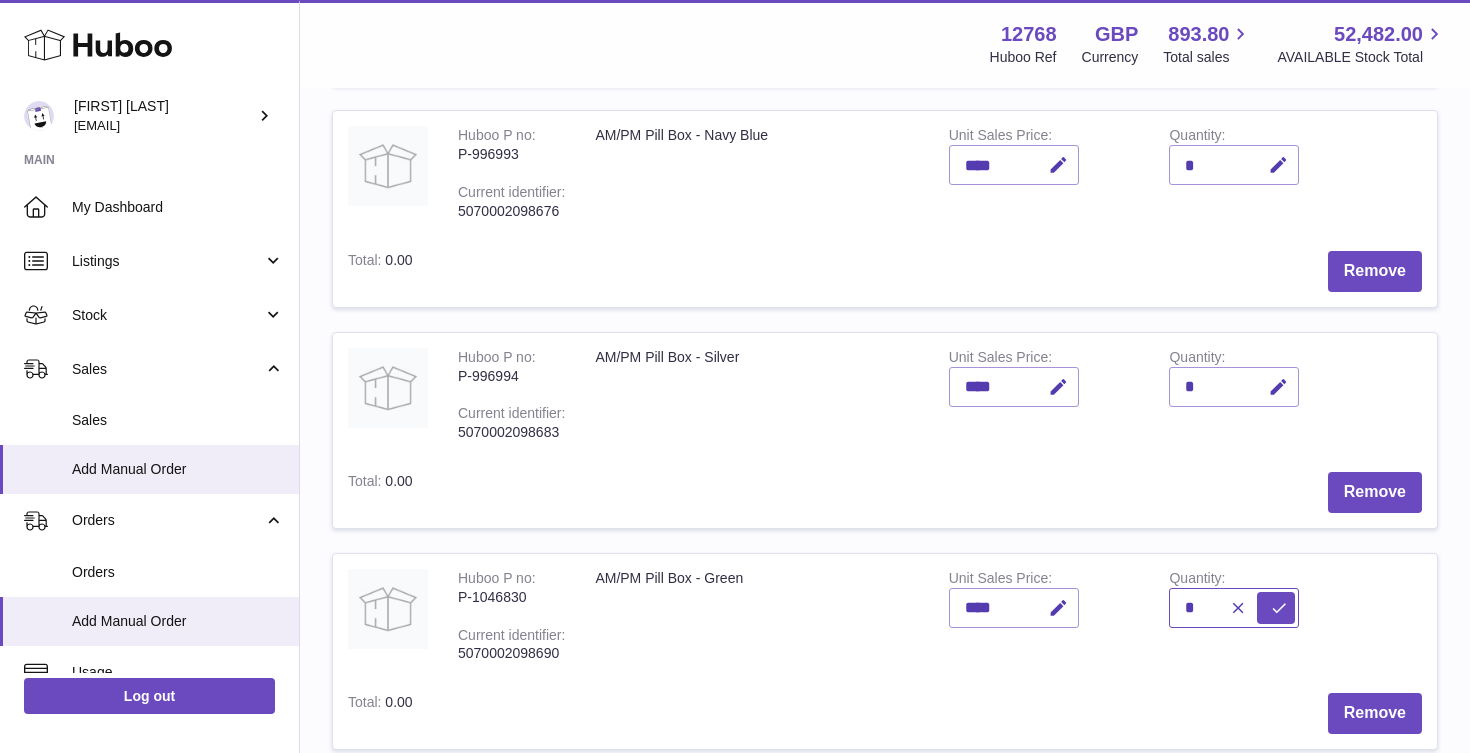type on "*" 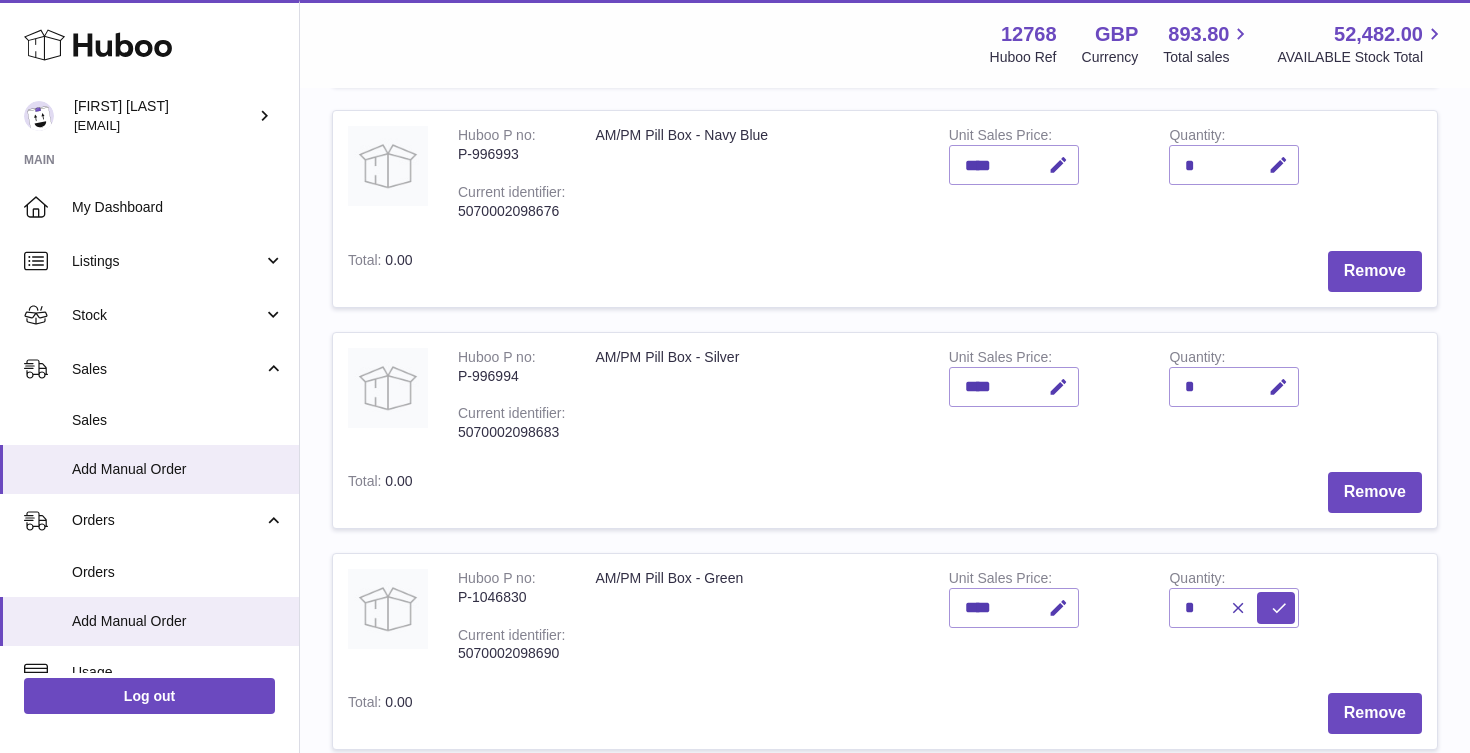 click at bounding box center [1279, 608] 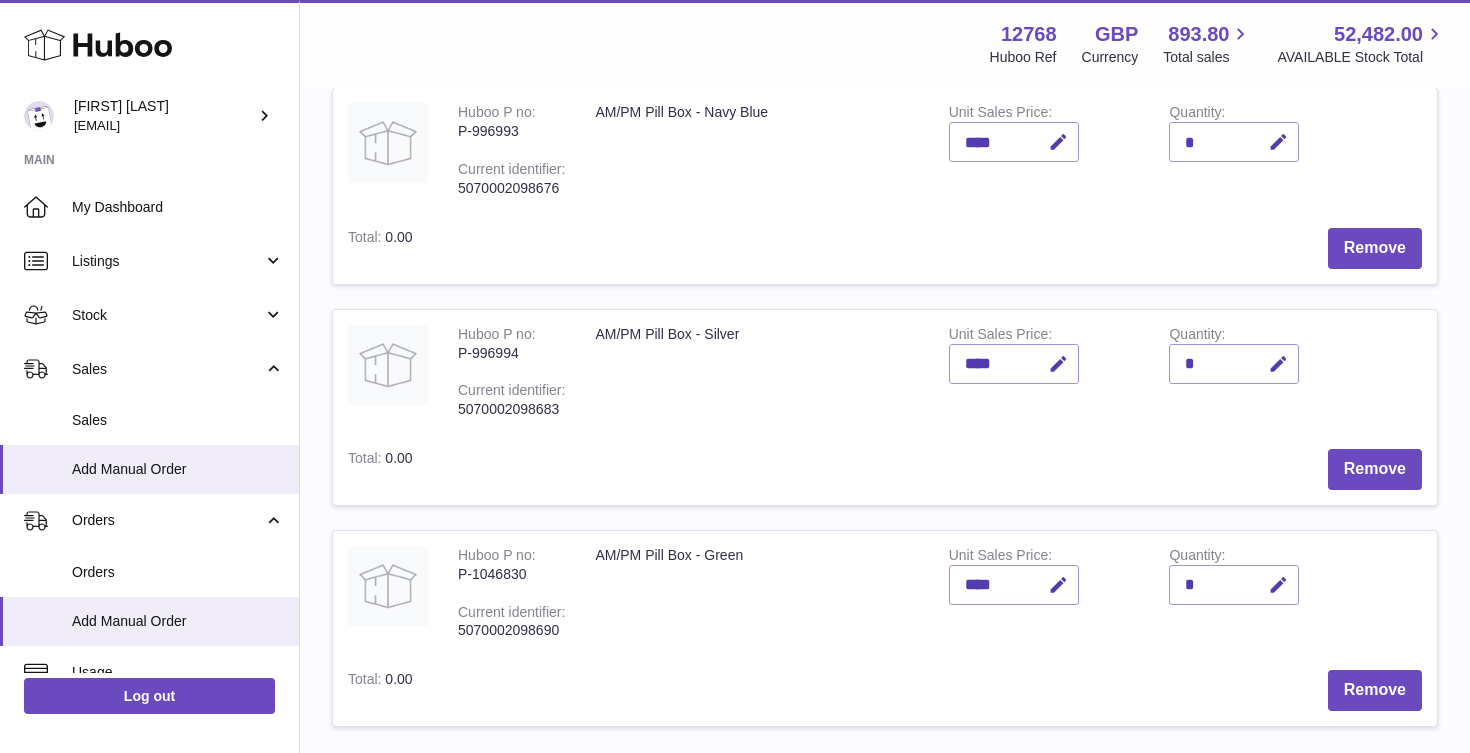 scroll, scrollTop: 971, scrollLeft: 0, axis: vertical 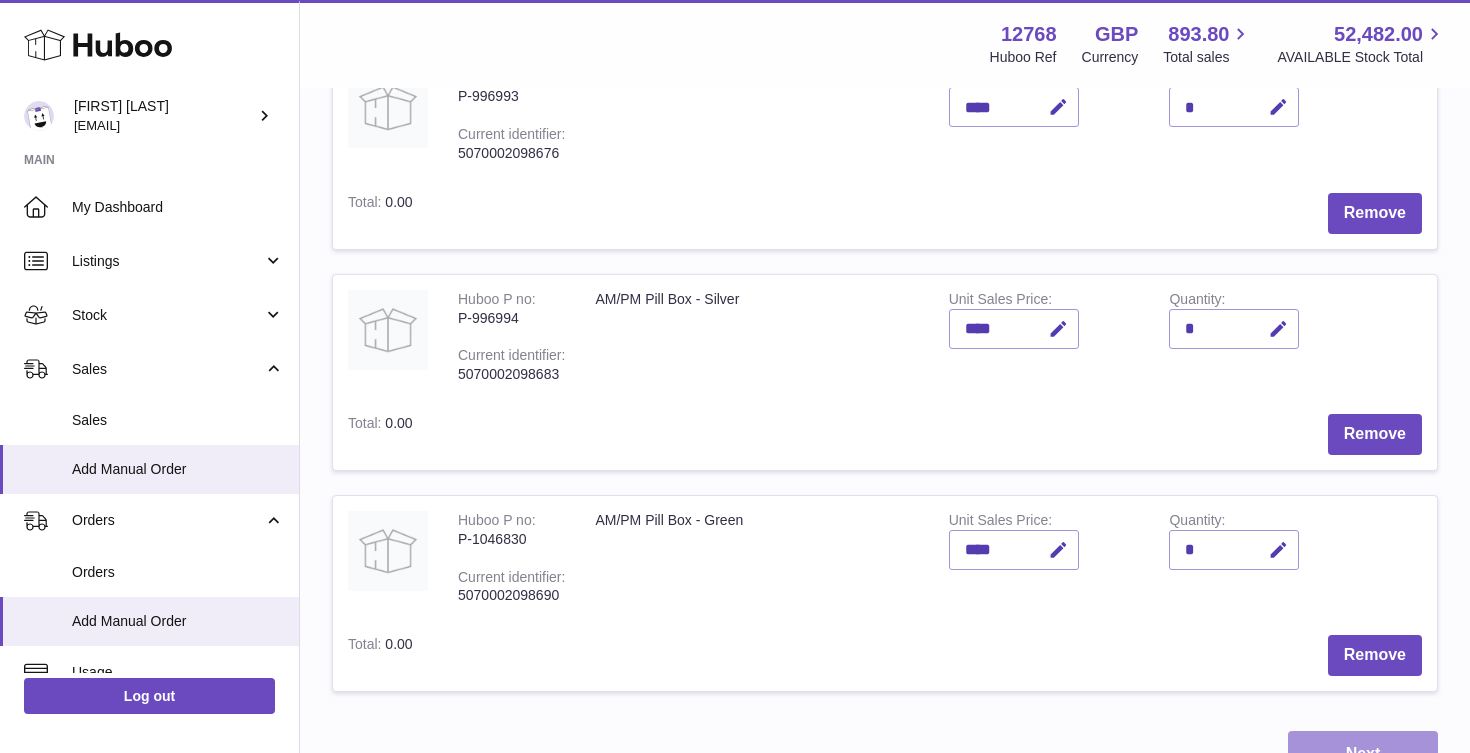 click on "Next" at bounding box center [1363, 754] 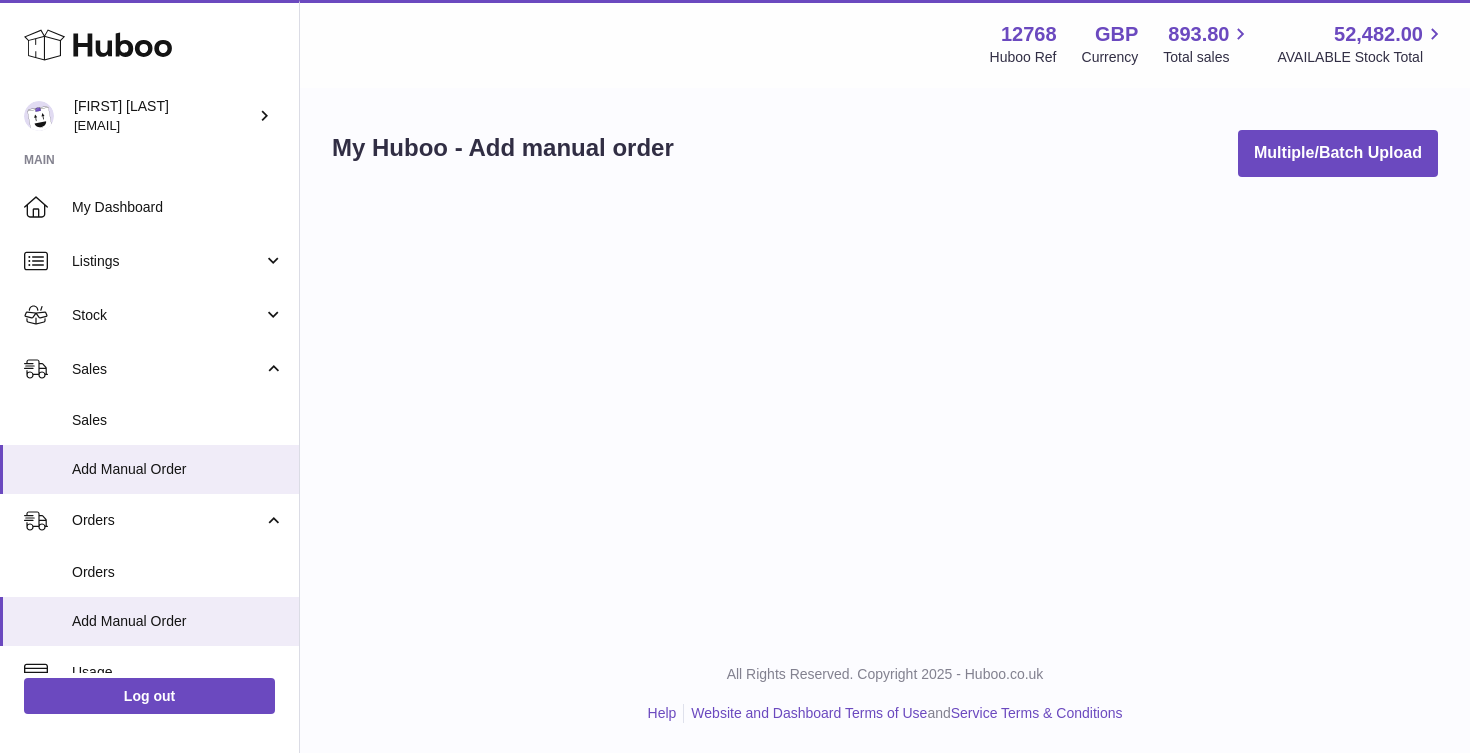 scroll, scrollTop: 0, scrollLeft: 0, axis: both 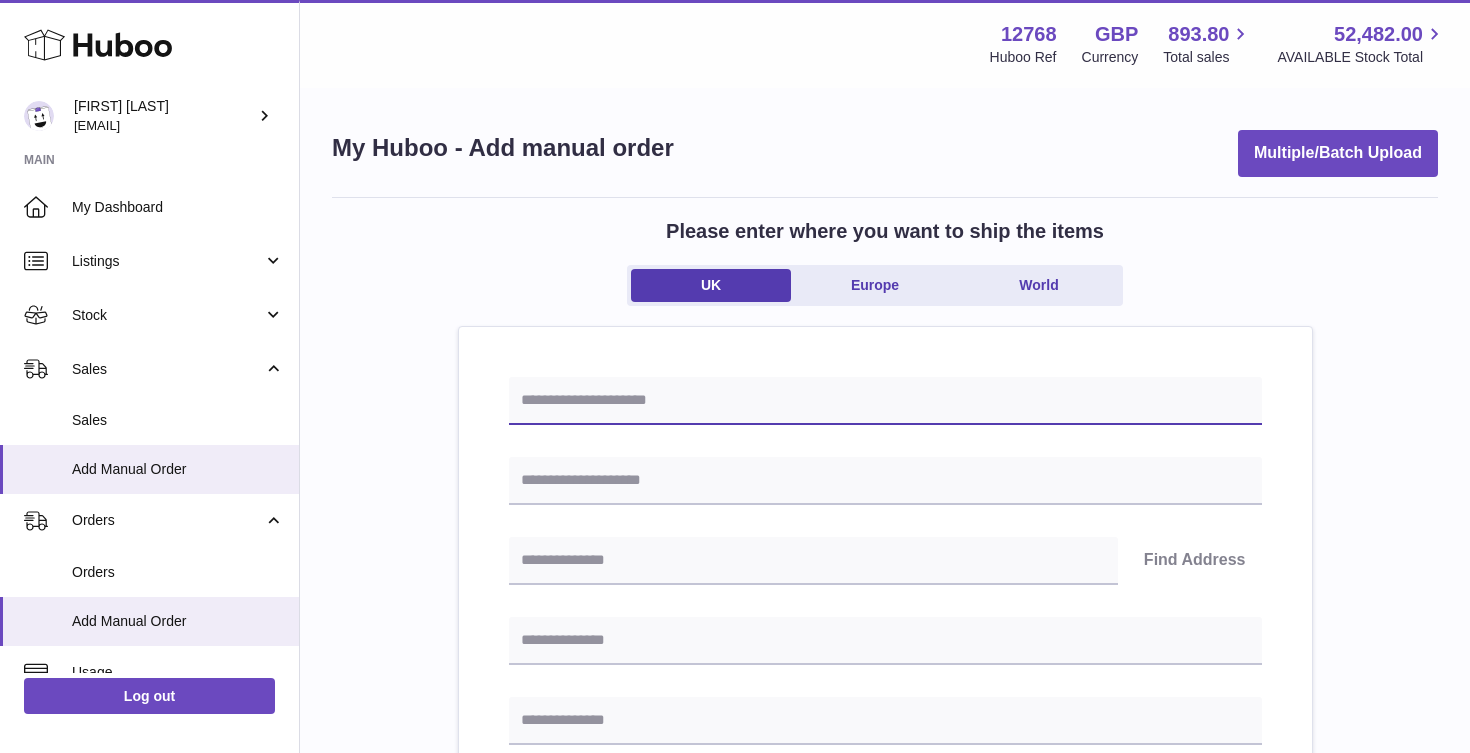 click at bounding box center (885, 401) 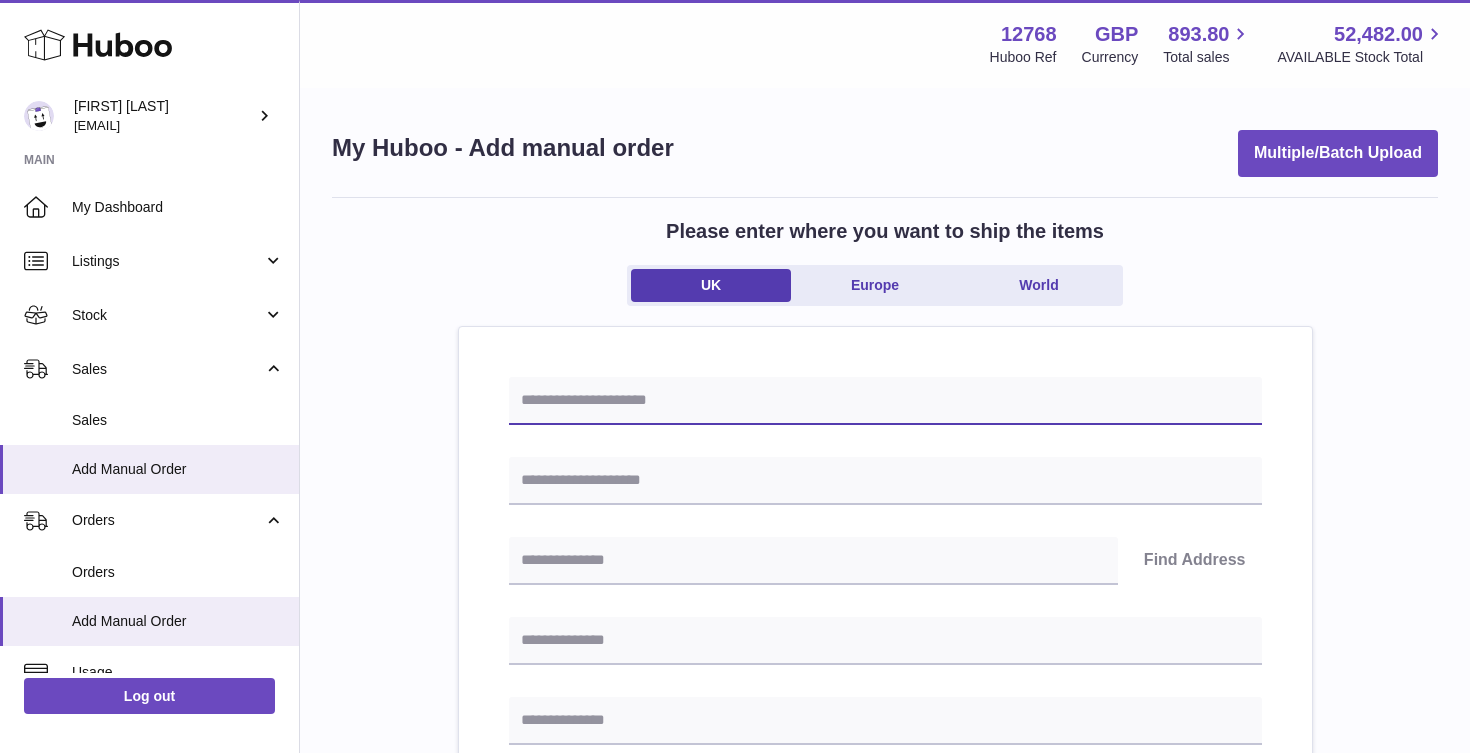 paste on "*******" 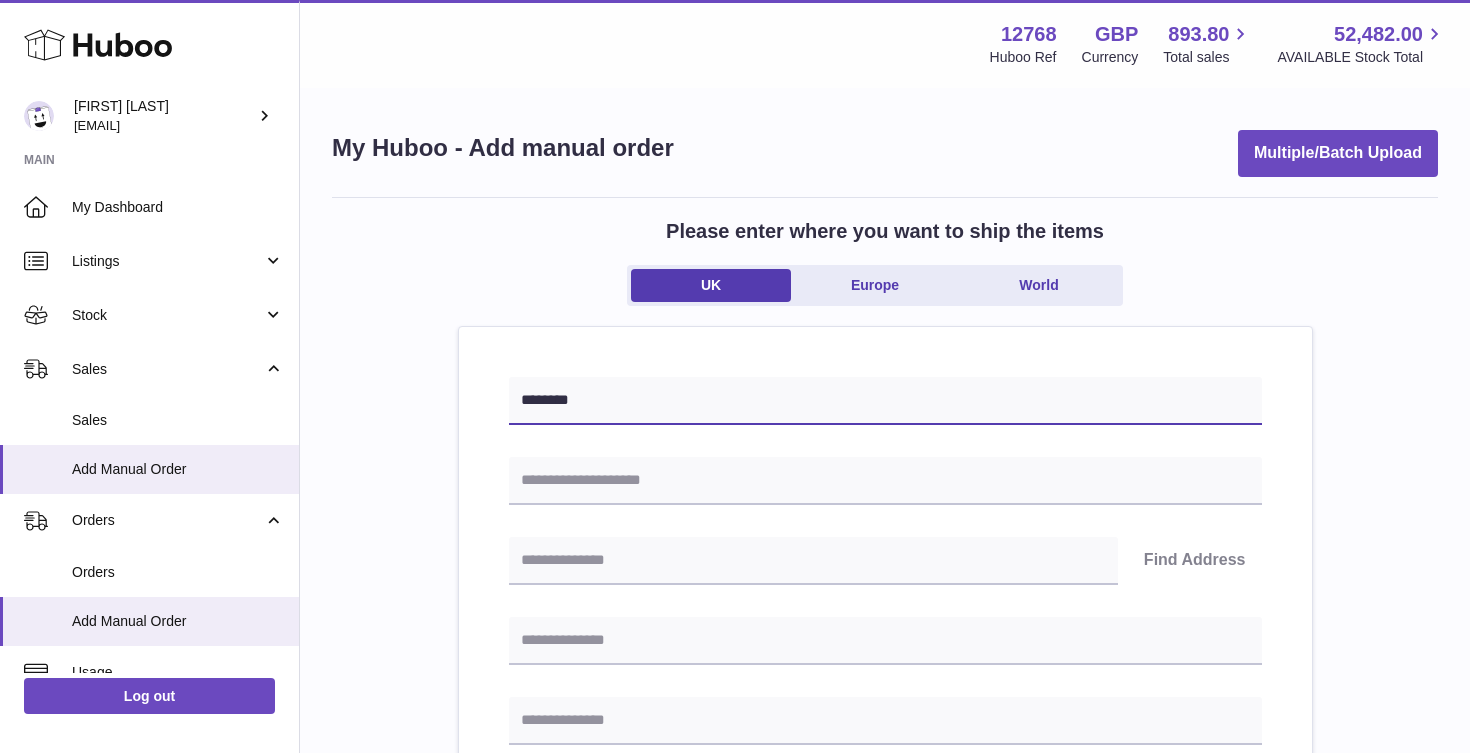 type on "********" 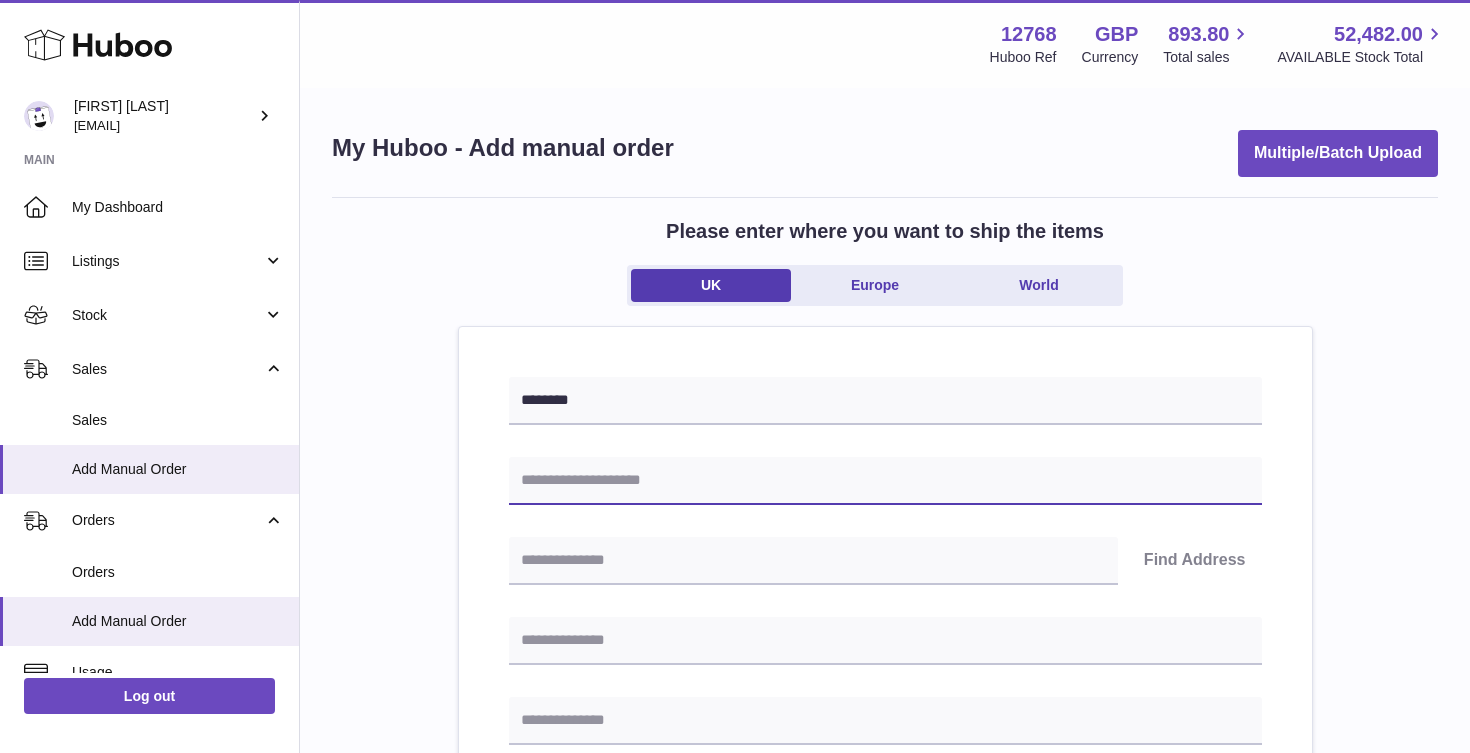paste on "**********" 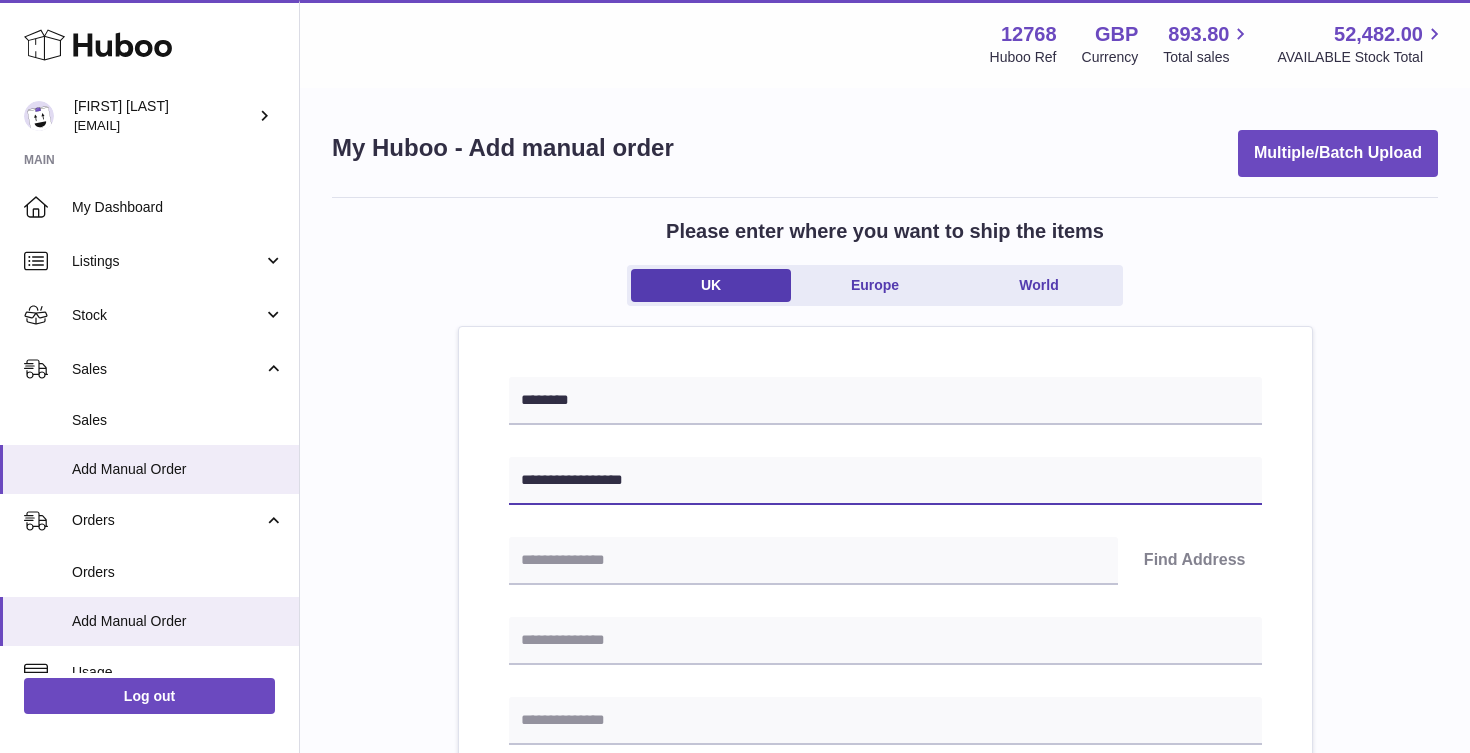 type on "**********" 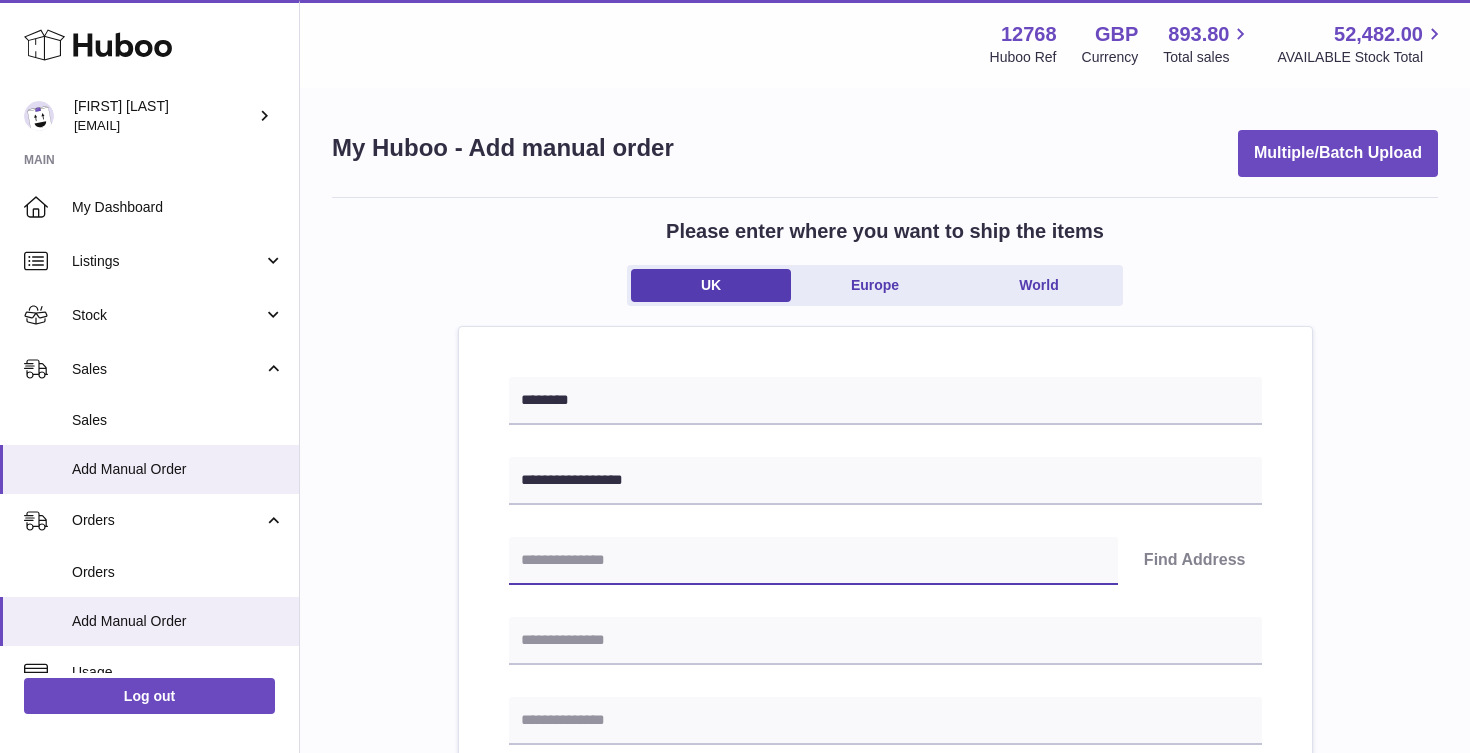 paste on "********" 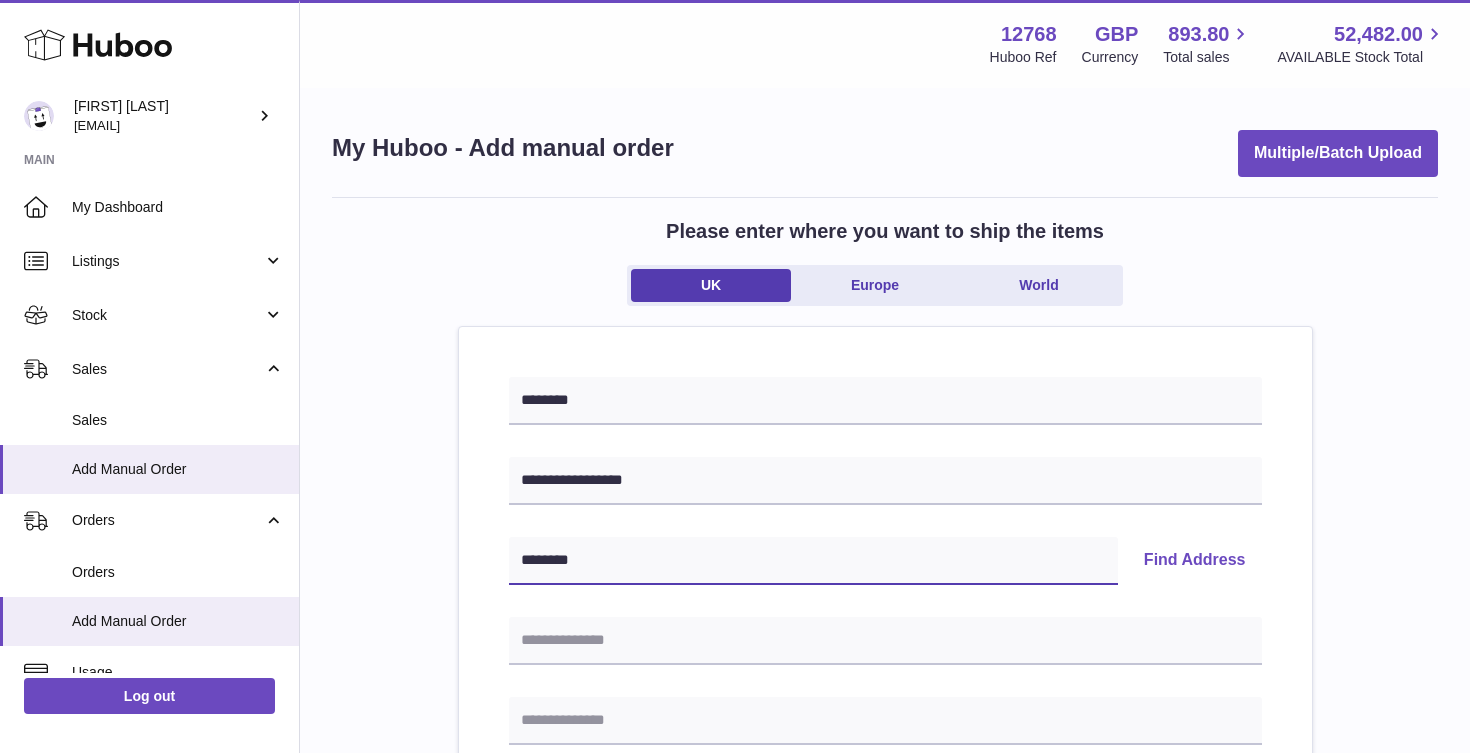 type on "********" 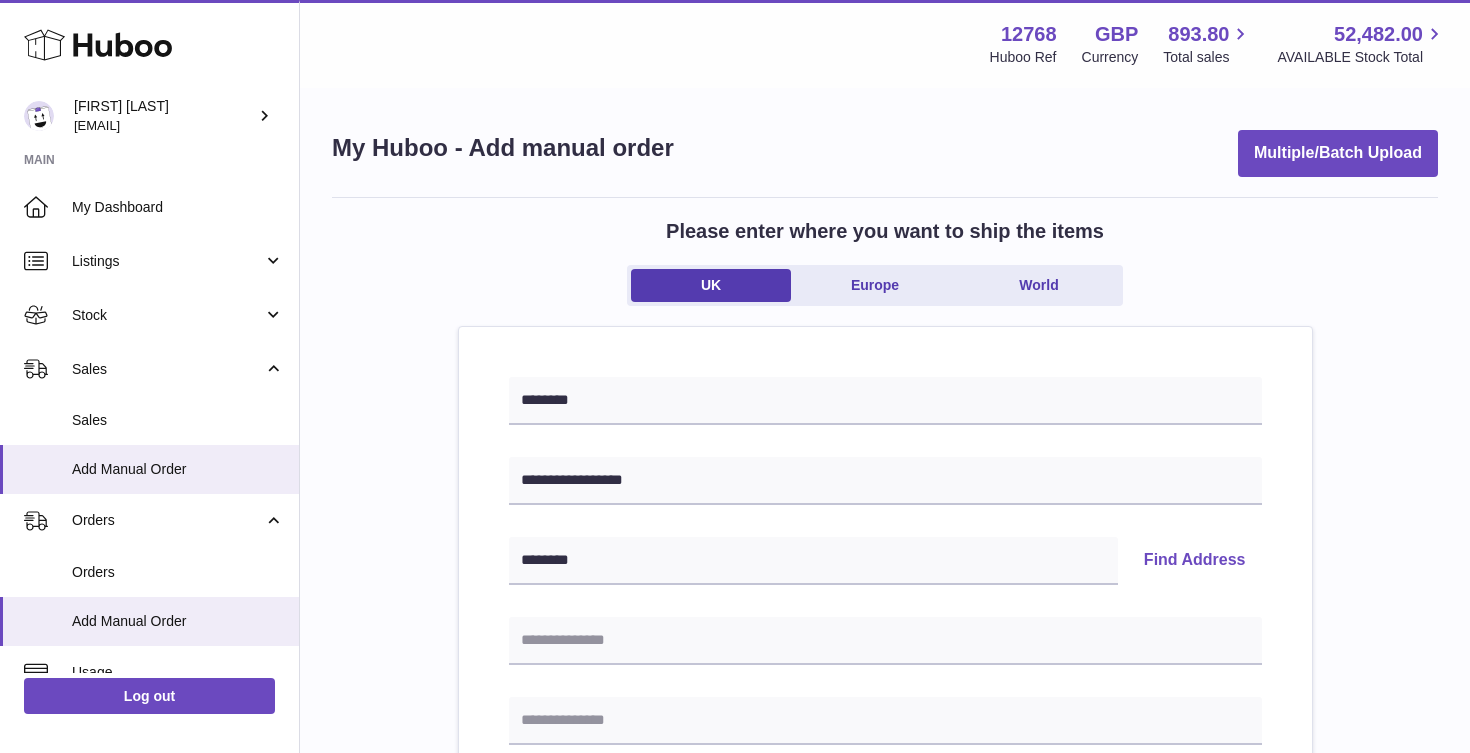click on "Find Address" at bounding box center [1195, 561] 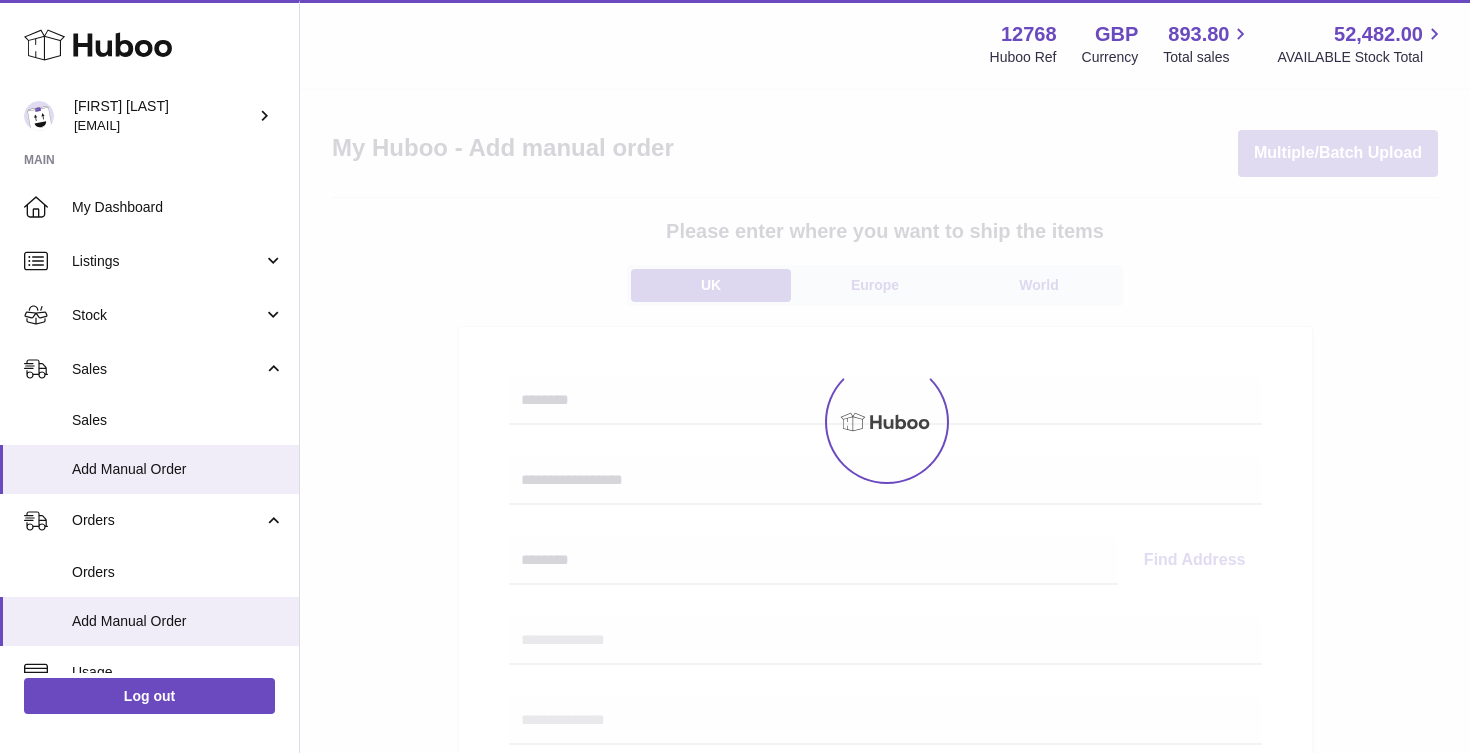 select 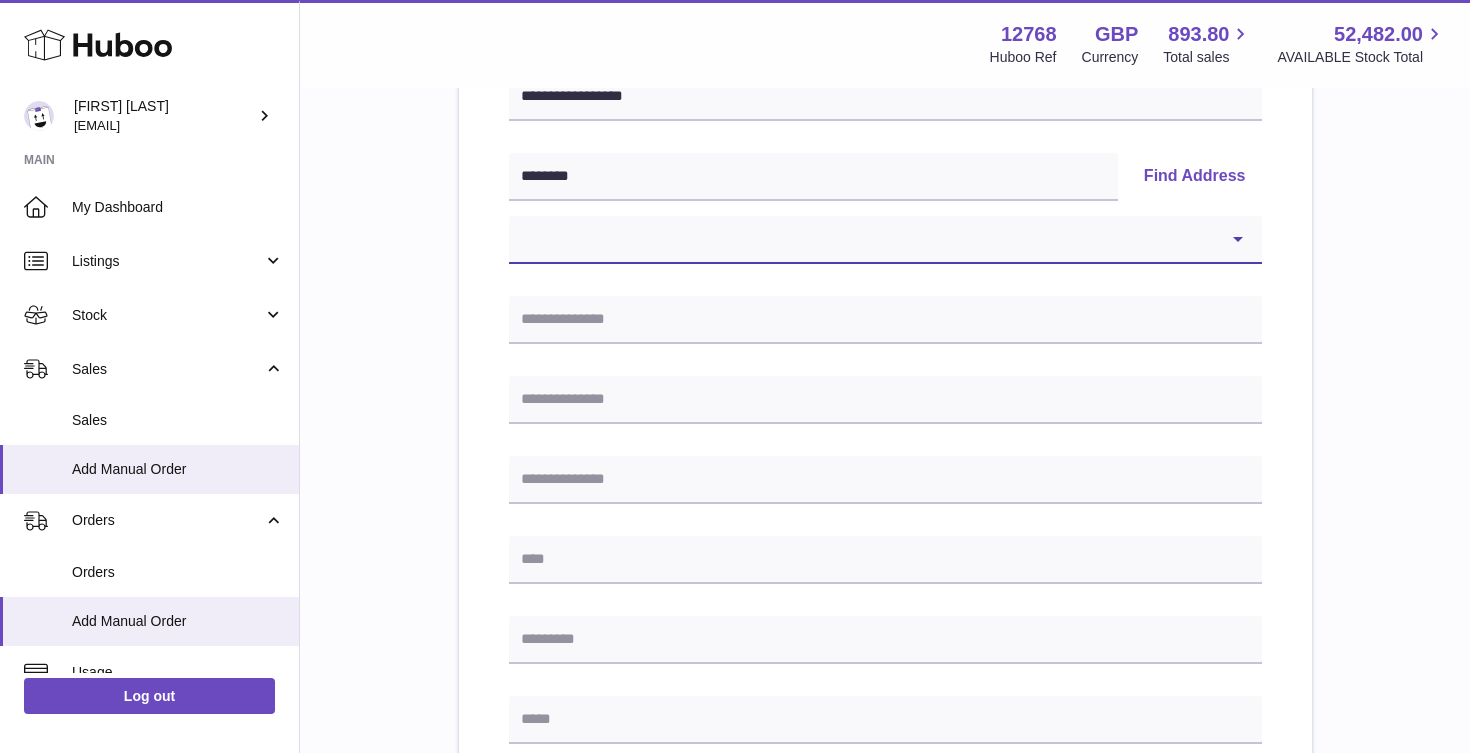 scroll, scrollTop: 427, scrollLeft: 0, axis: vertical 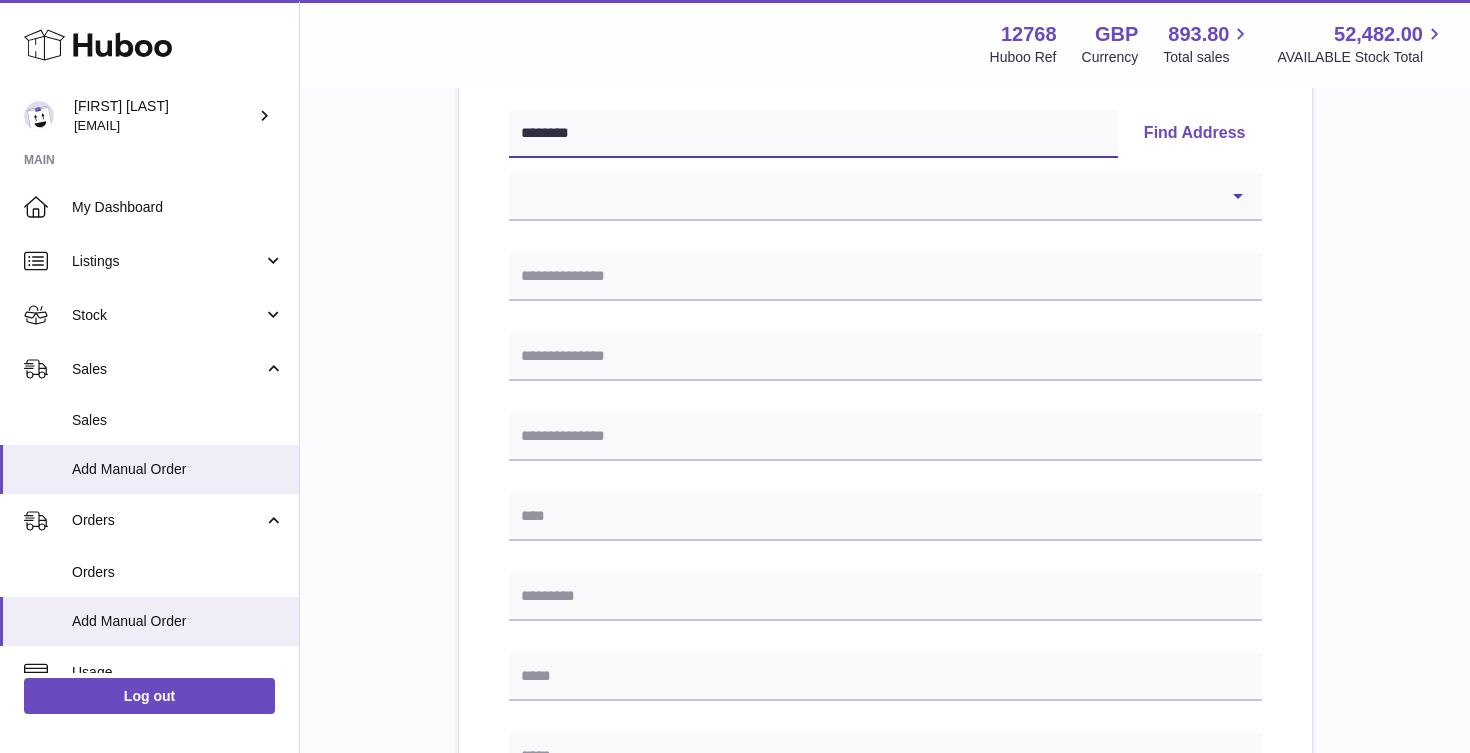 click on "********" at bounding box center (813, 134) 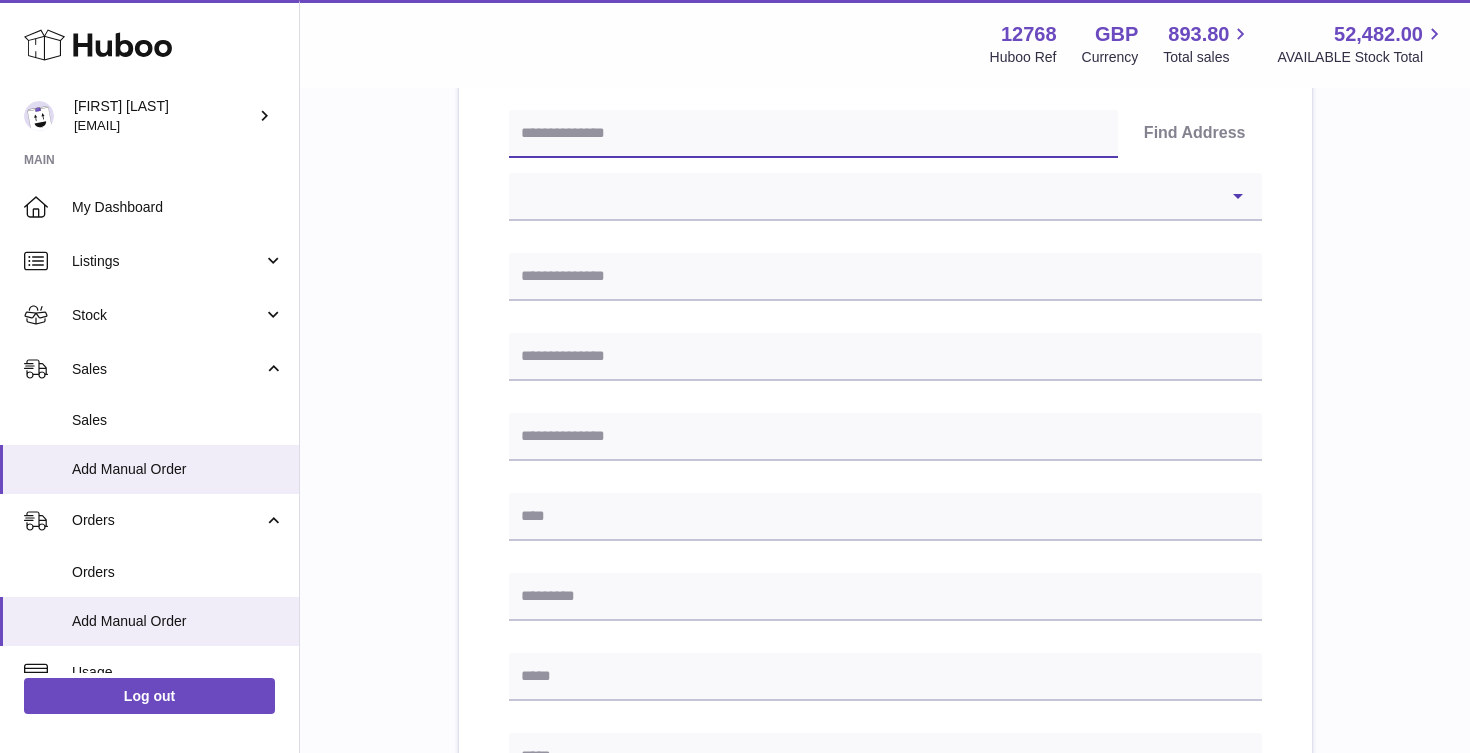 type 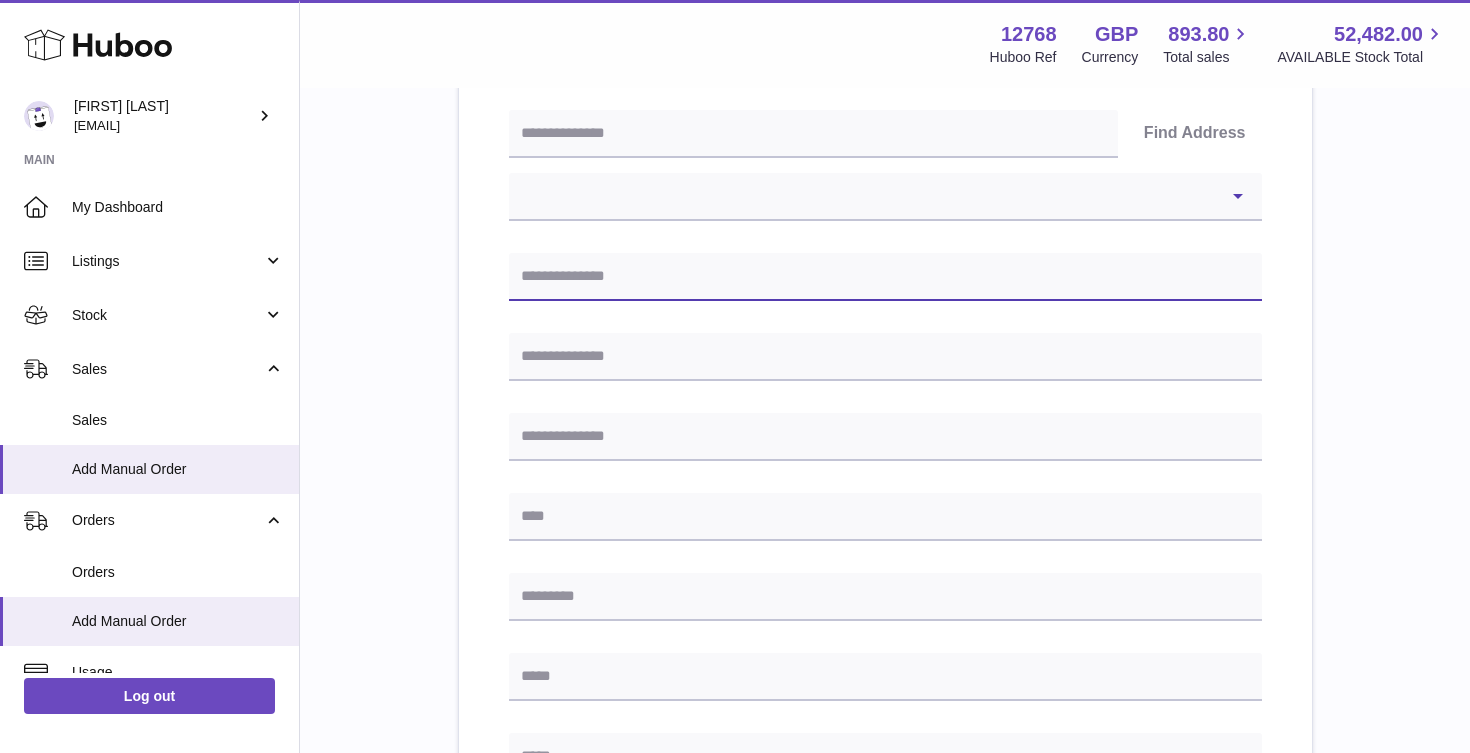 paste on "**********" 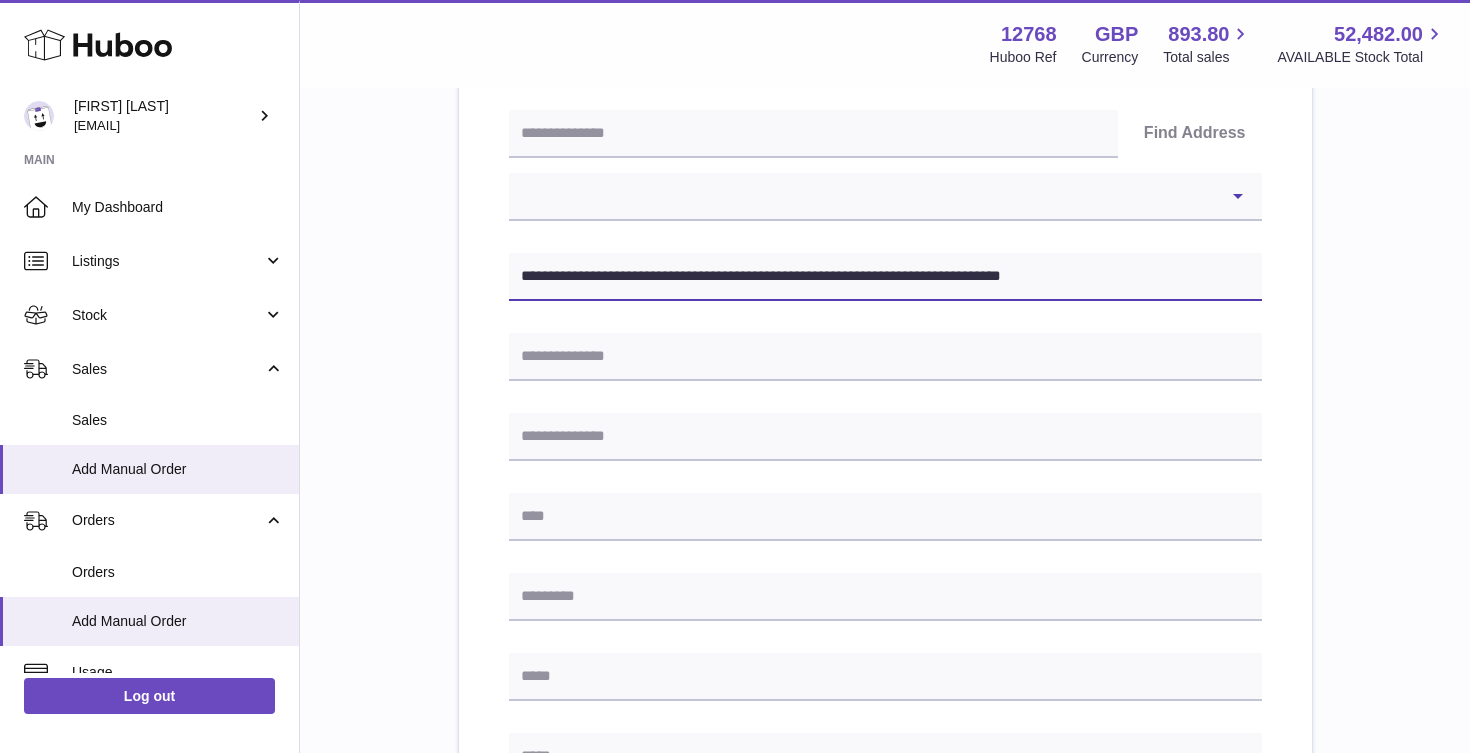 drag, startPoint x: 805, startPoint y: 274, endPoint x: 970, endPoint y: 283, distance: 165.24527 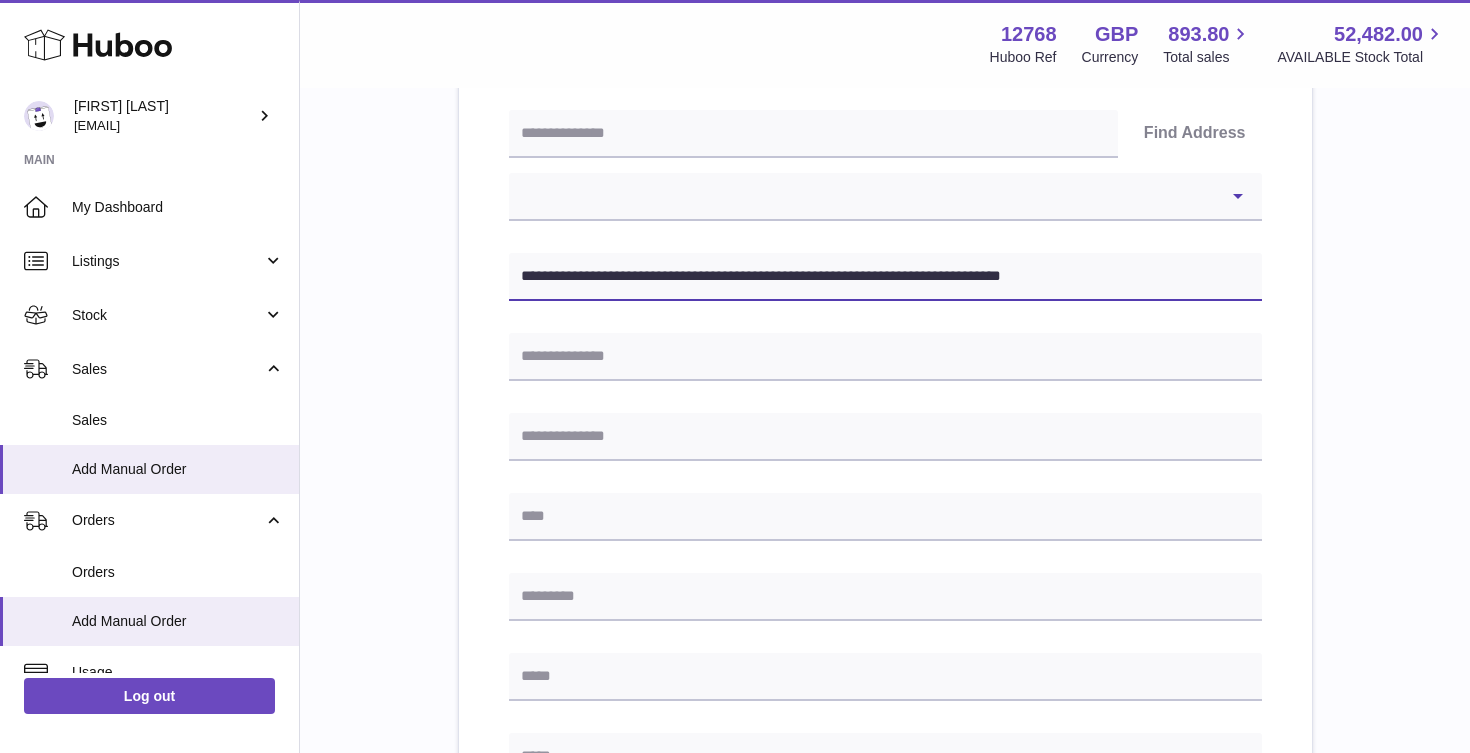 click on "**********" at bounding box center (885, 277) 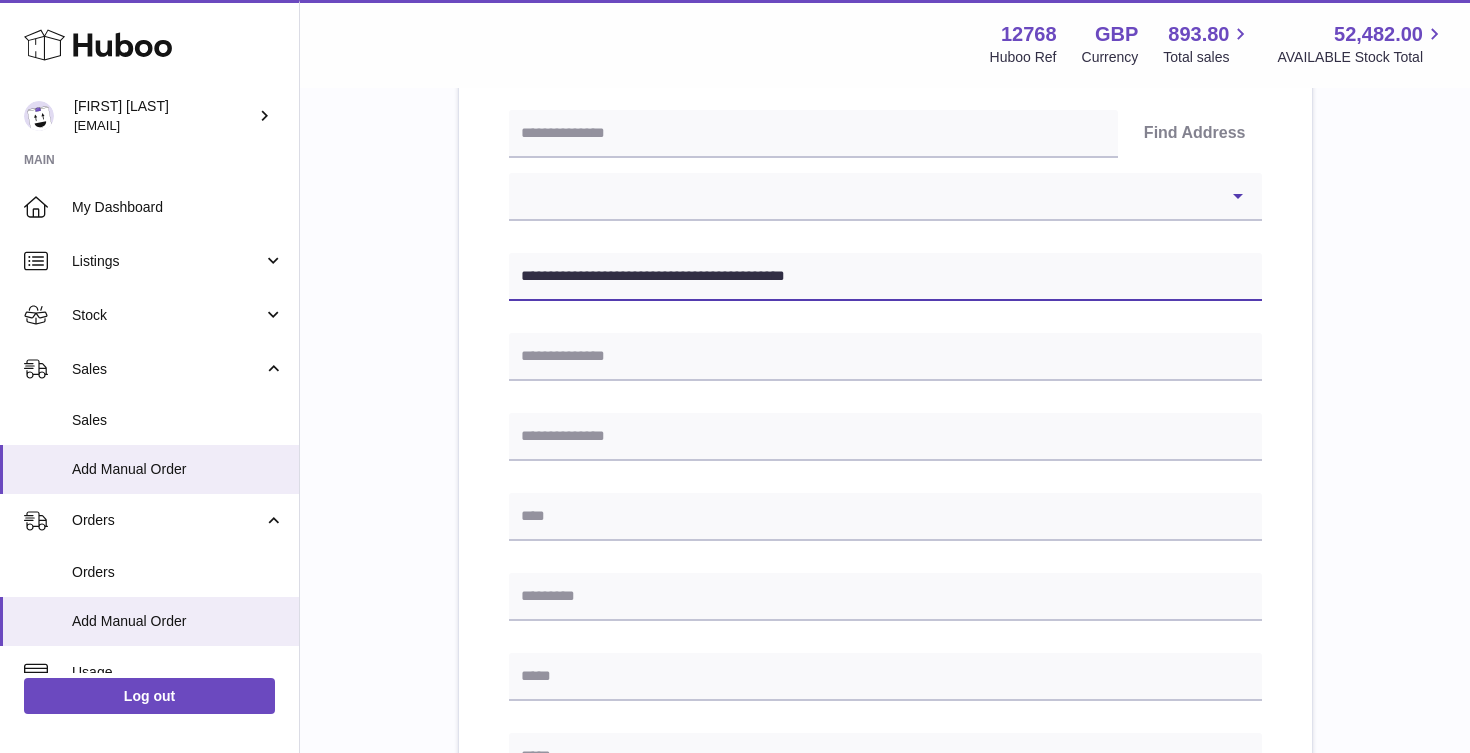 type on "**********" 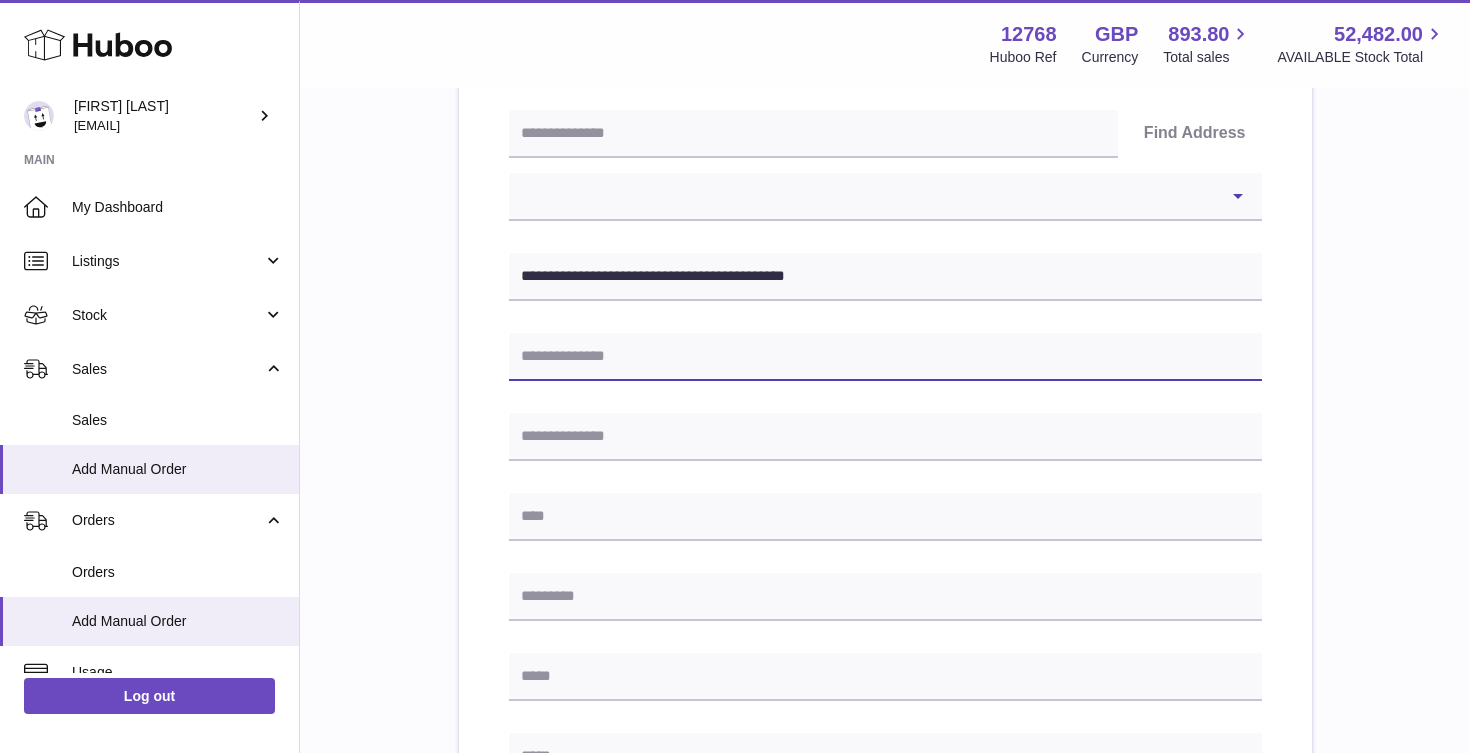 paste on "**********" 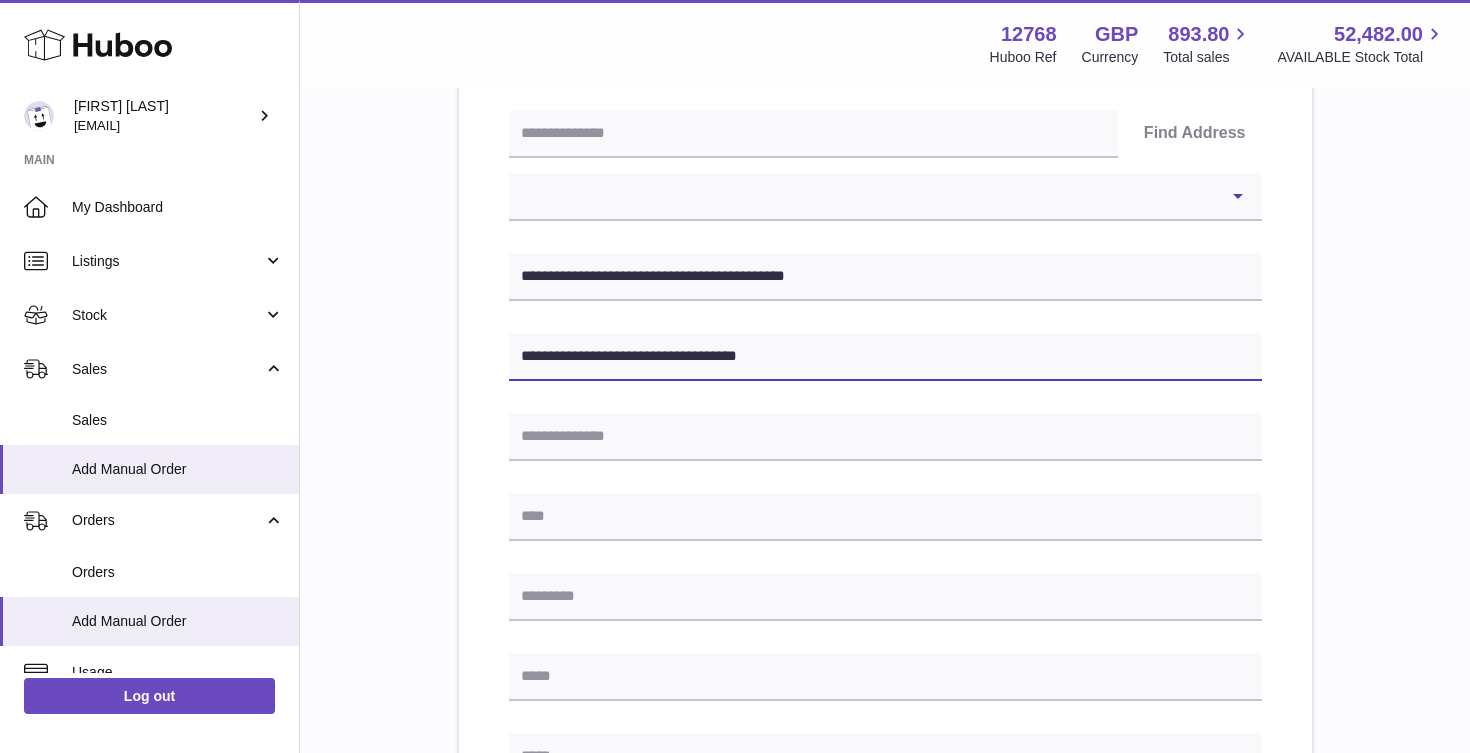 type on "**********" 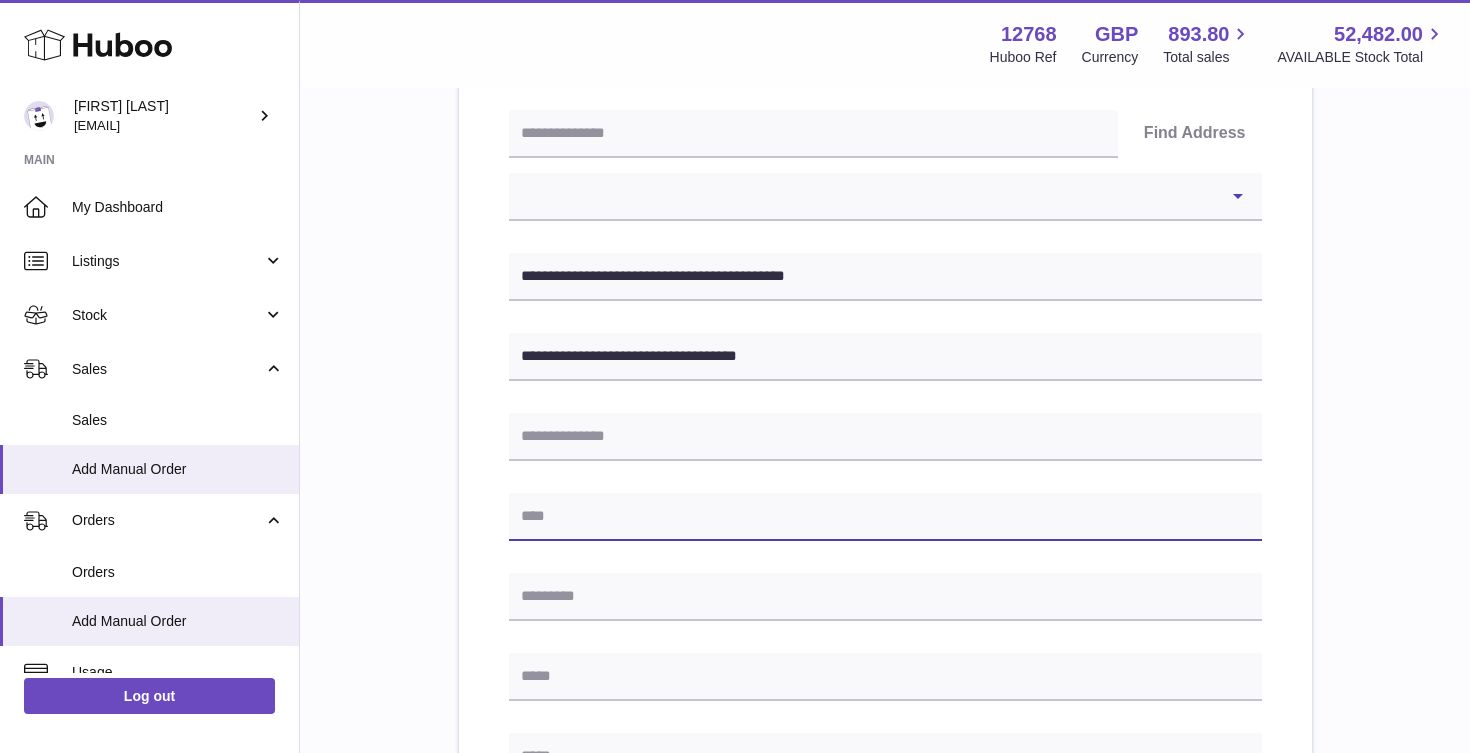 click at bounding box center [885, 517] 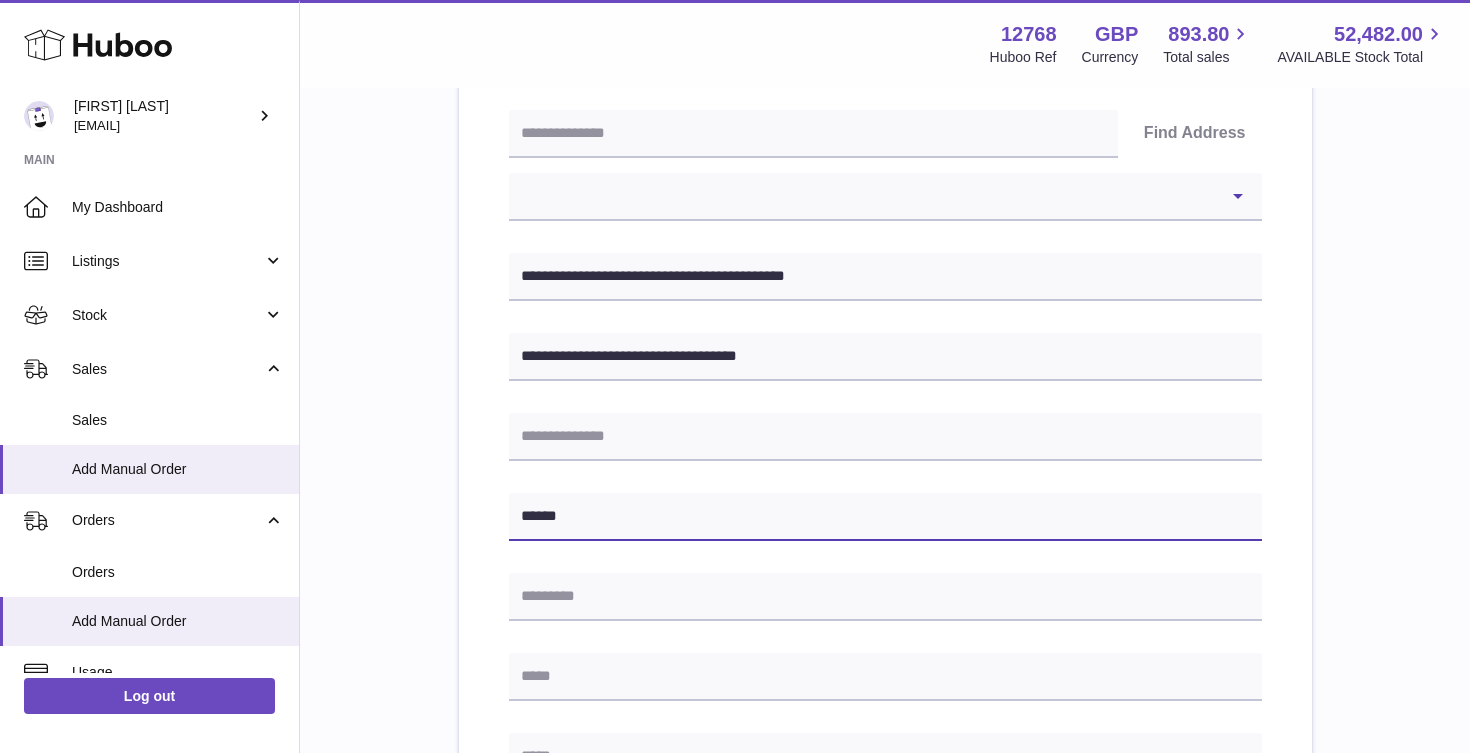 type on "******" 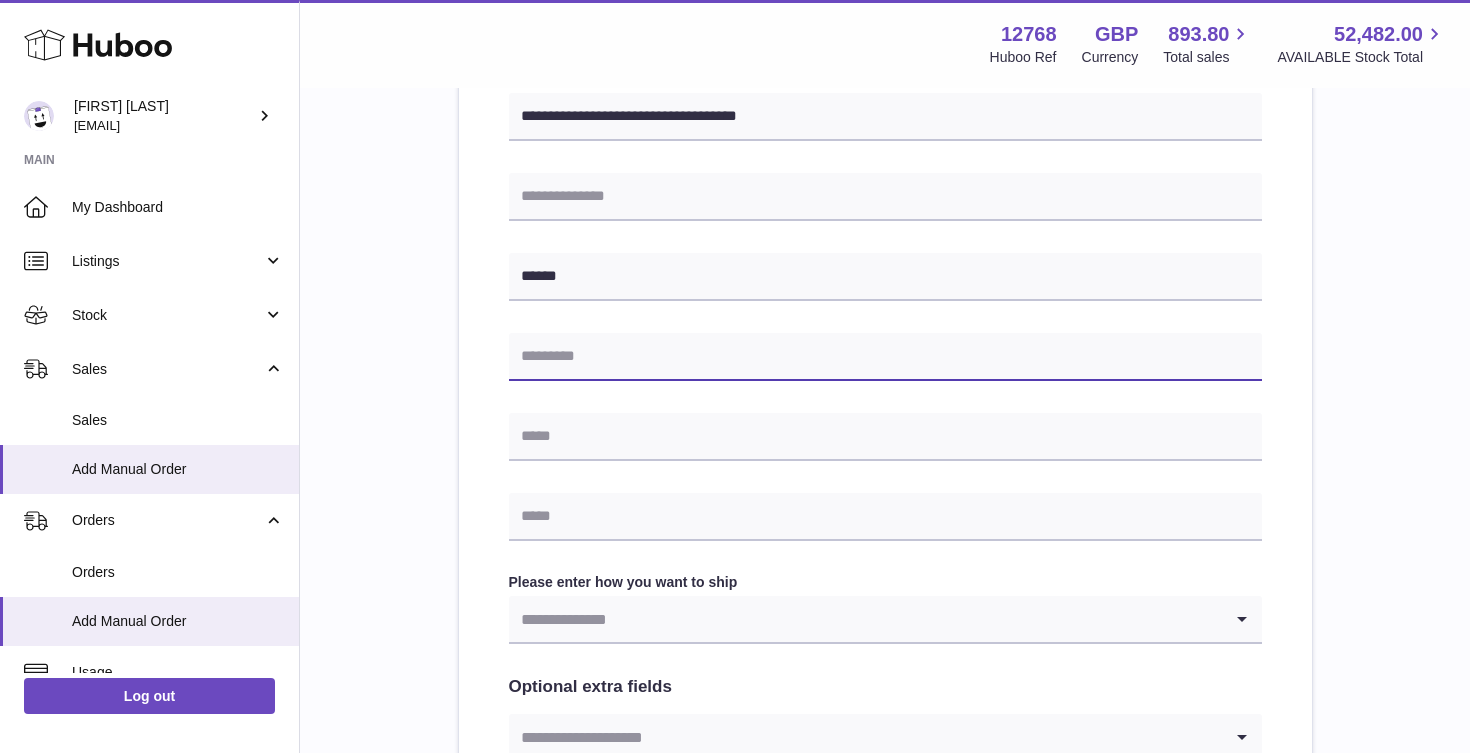 scroll, scrollTop: 670, scrollLeft: 0, axis: vertical 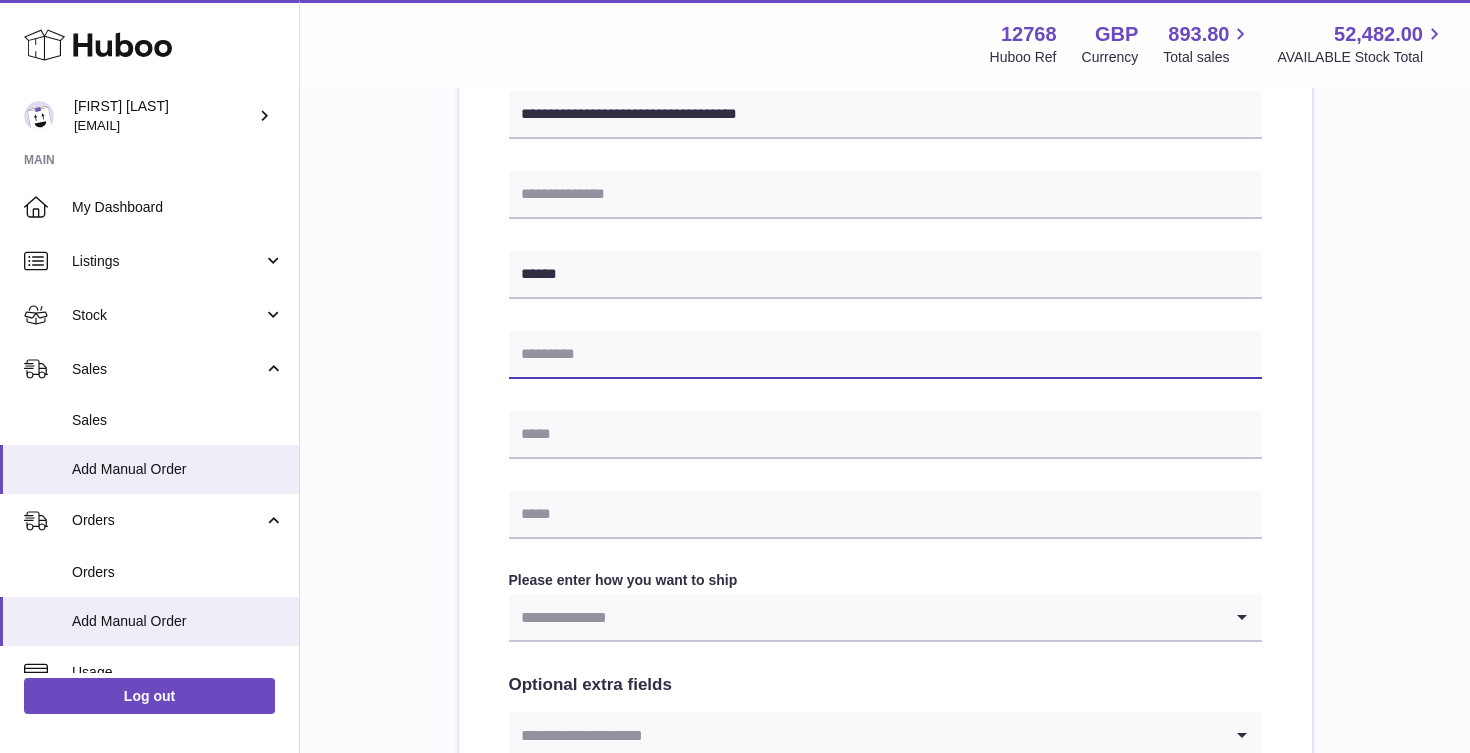 paste on "********" 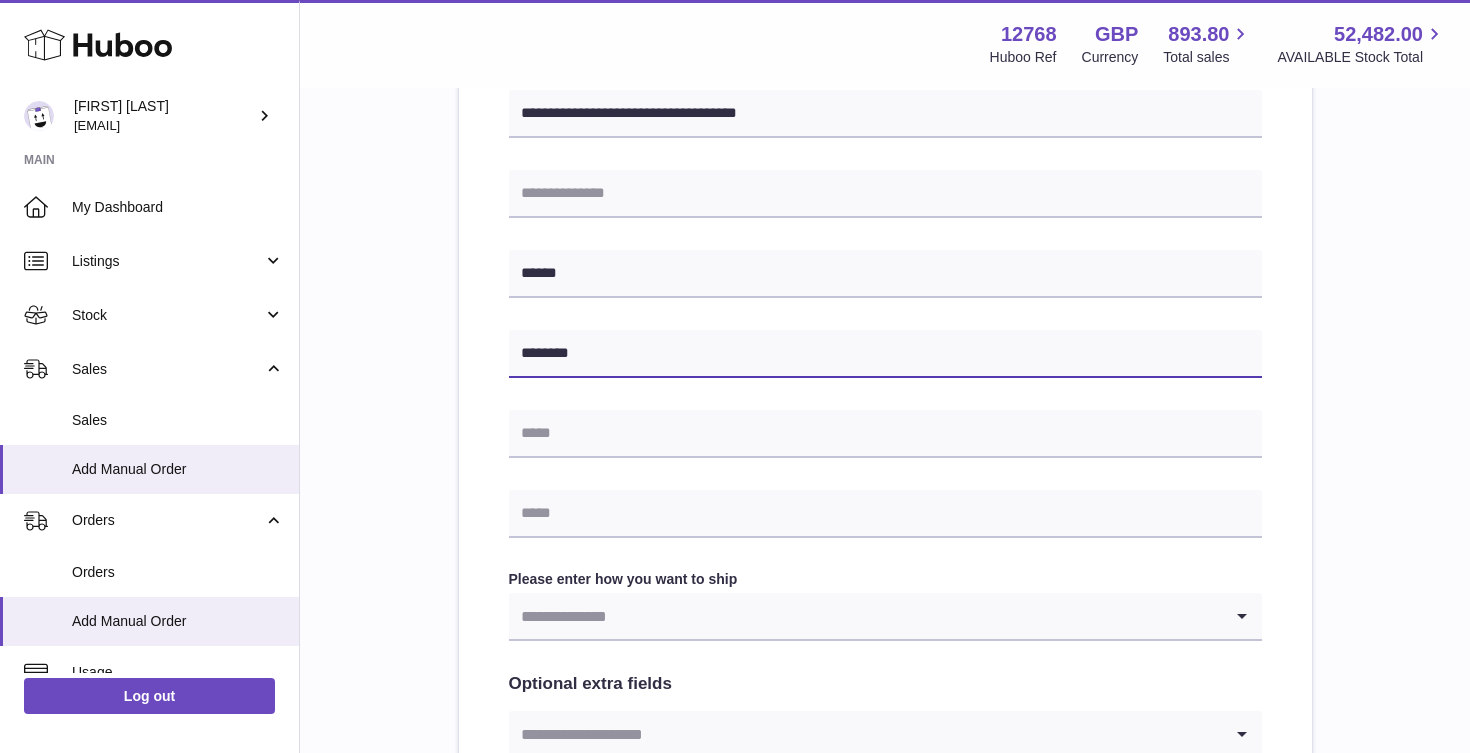 type on "********" 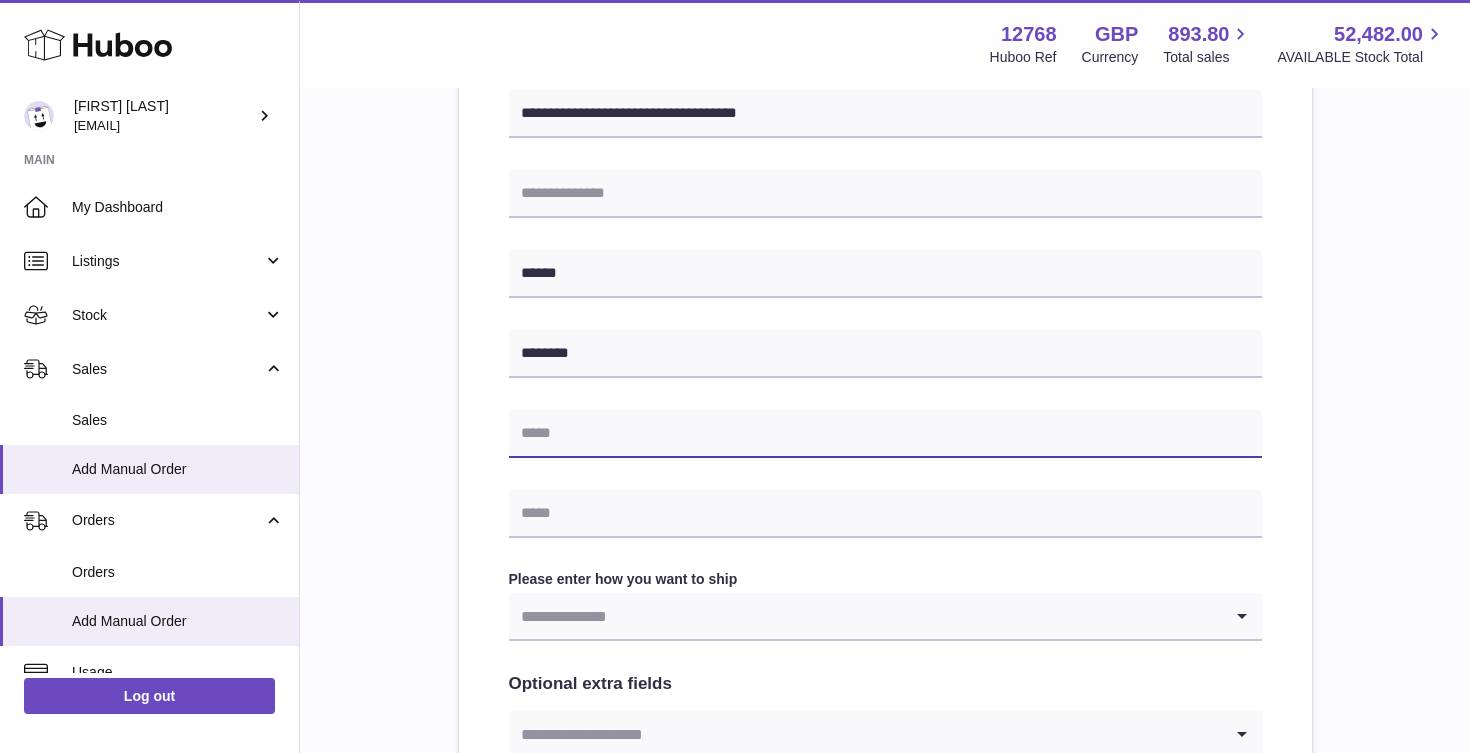 paste on "**********" 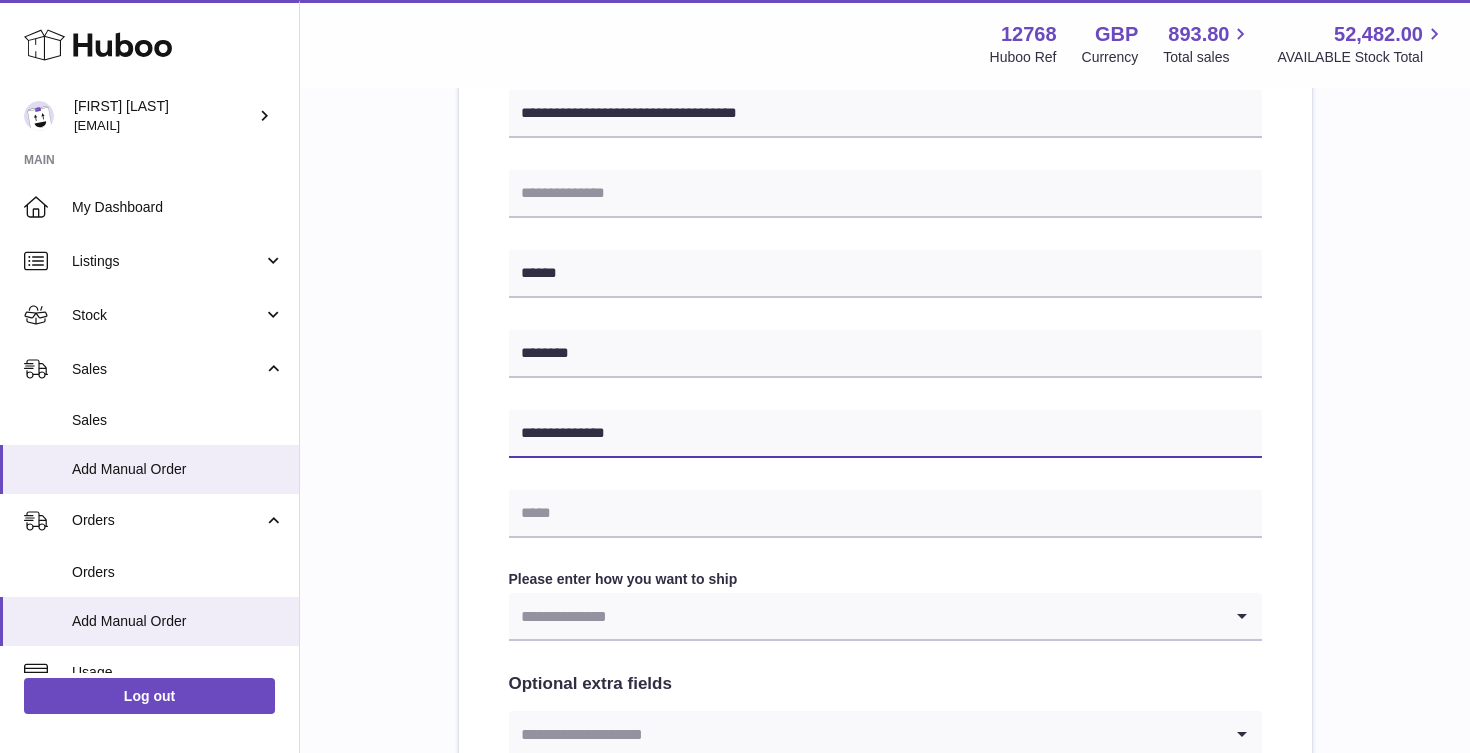 type on "**********" 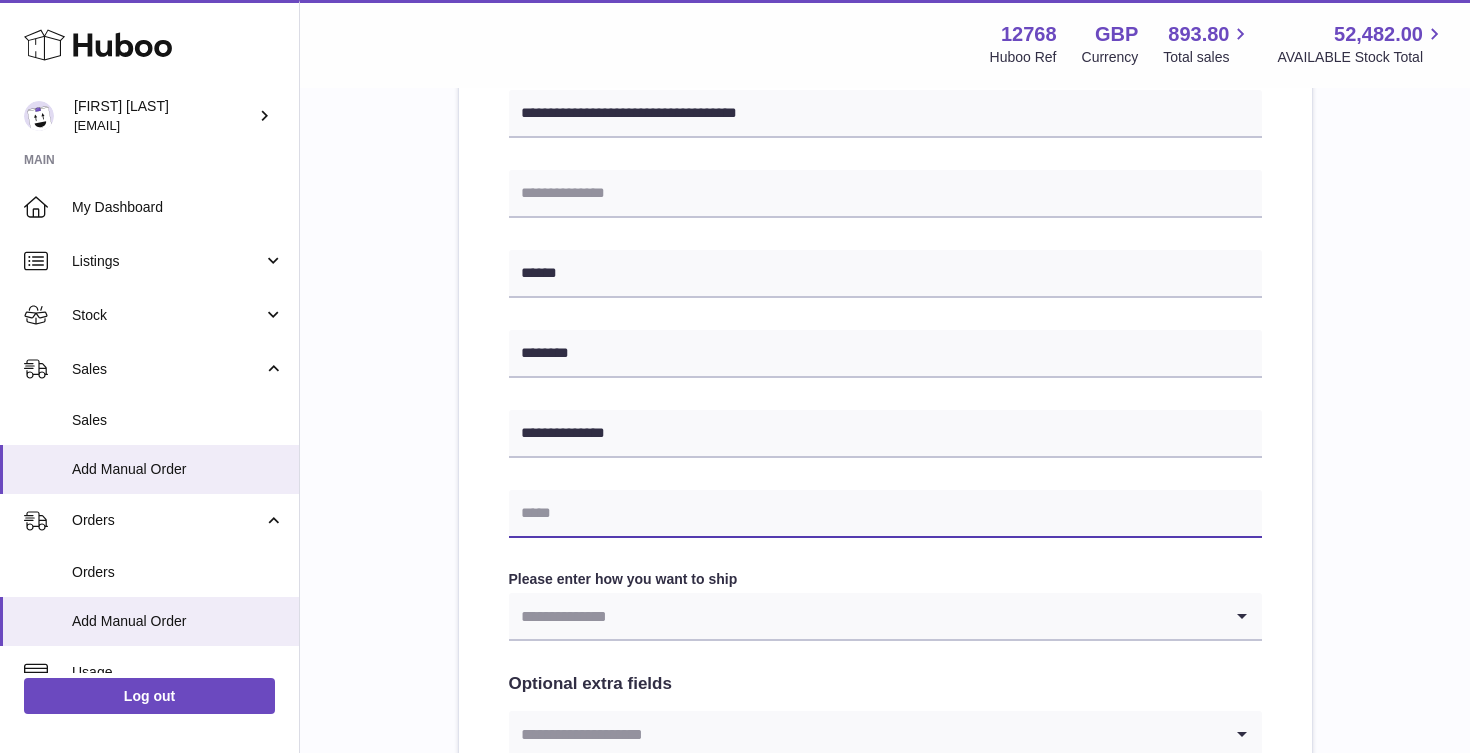 paste on "**********" 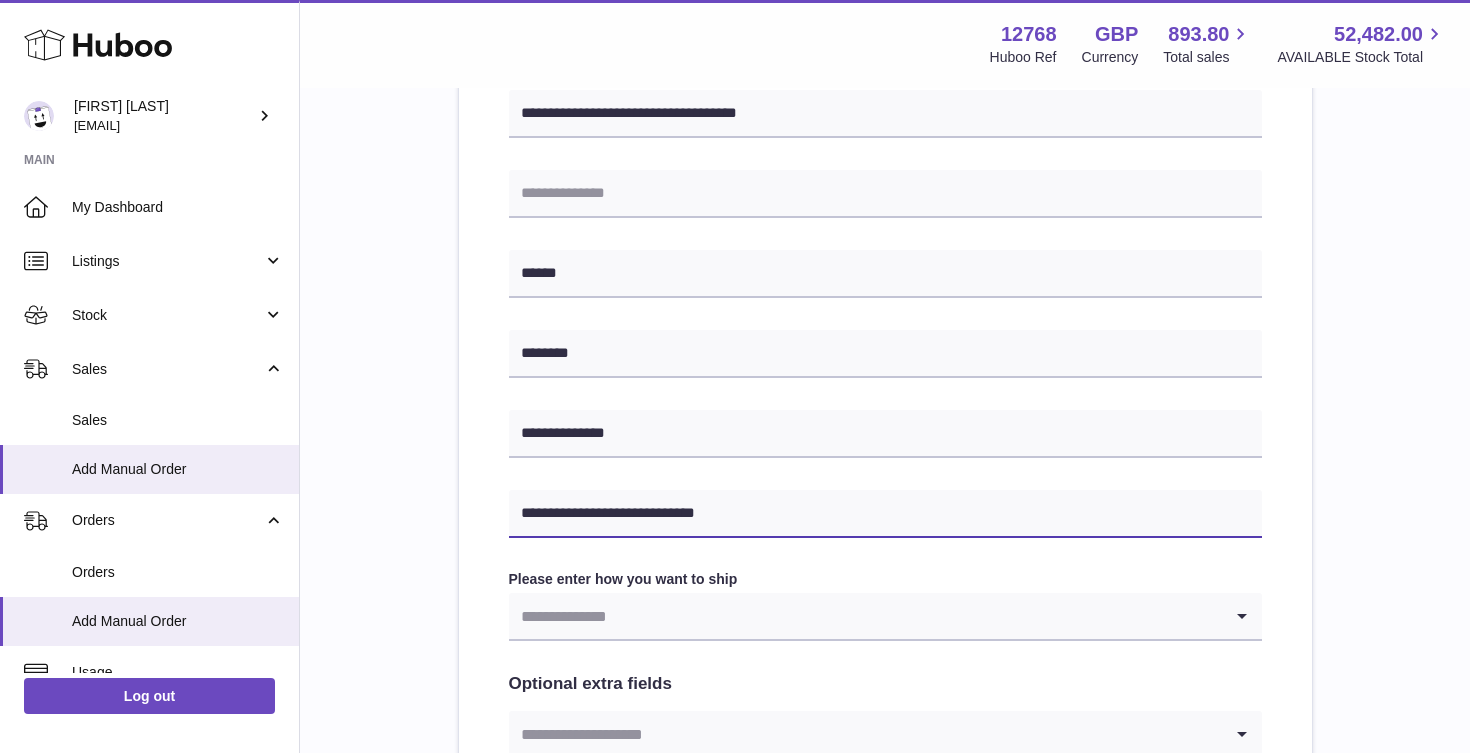 type on "**********" 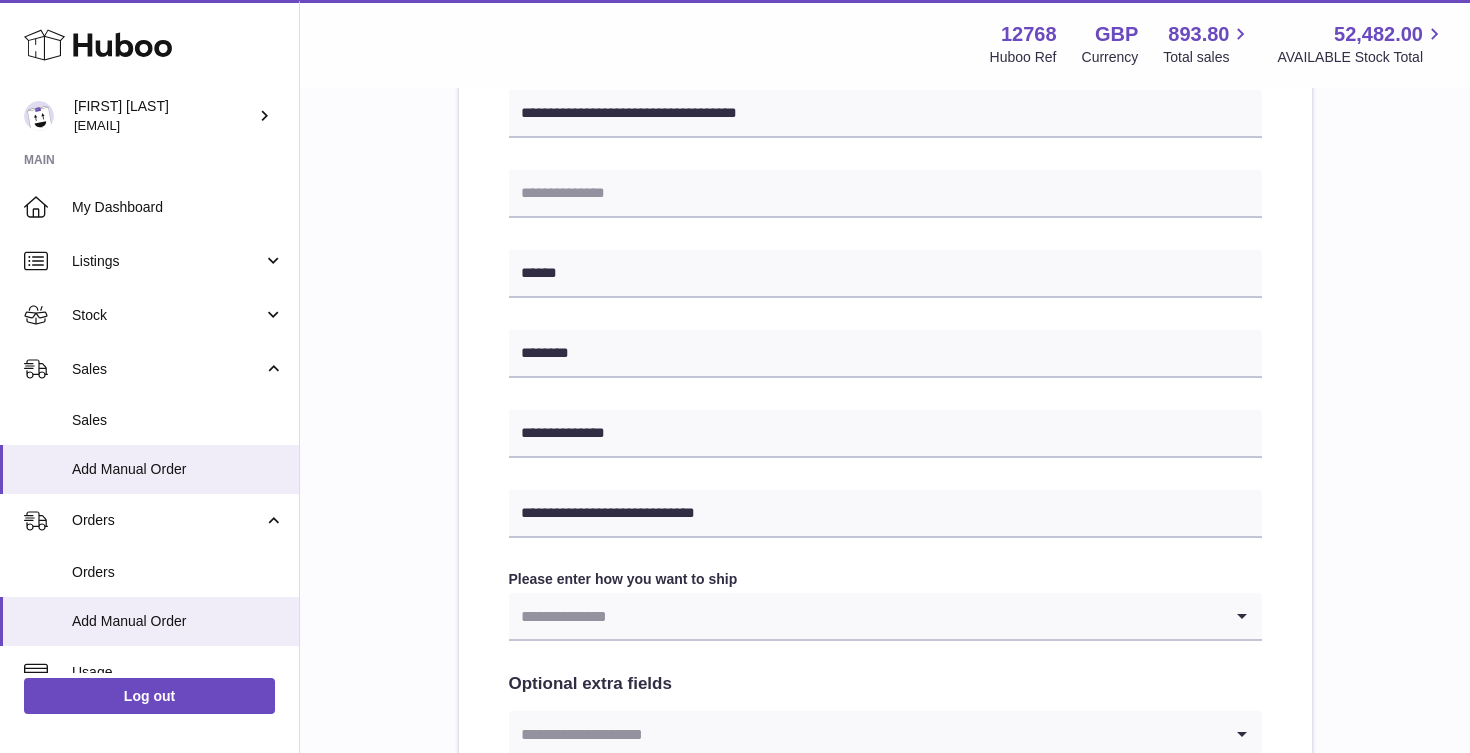 click on "**********" at bounding box center [885, 255] 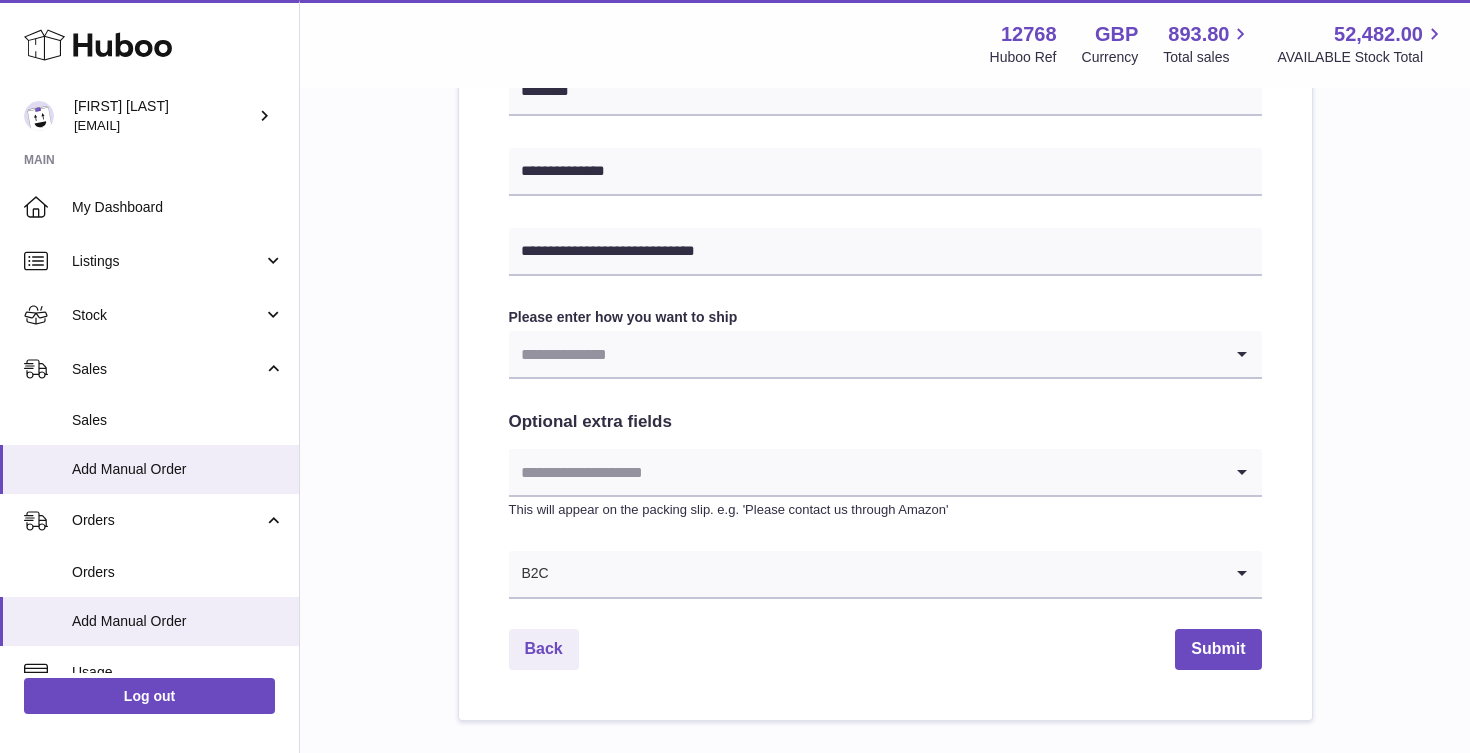 scroll, scrollTop: 935, scrollLeft: 0, axis: vertical 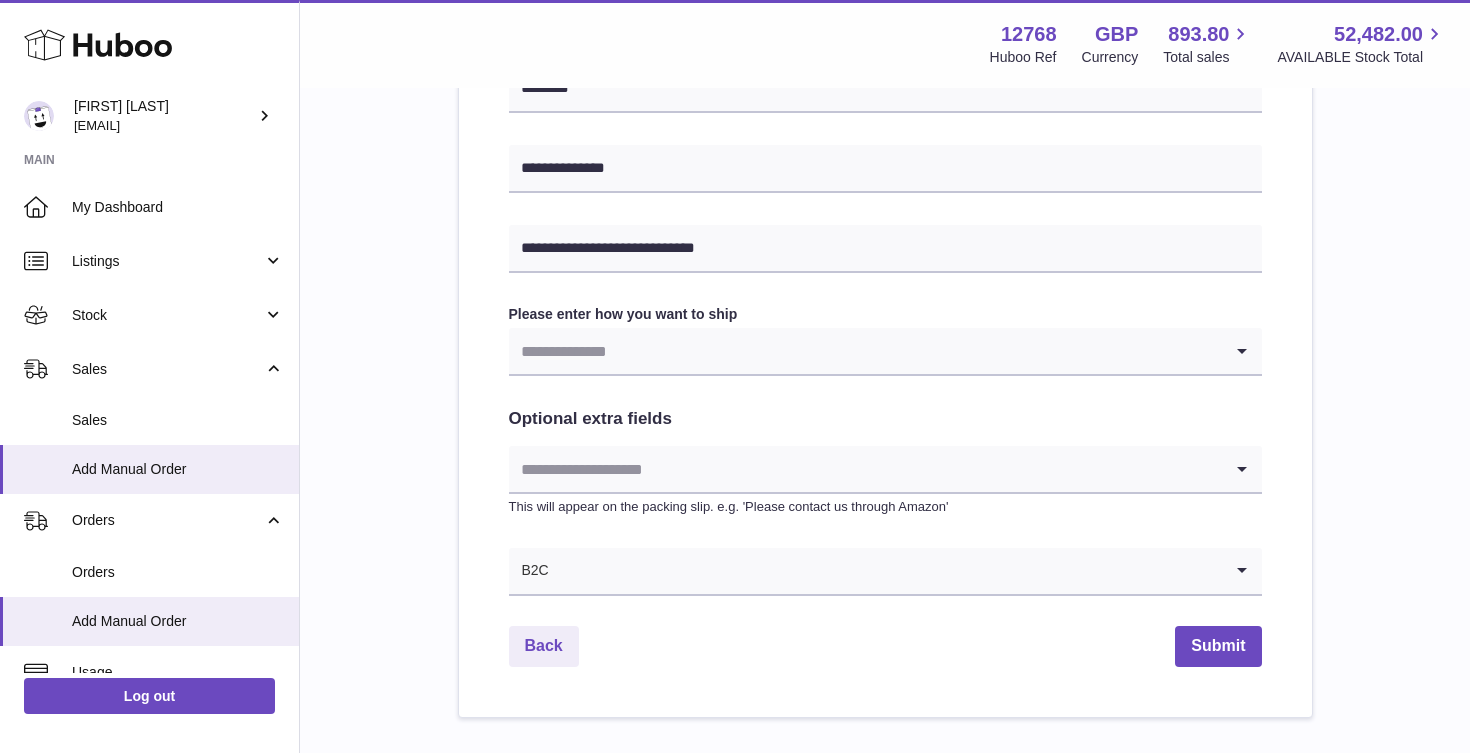 click at bounding box center [865, 351] 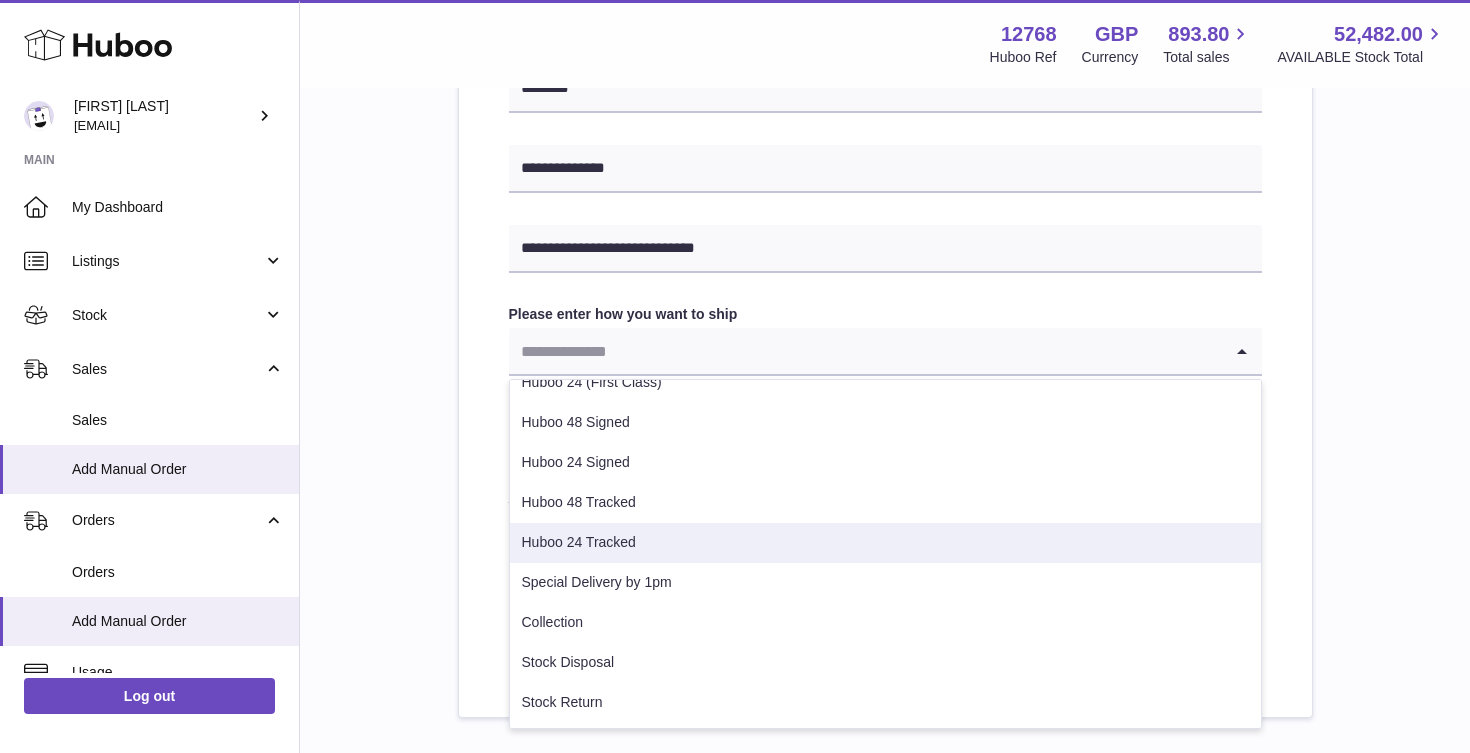 scroll, scrollTop: 62, scrollLeft: 0, axis: vertical 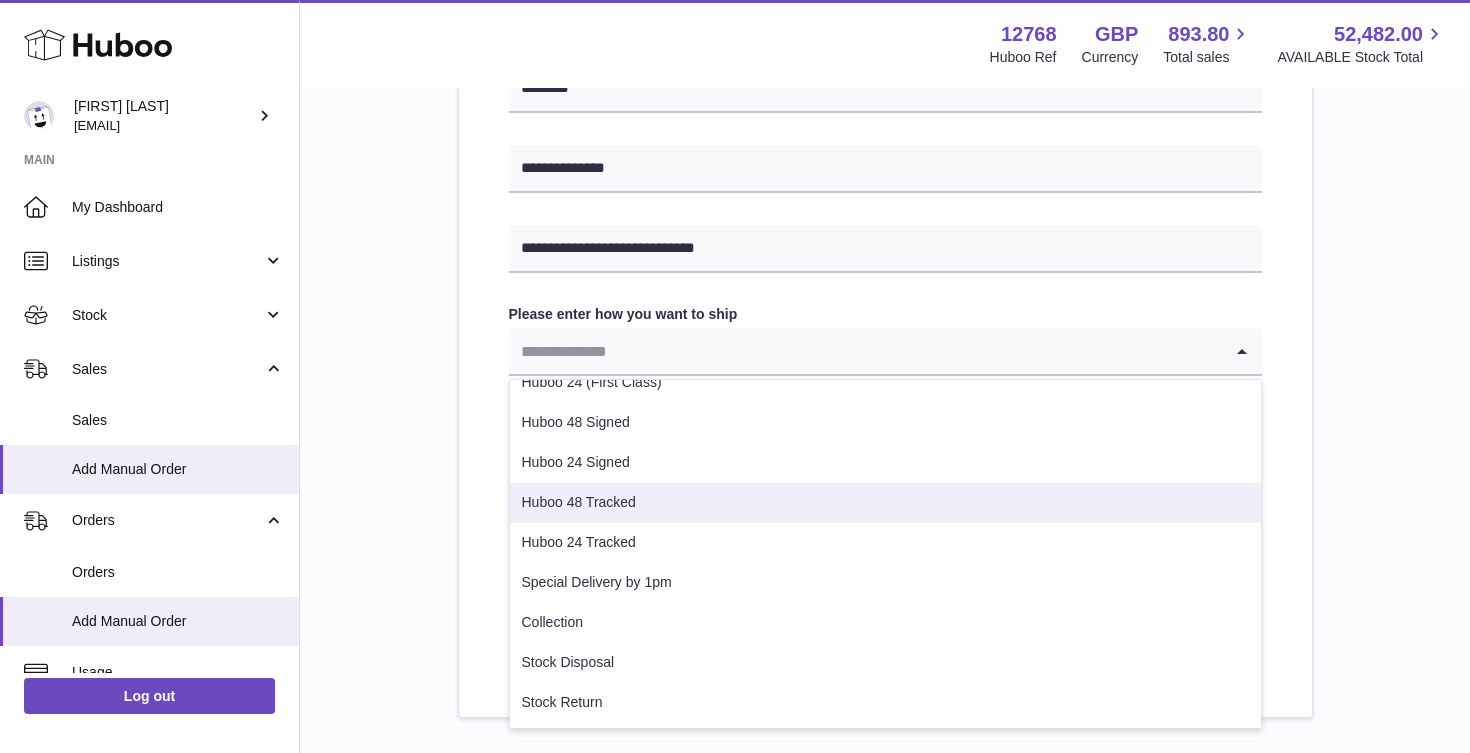 click on "Huboo 48 Tracked" at bounding box center (885, 503) 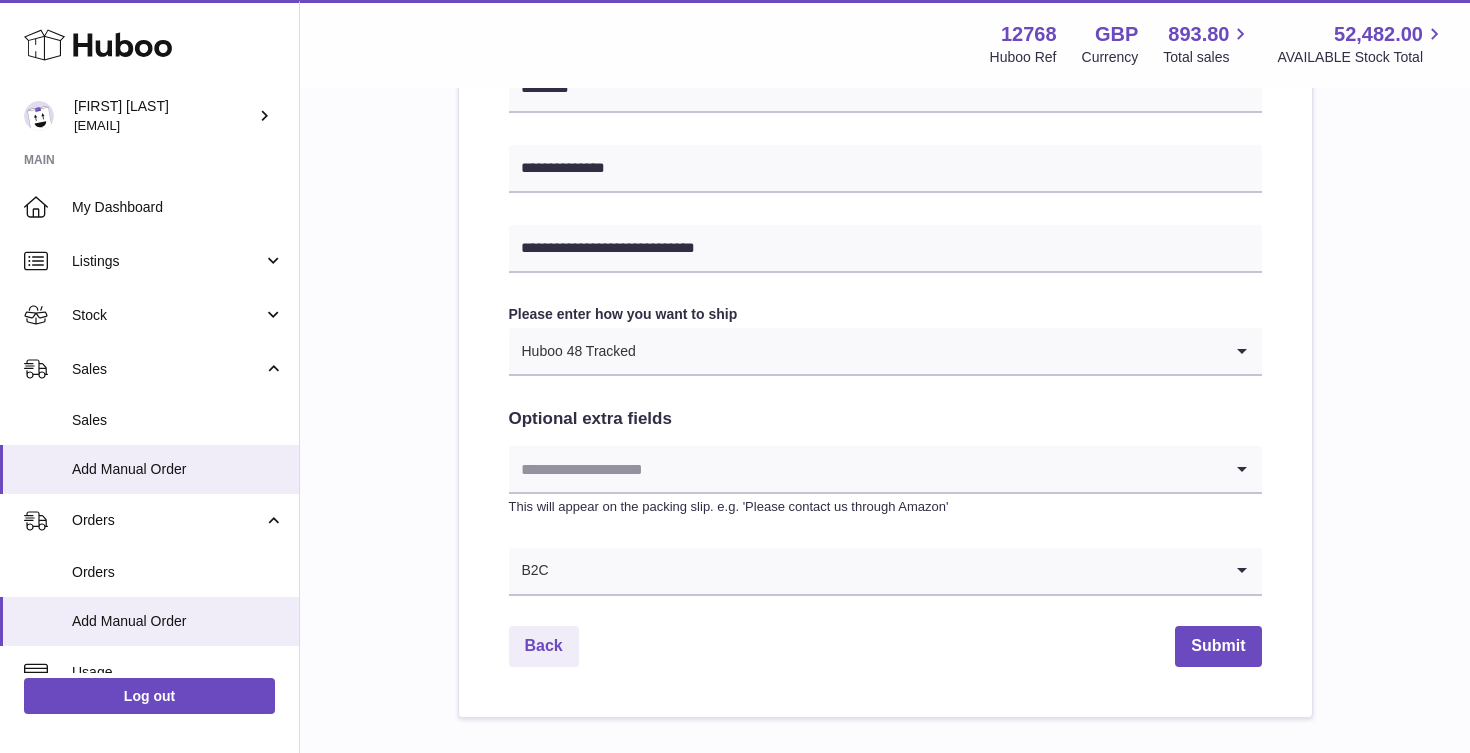 click at bounding box center [865, 469] 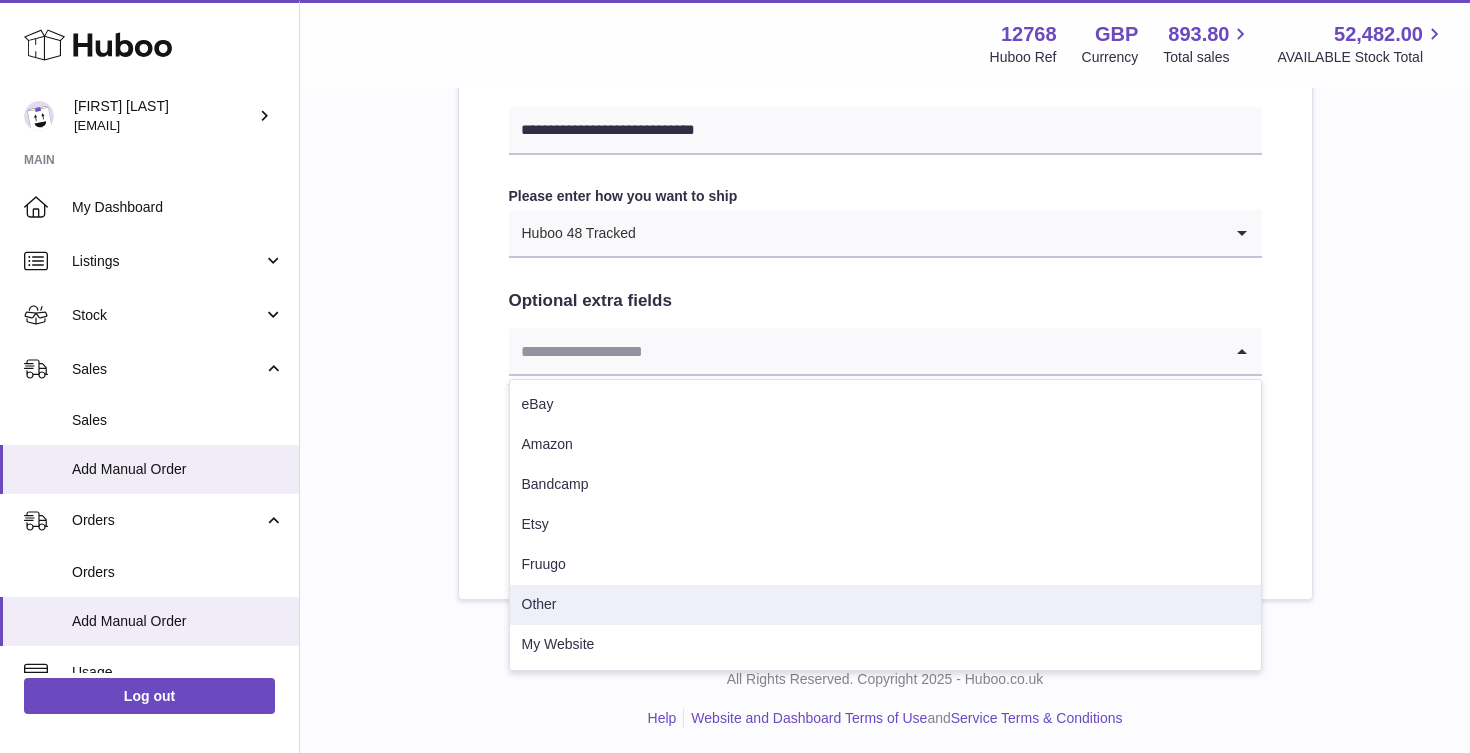 scroll, scrollTop: 1051, scrollLeft: 0, axis: vertical 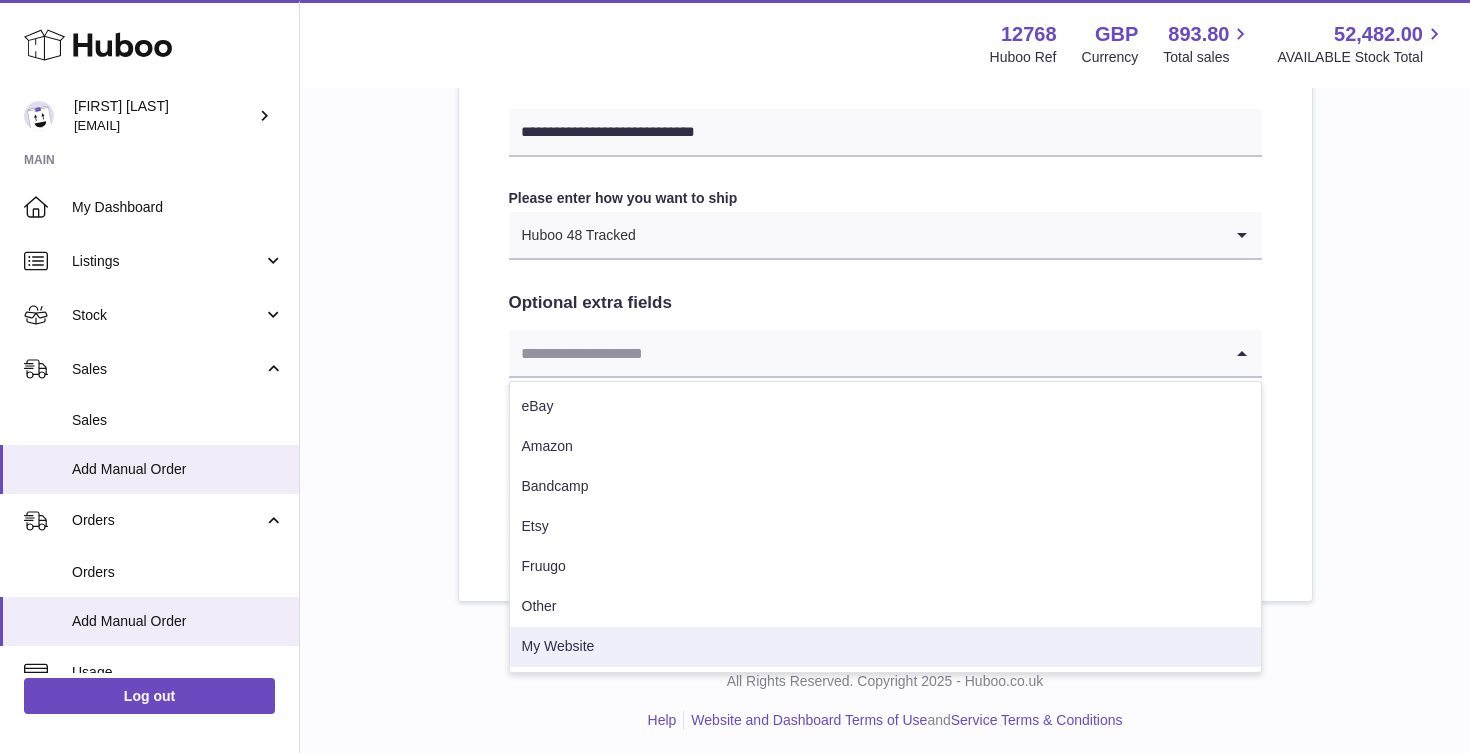 click on "My Website" at bounding box center [885, 647] 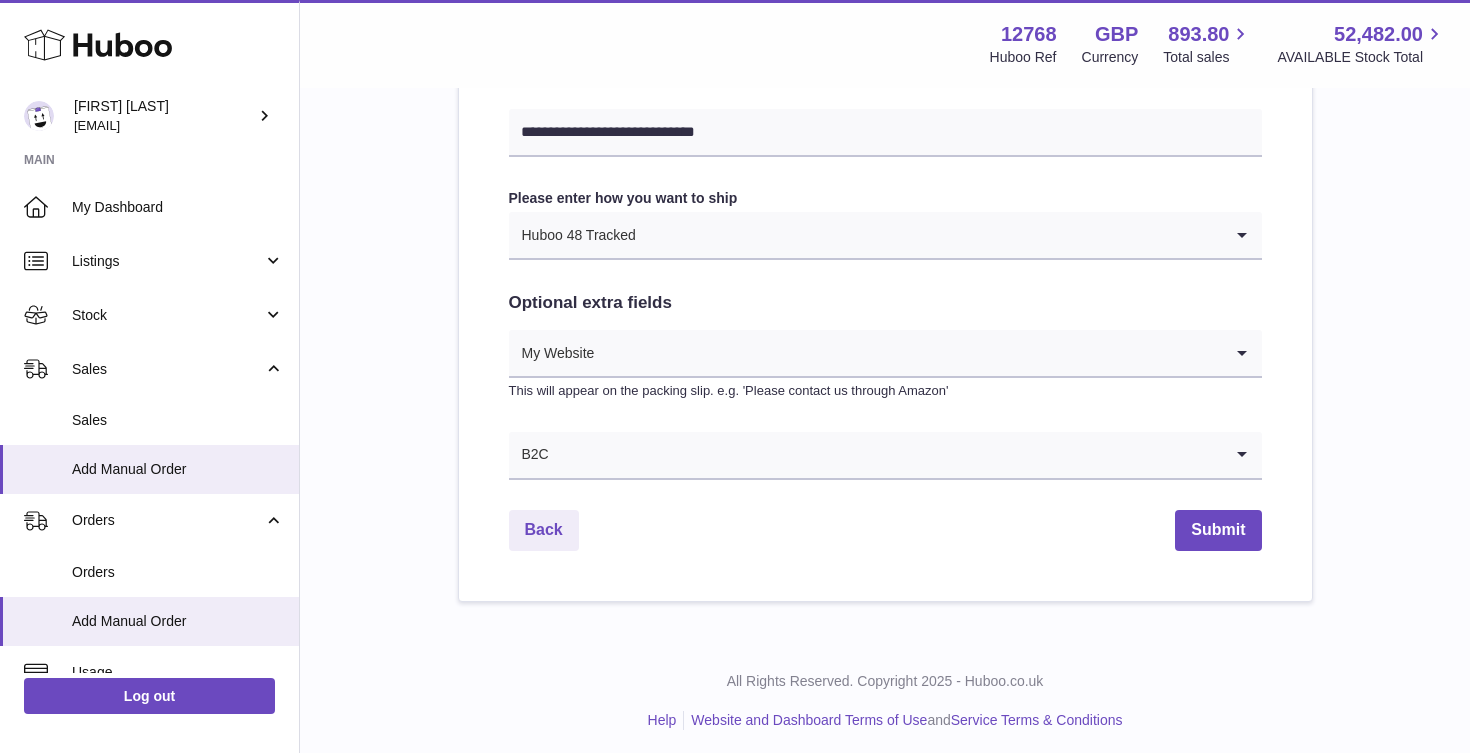 click at bounding box center (886, 455) 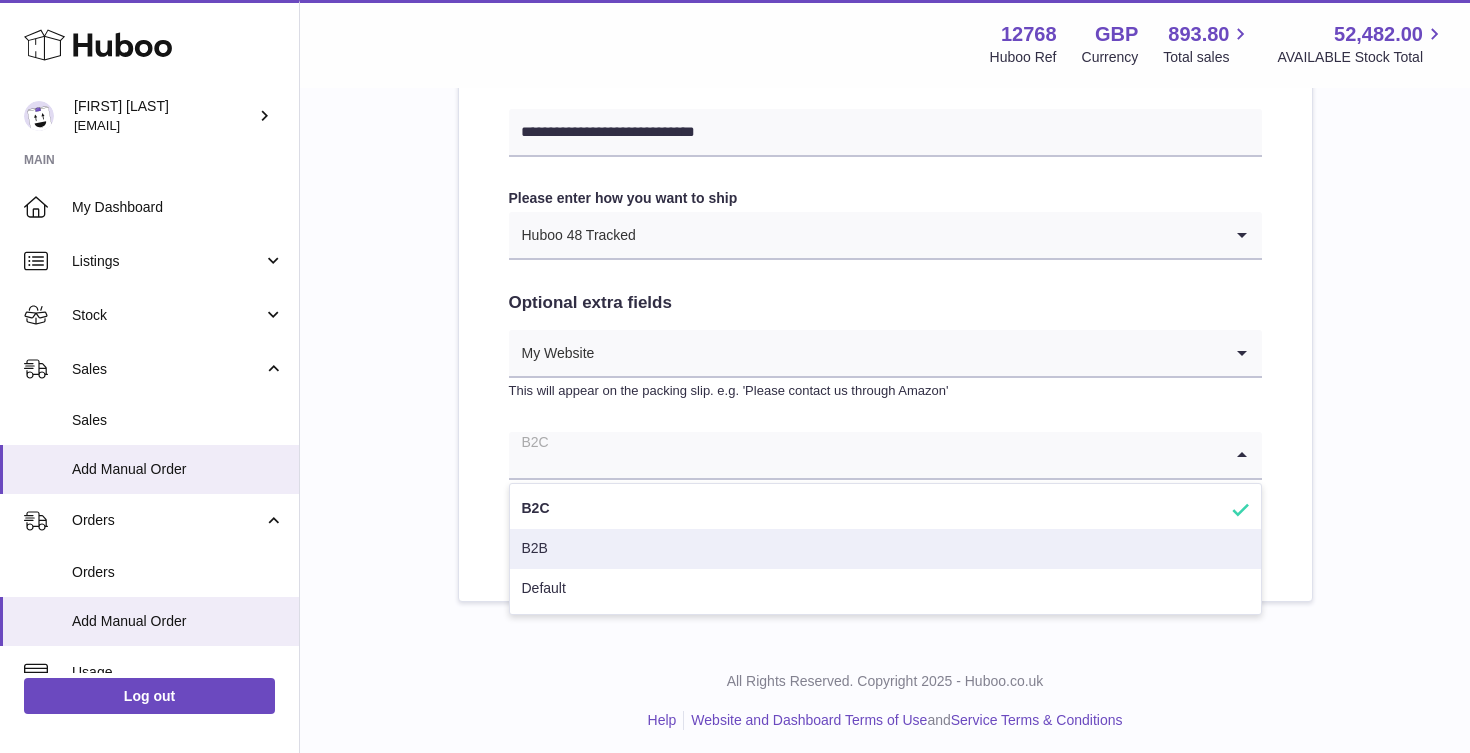 click on "B2B" at bounding box center (885, 549) 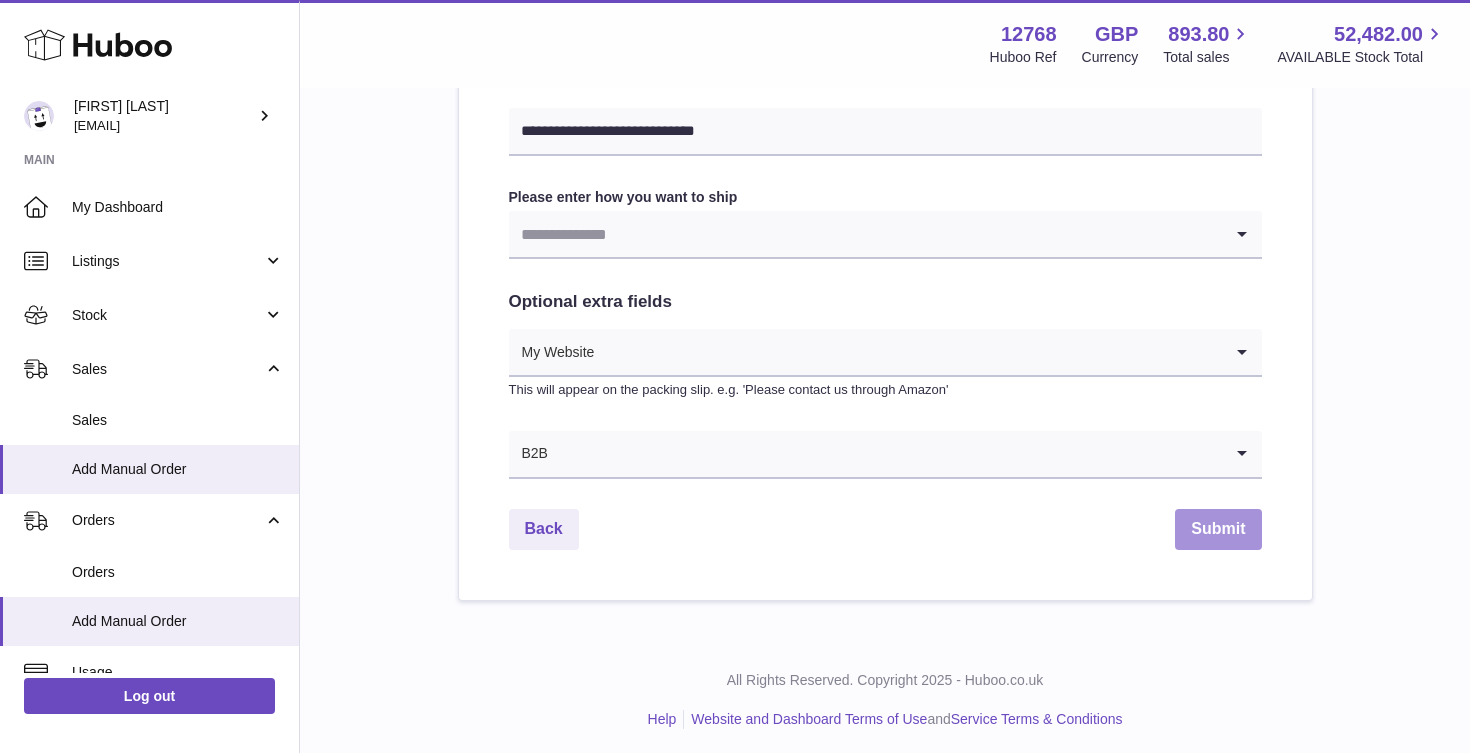 scroll, scrollTop: 1051, scrollLeft: 0, axis: vertical 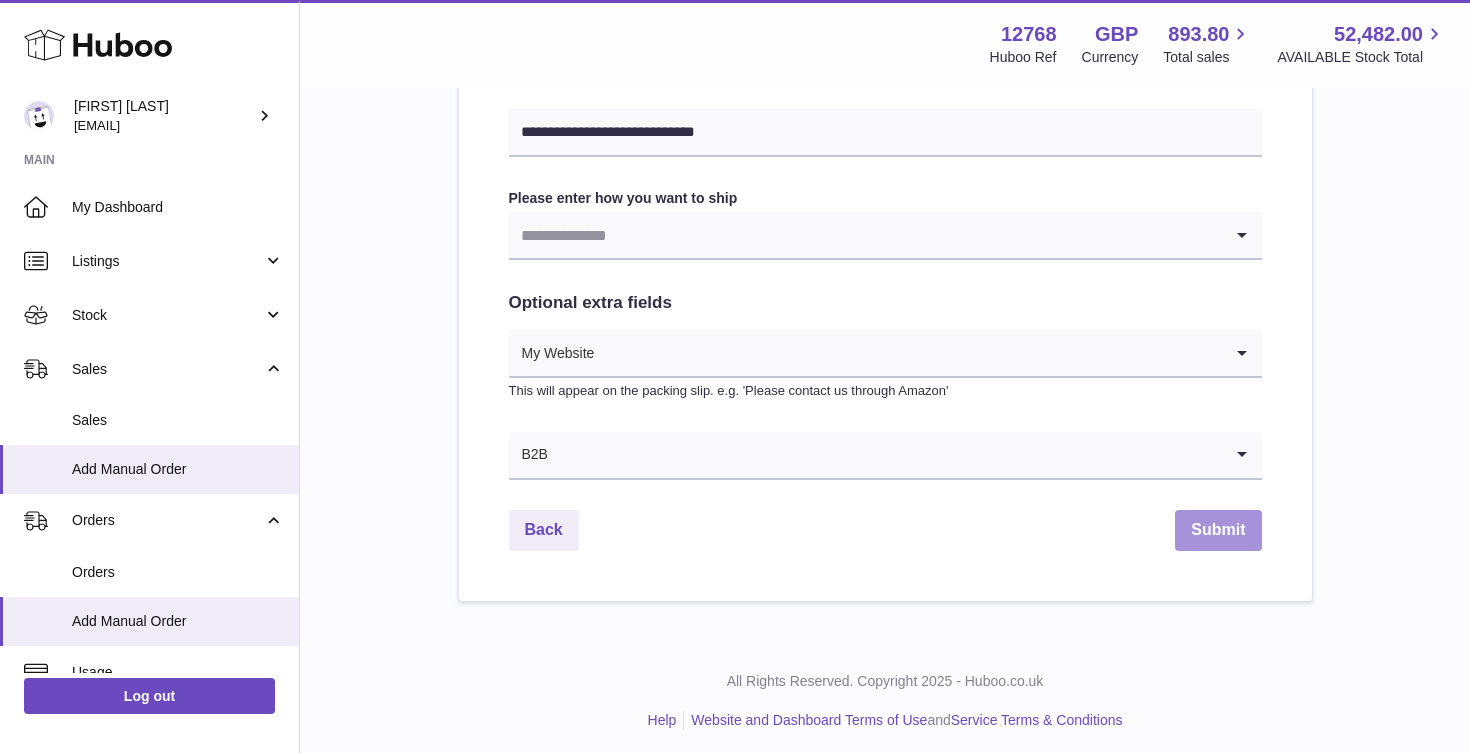 click on "Submit" at bounding box center (1218, 530) 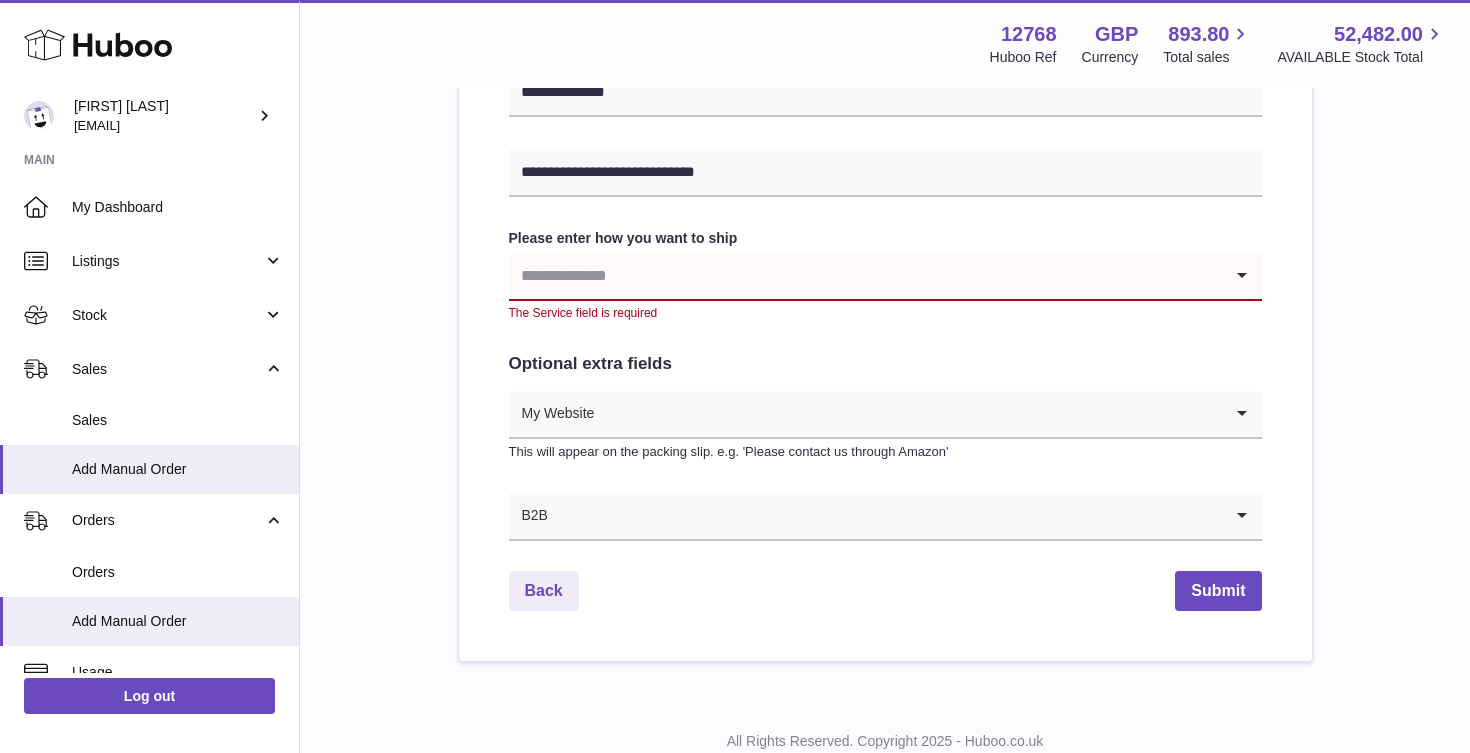 click at bounding box center [865, 276] 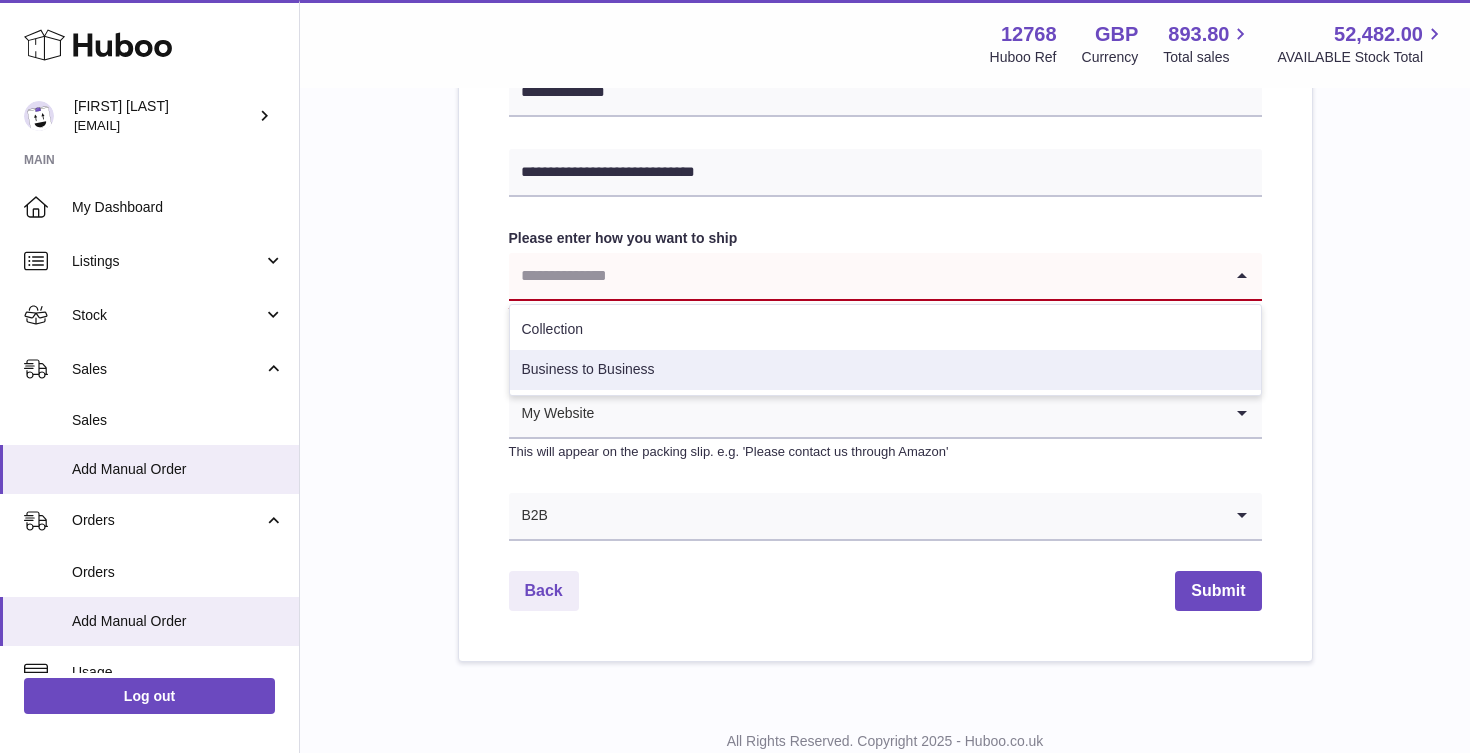 click on "Business to Business" at bounding box center [885, 370] 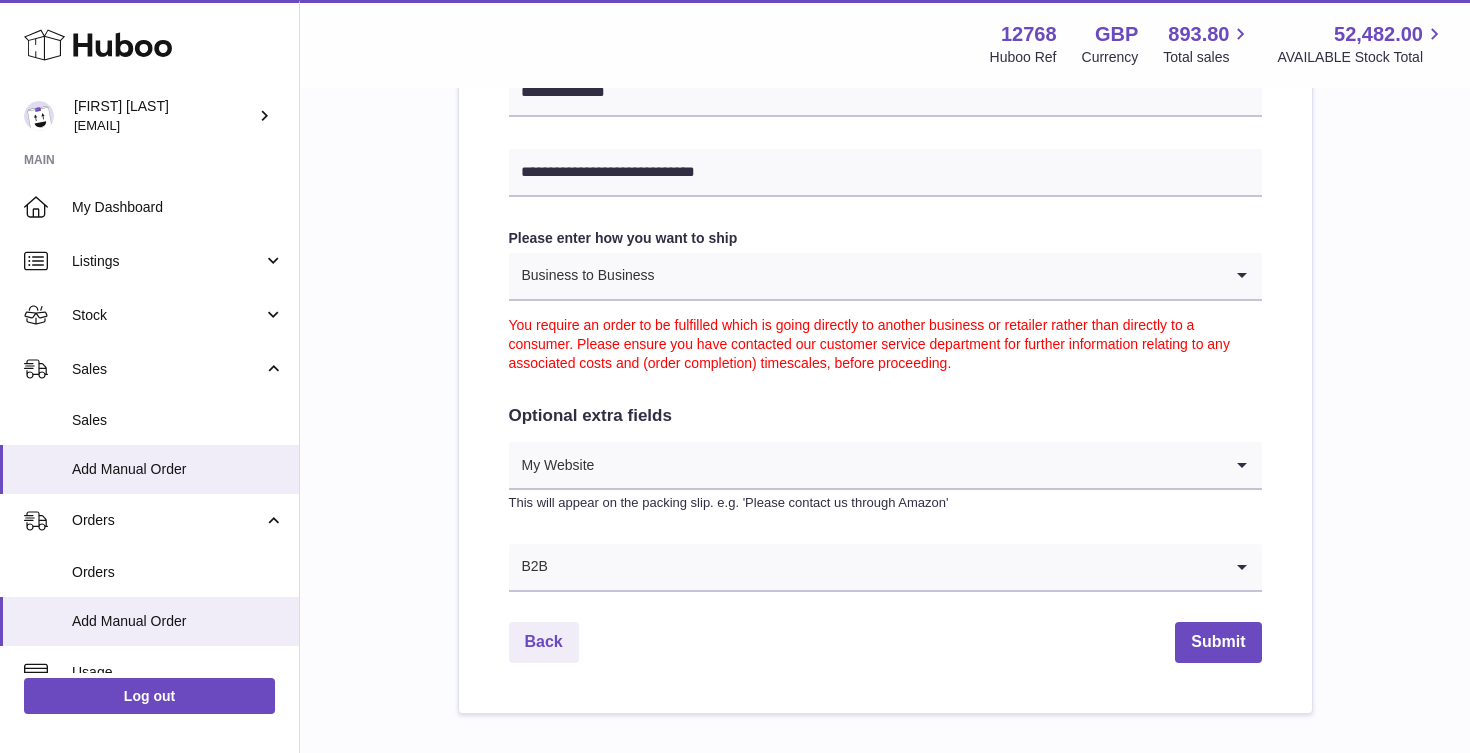 click at bounding box center (885, 567) 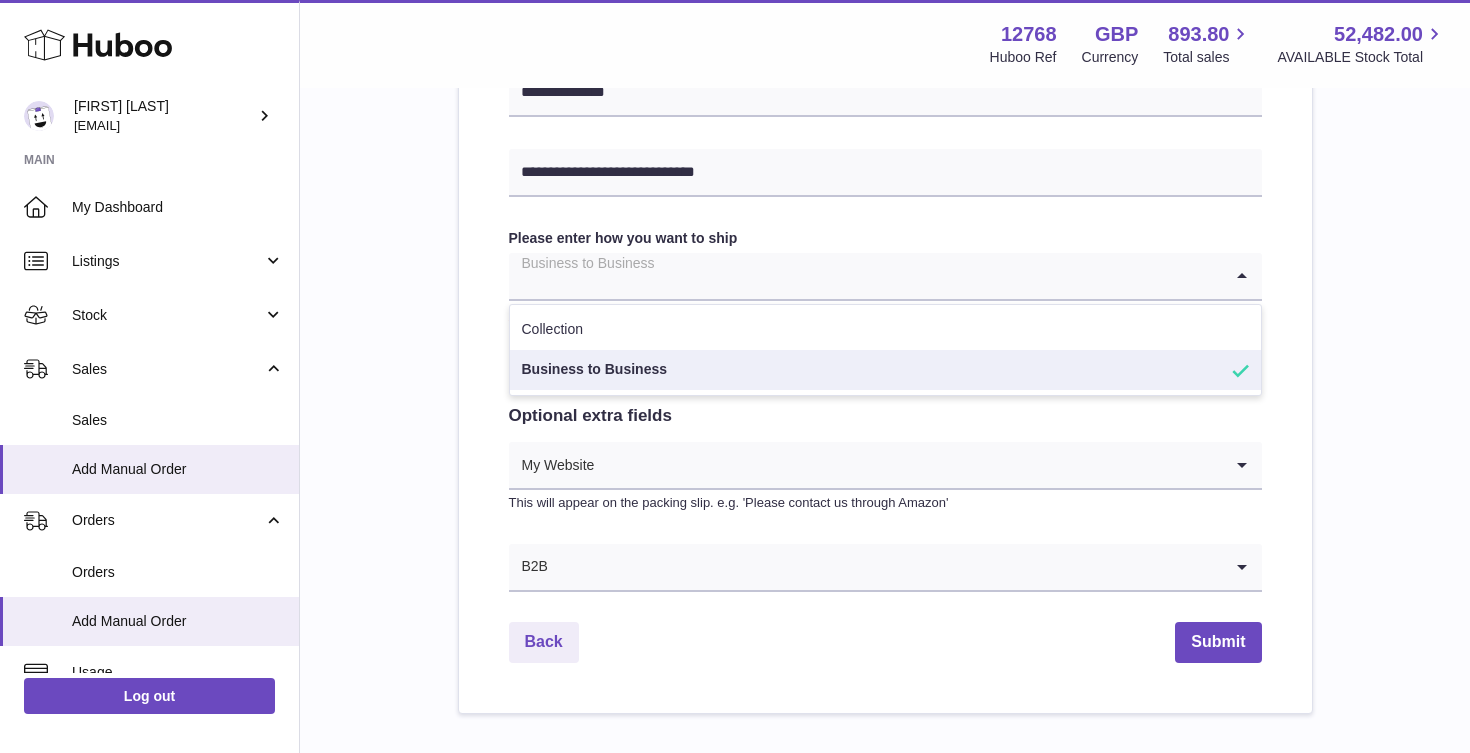 click at bounding box center [865, 276] 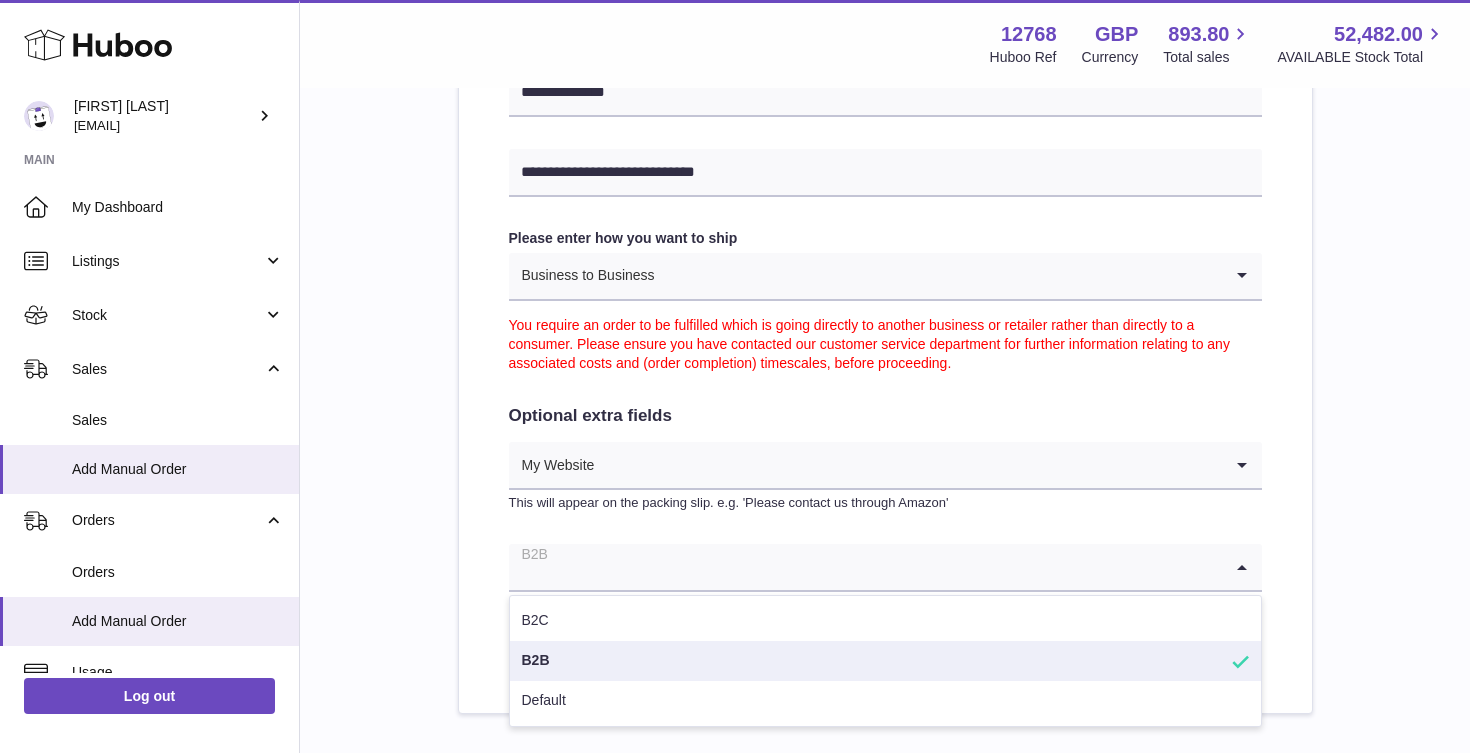 click at bounding box center [865, 567] 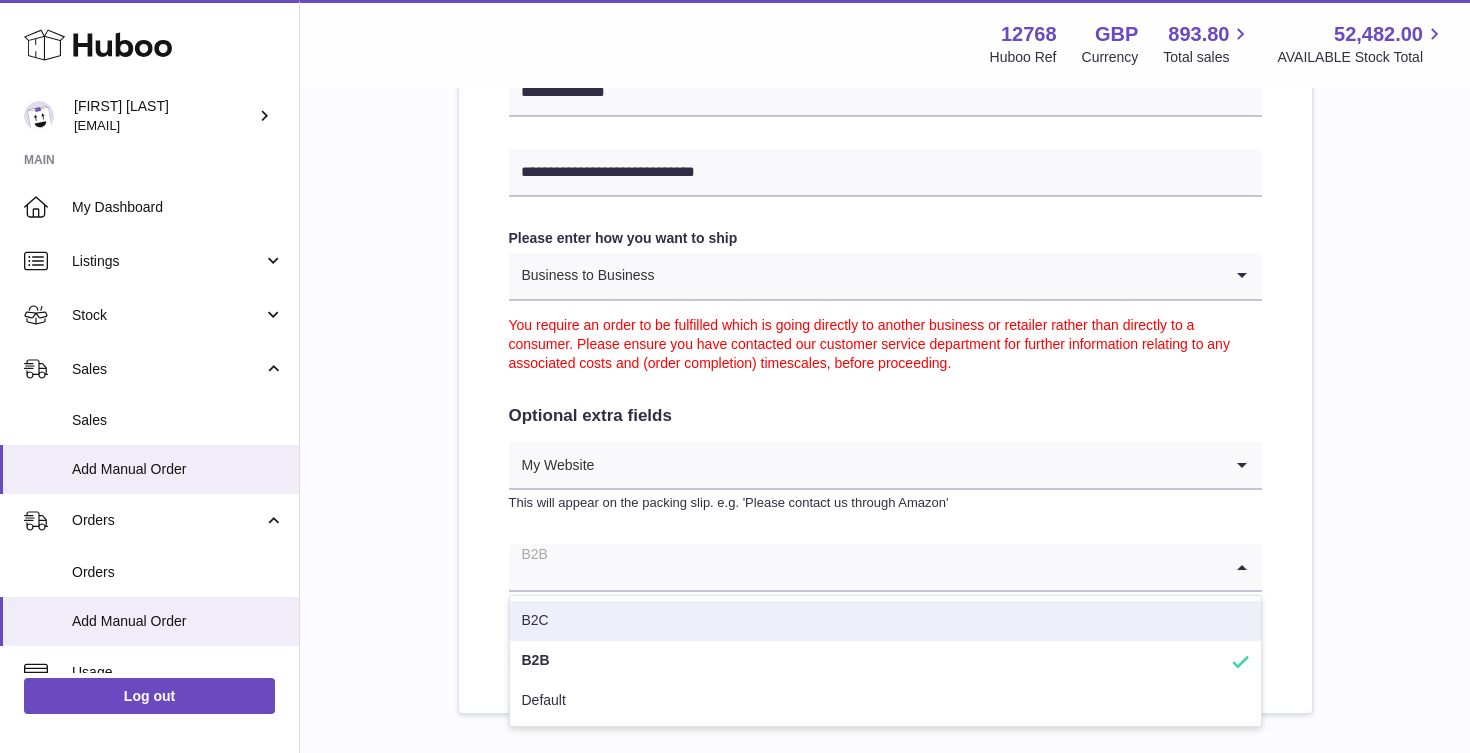 click on "B2C" at bounding box center (885, 621) 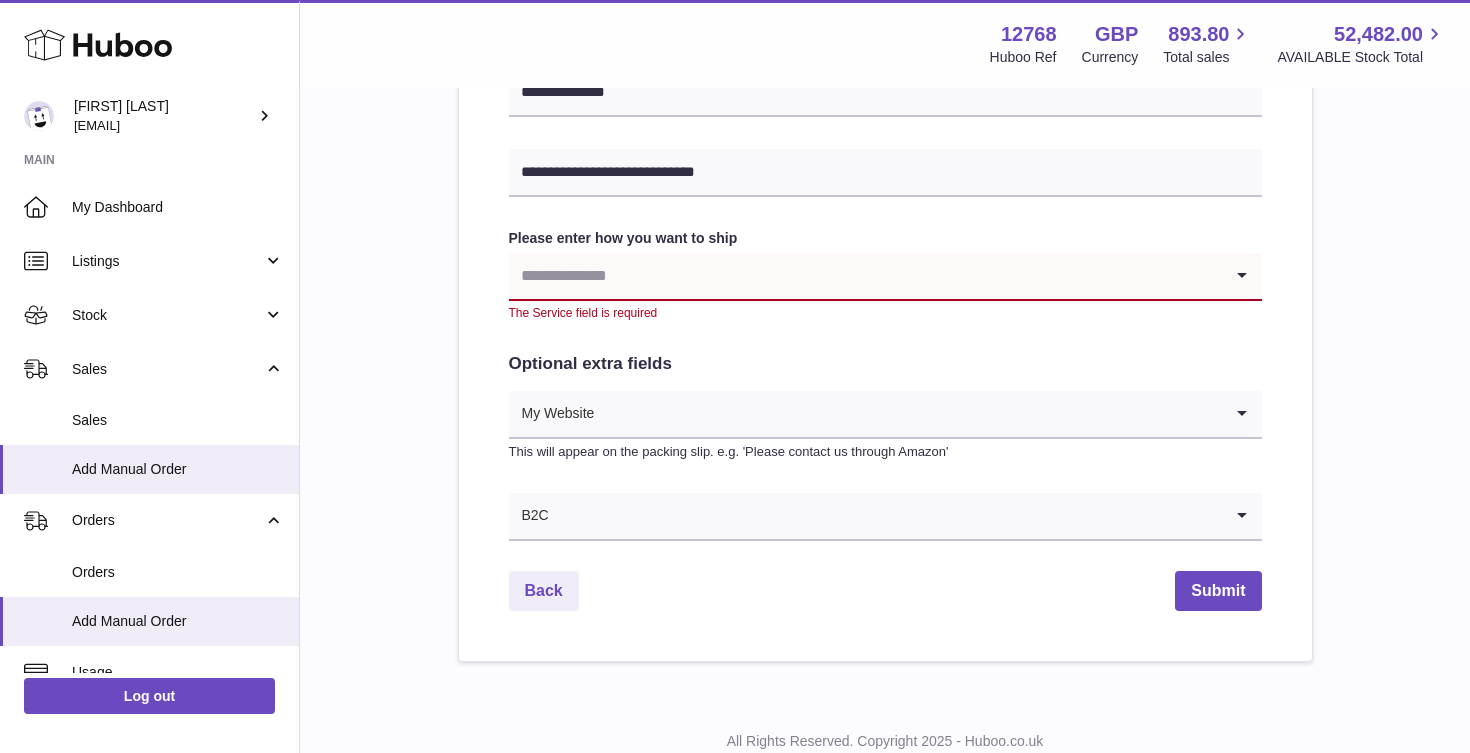 click at bounding box center [865, 276] 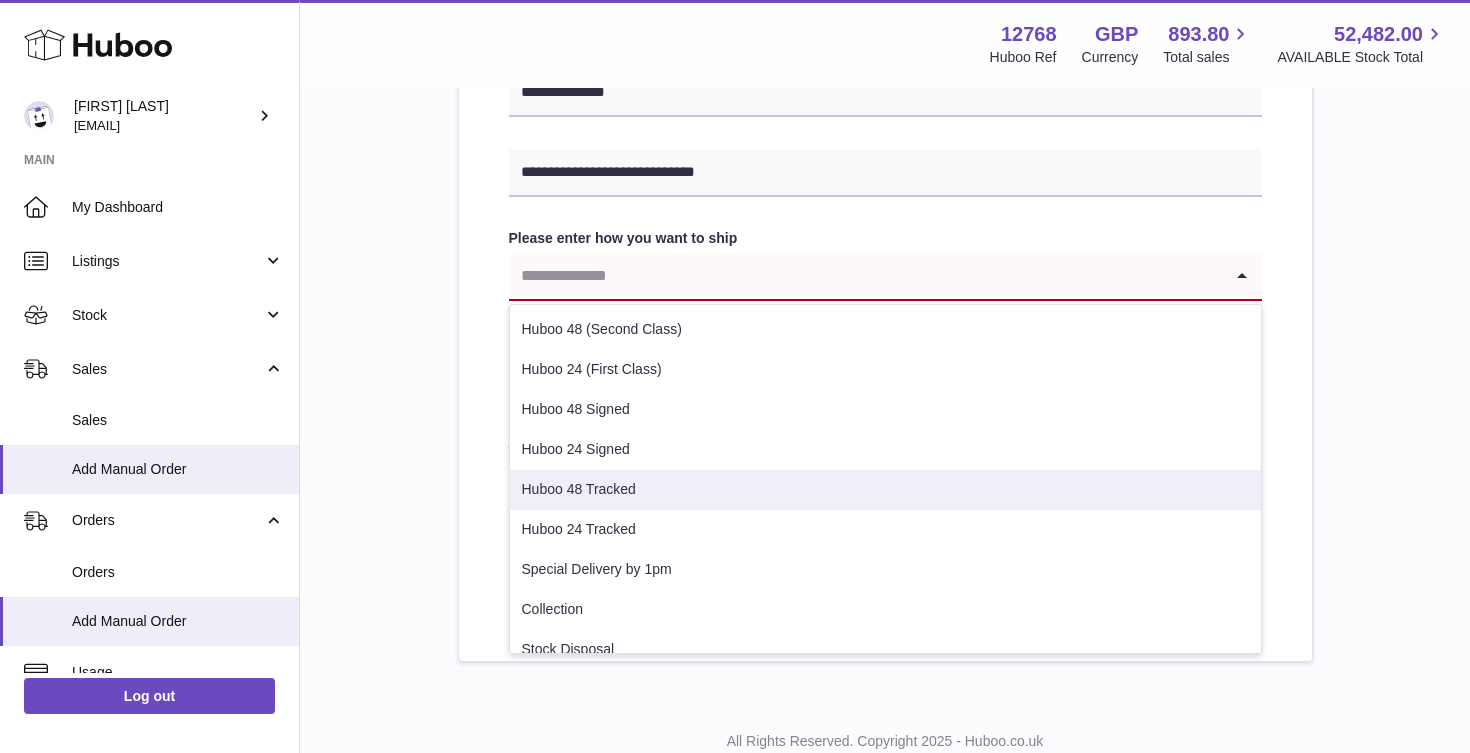 click on "Huboo 48 Tracked" at bounding box center [885, 490] 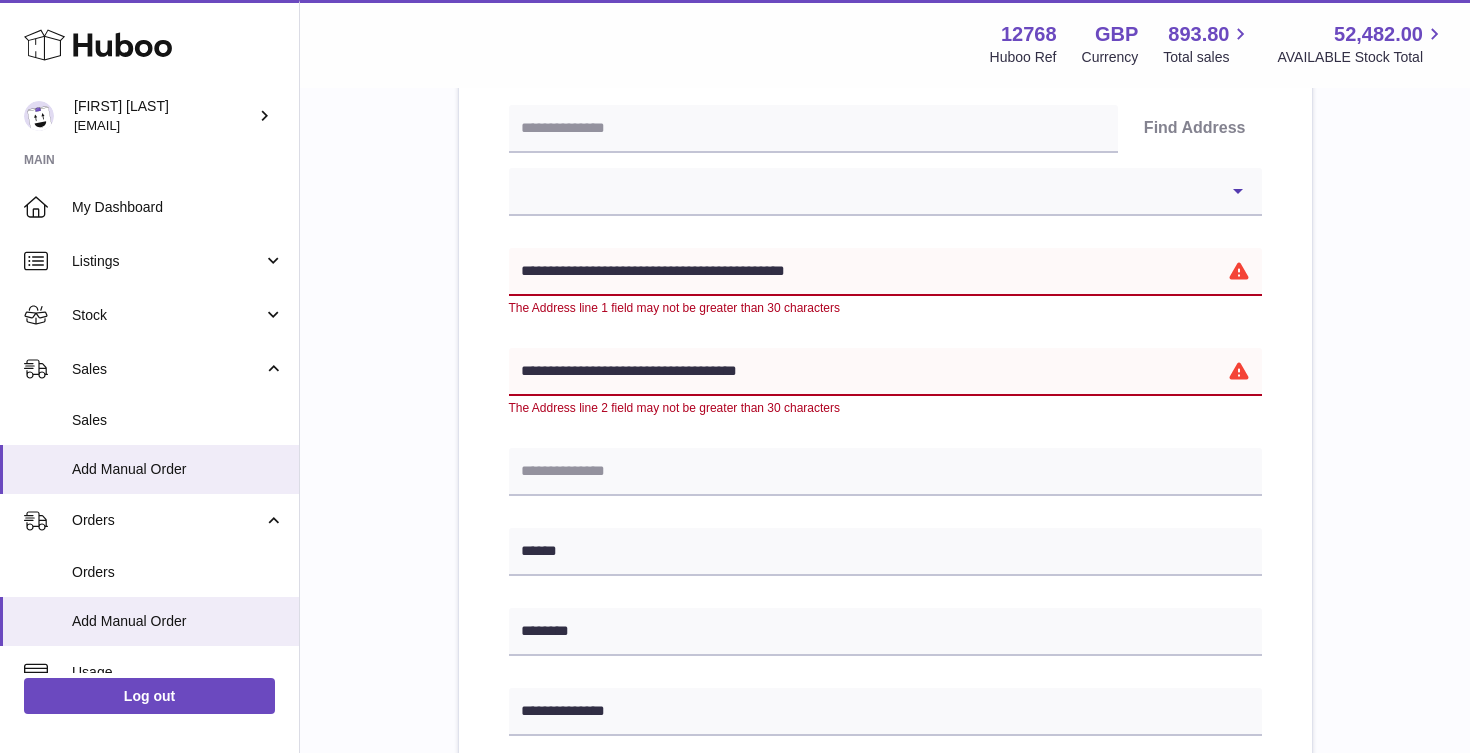scroll, scrollTop: 429, scrollLeft: 0, axis: vertical 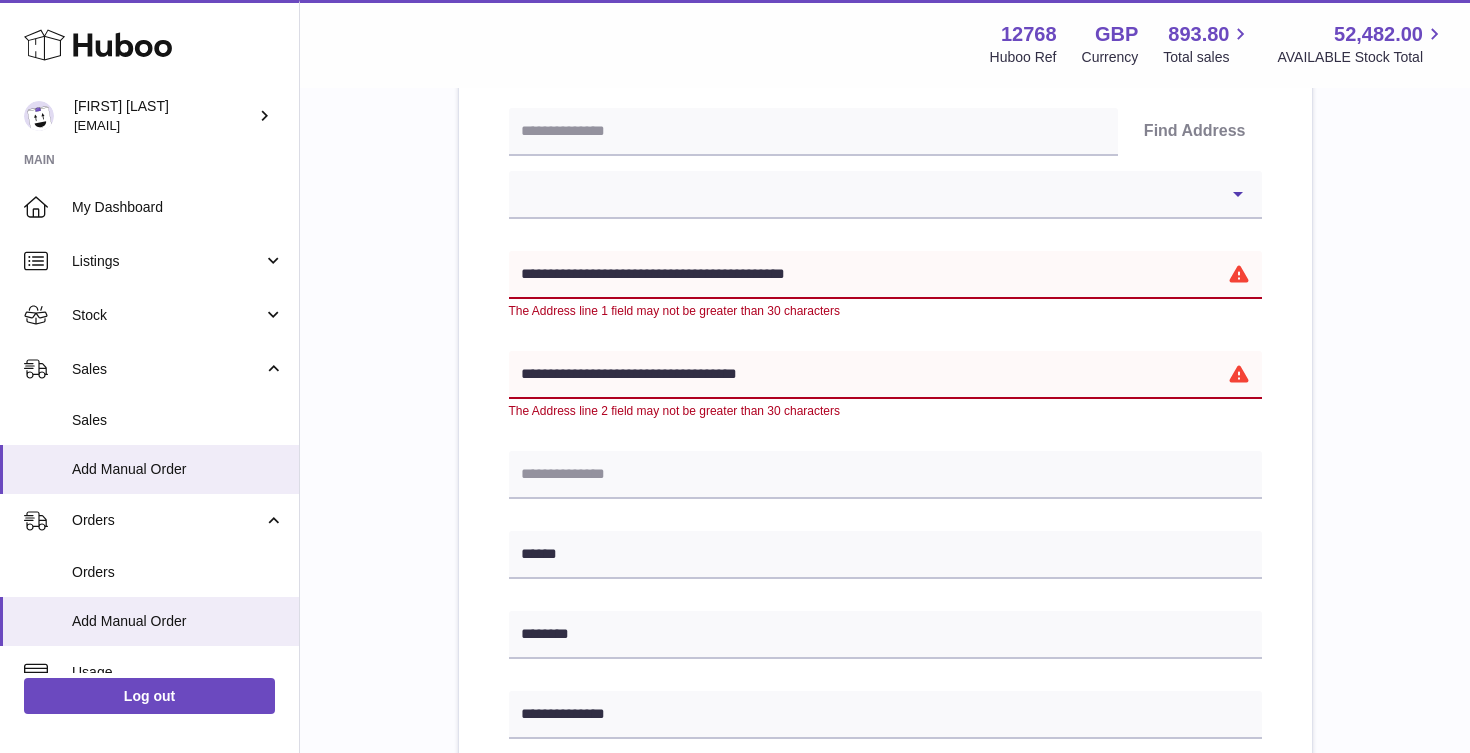 drag, startPoint x: 642, startPoint y: 273, endPoint x: 796, endPoint y: 273, distance: 154 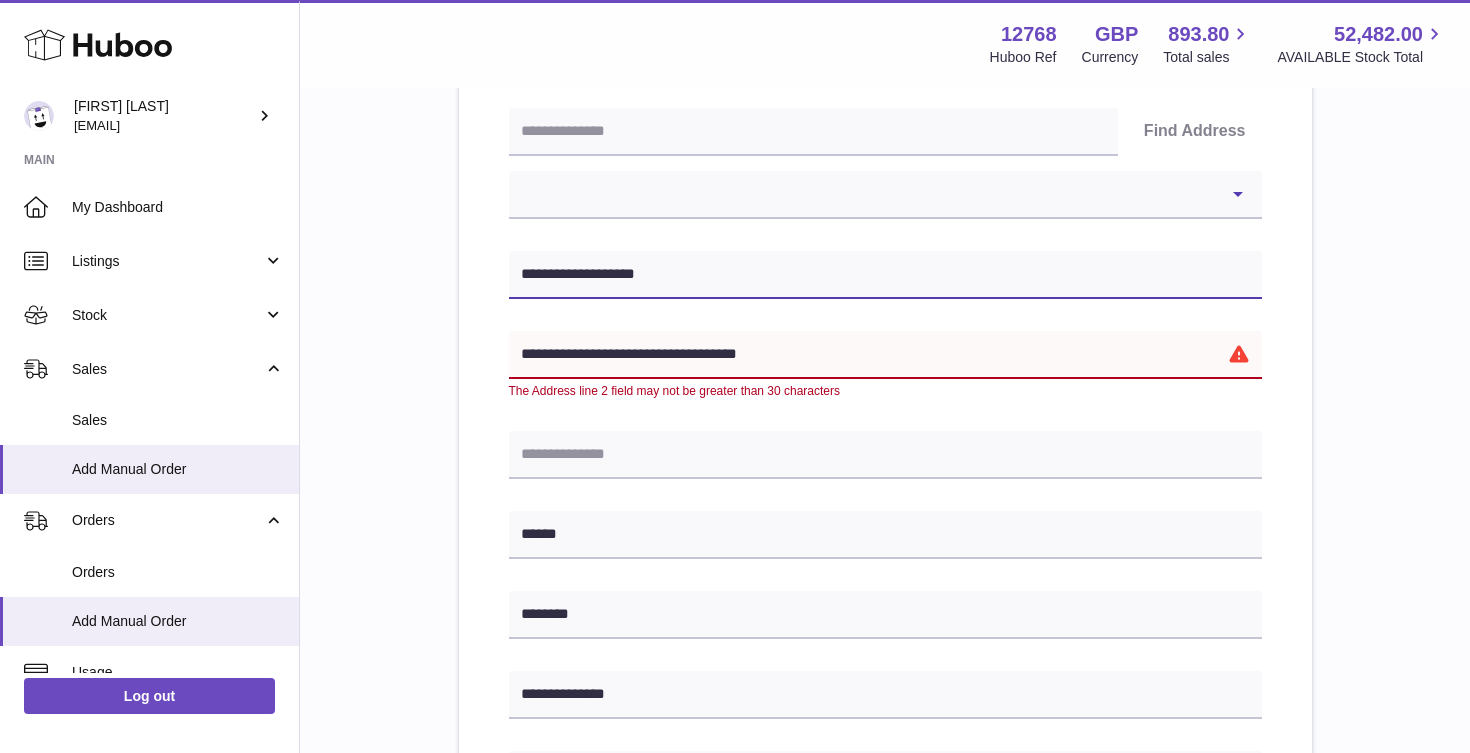 type on "**********" 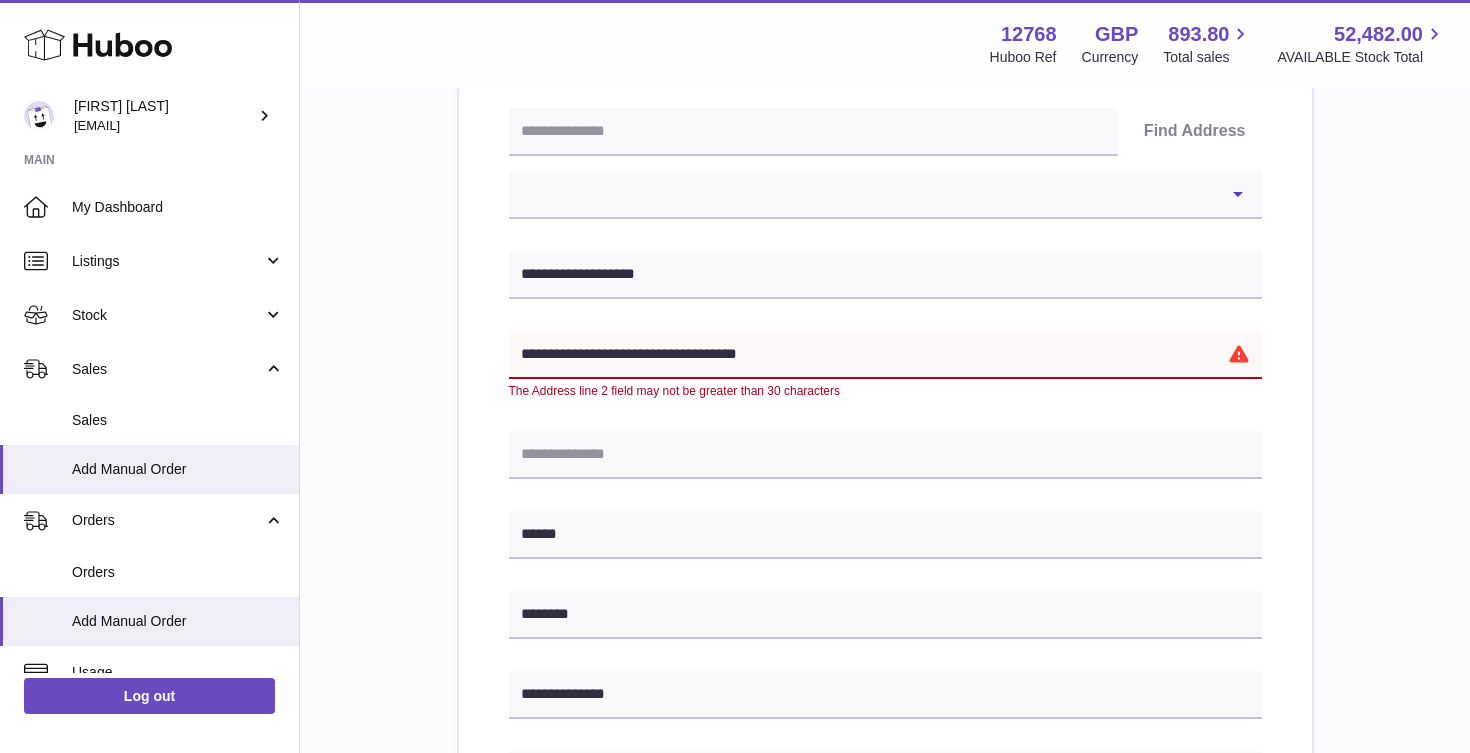 click on "**********" at bounding box center (885, 355) 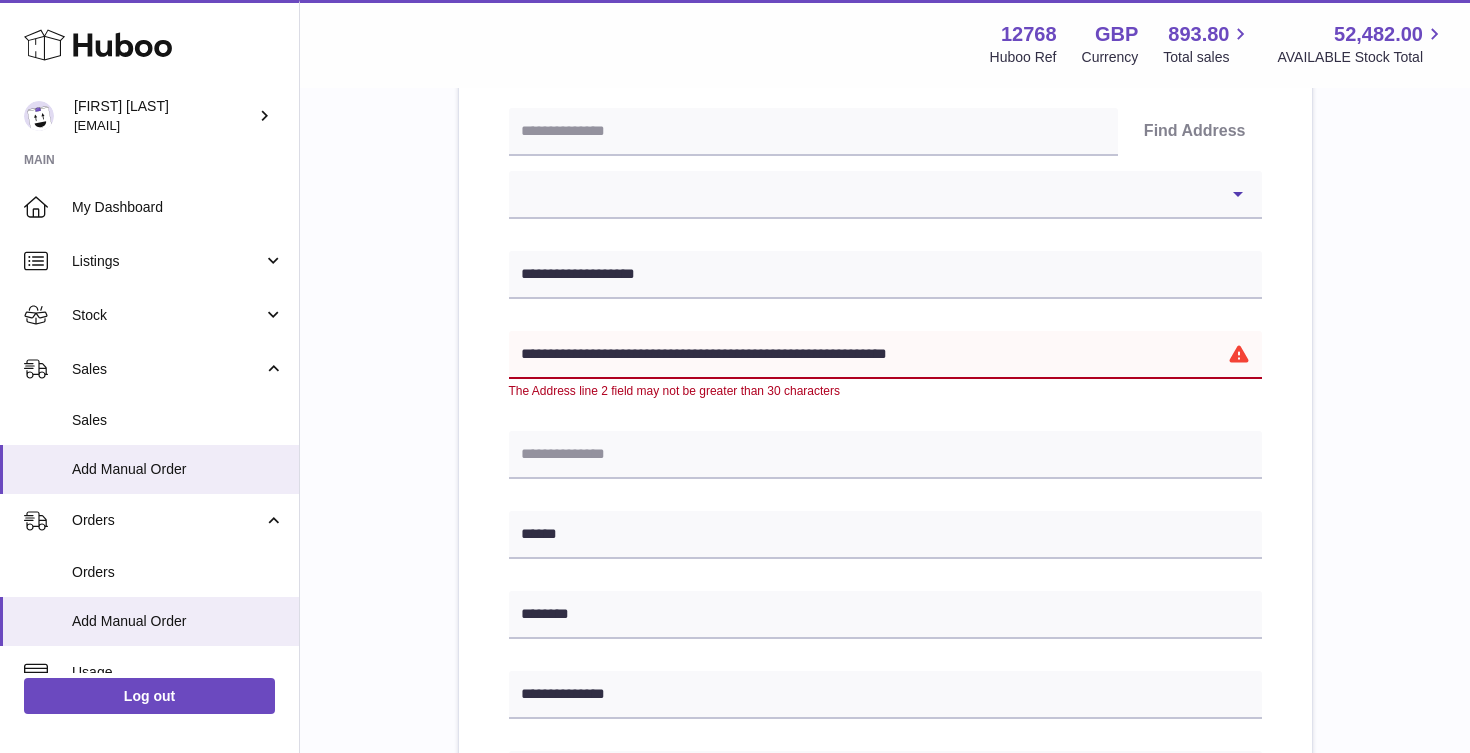 drag, startPoint x: 682, startPoint y: 352, endPoint x: 947, endPoint y: 352, distance: 265 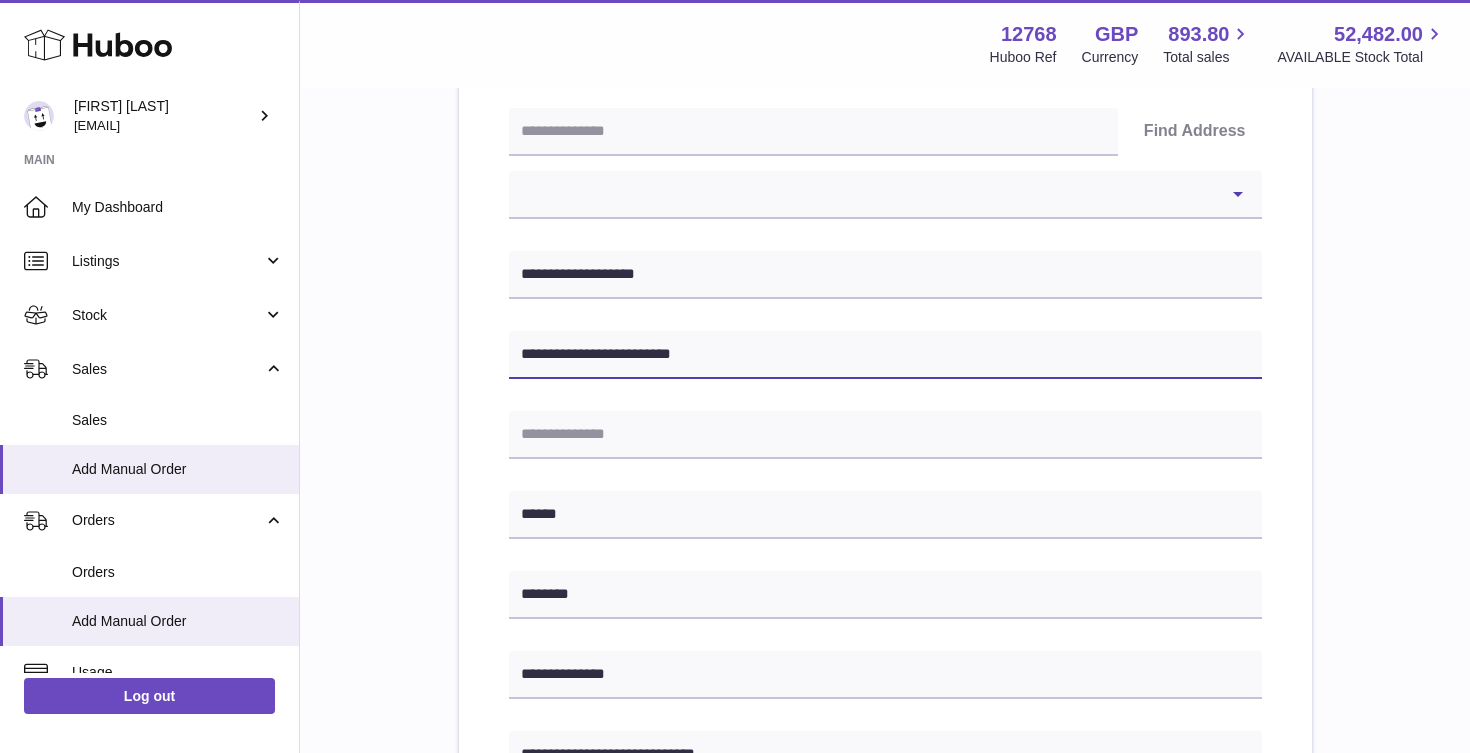type on "**********" 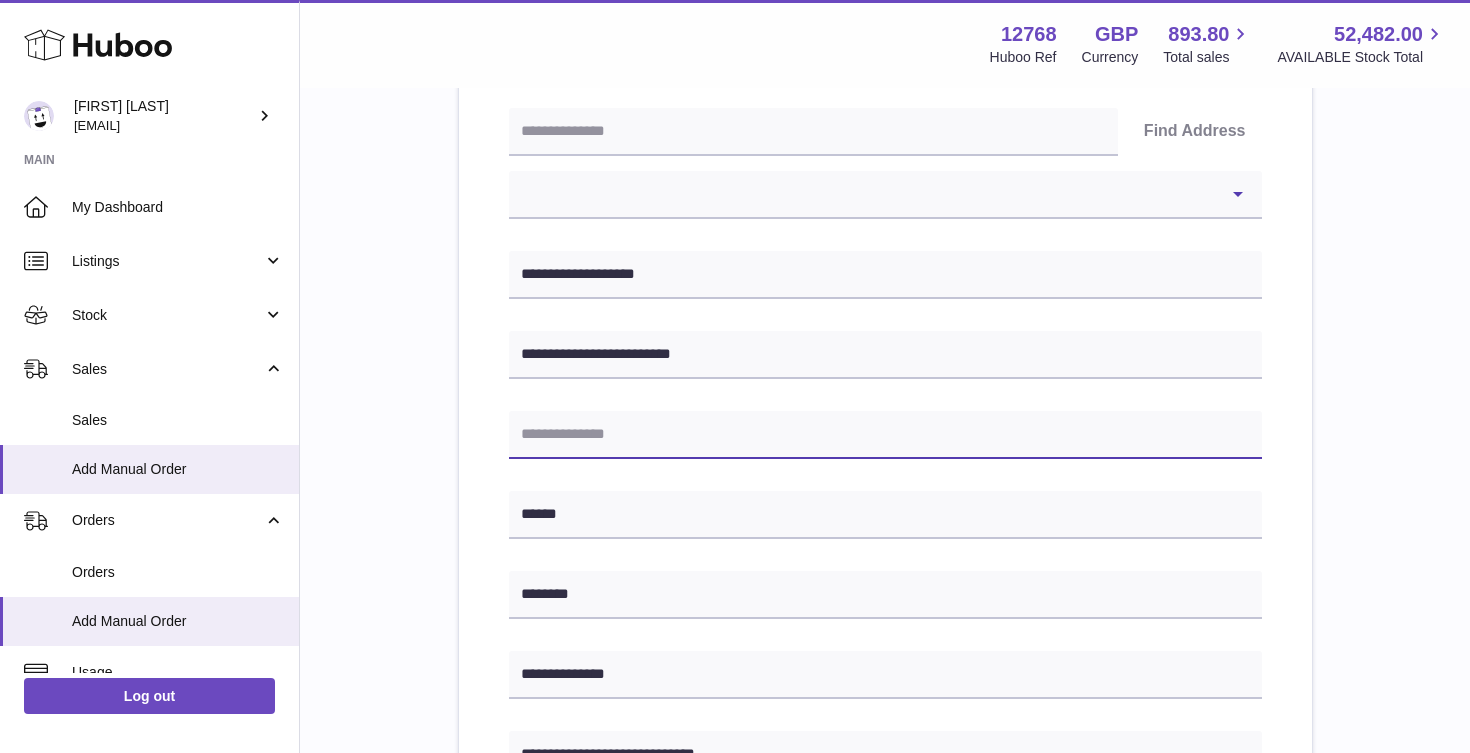 paste on "**********" 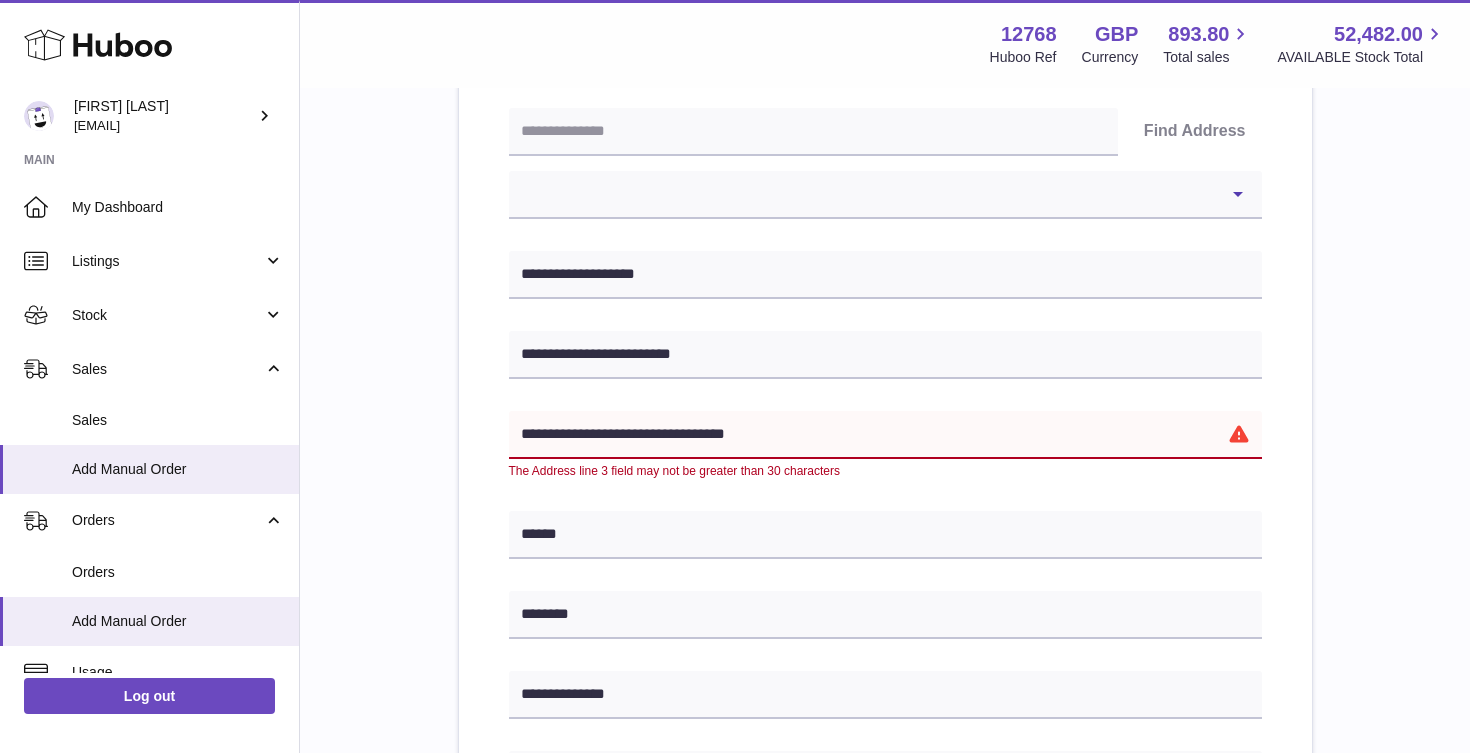 type on "**********" 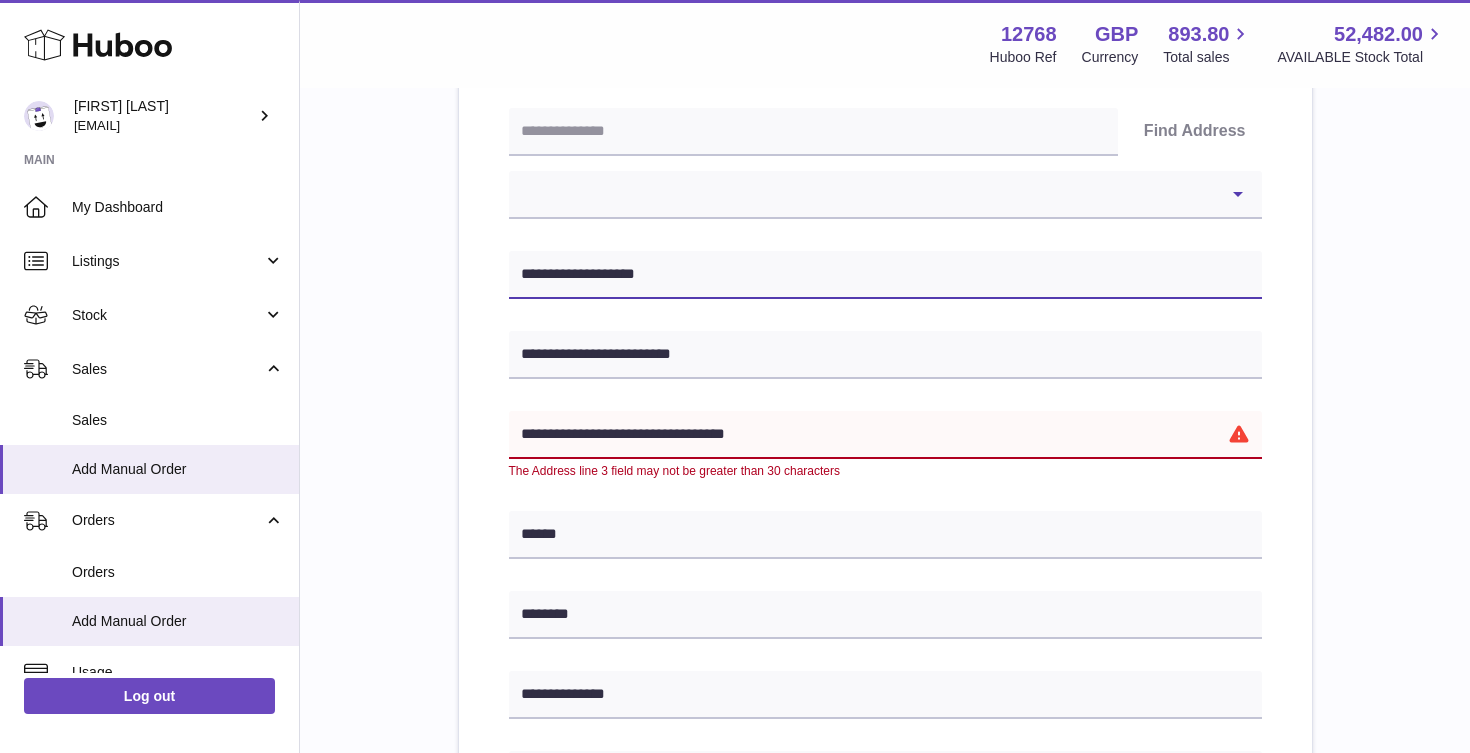 click on "**********" at bounding box center (885, 275) 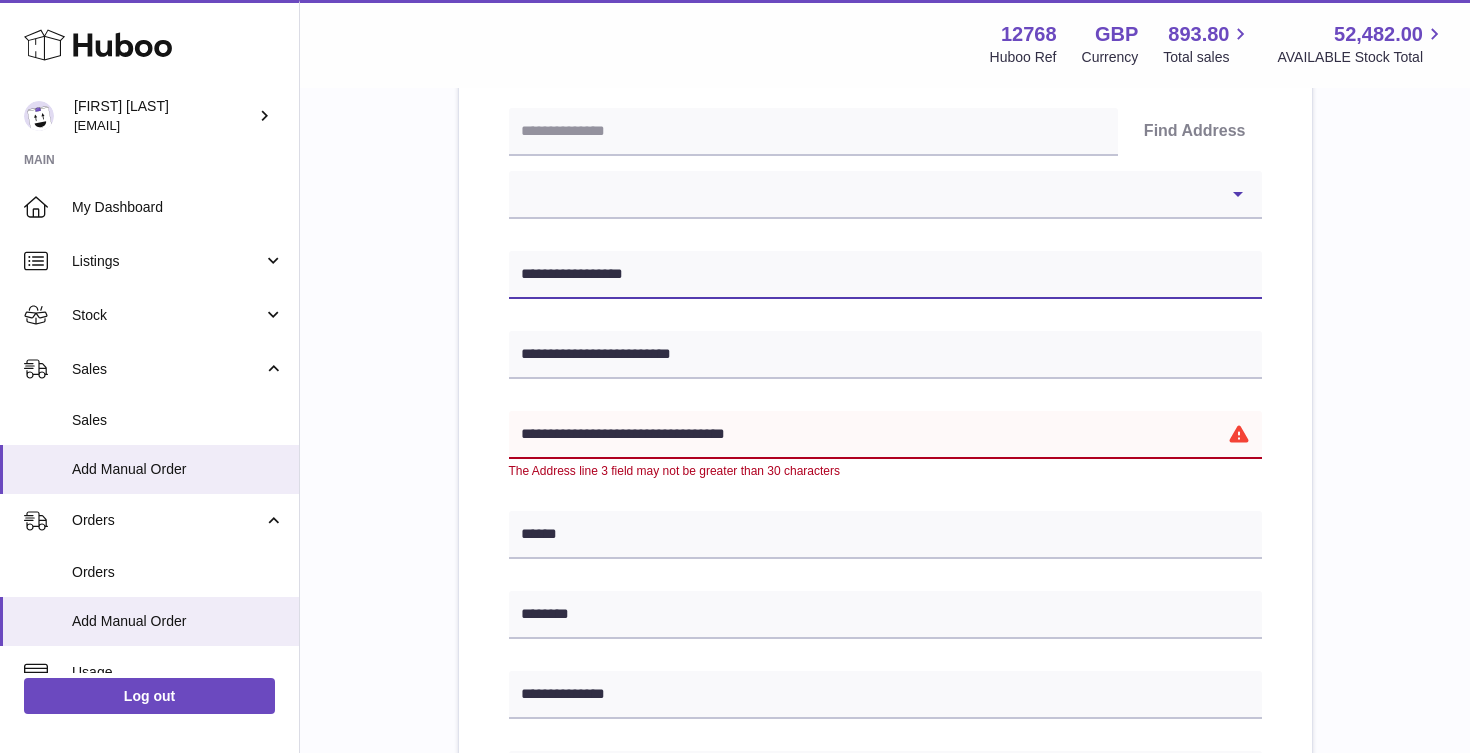 type on "**********" 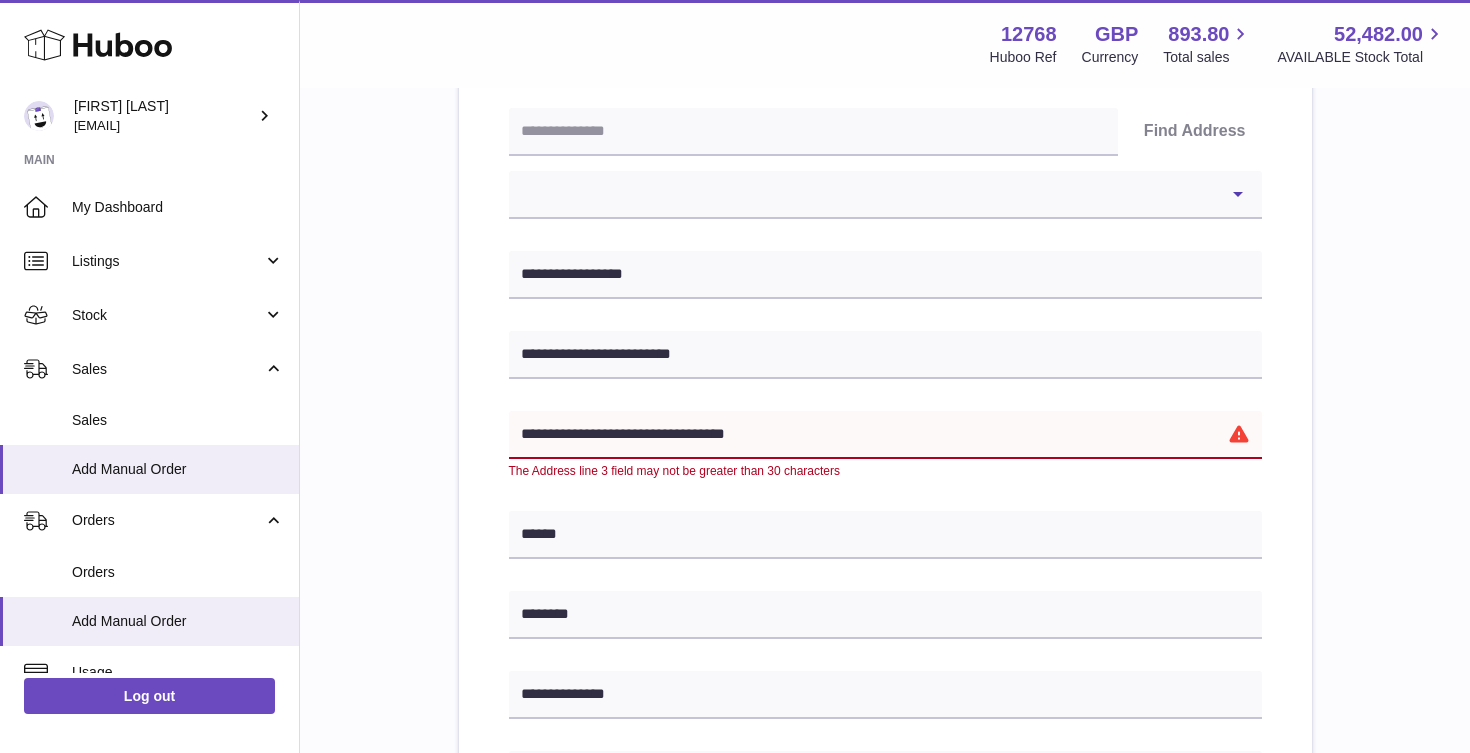 click on "**********" at bounding box center (885, 435) 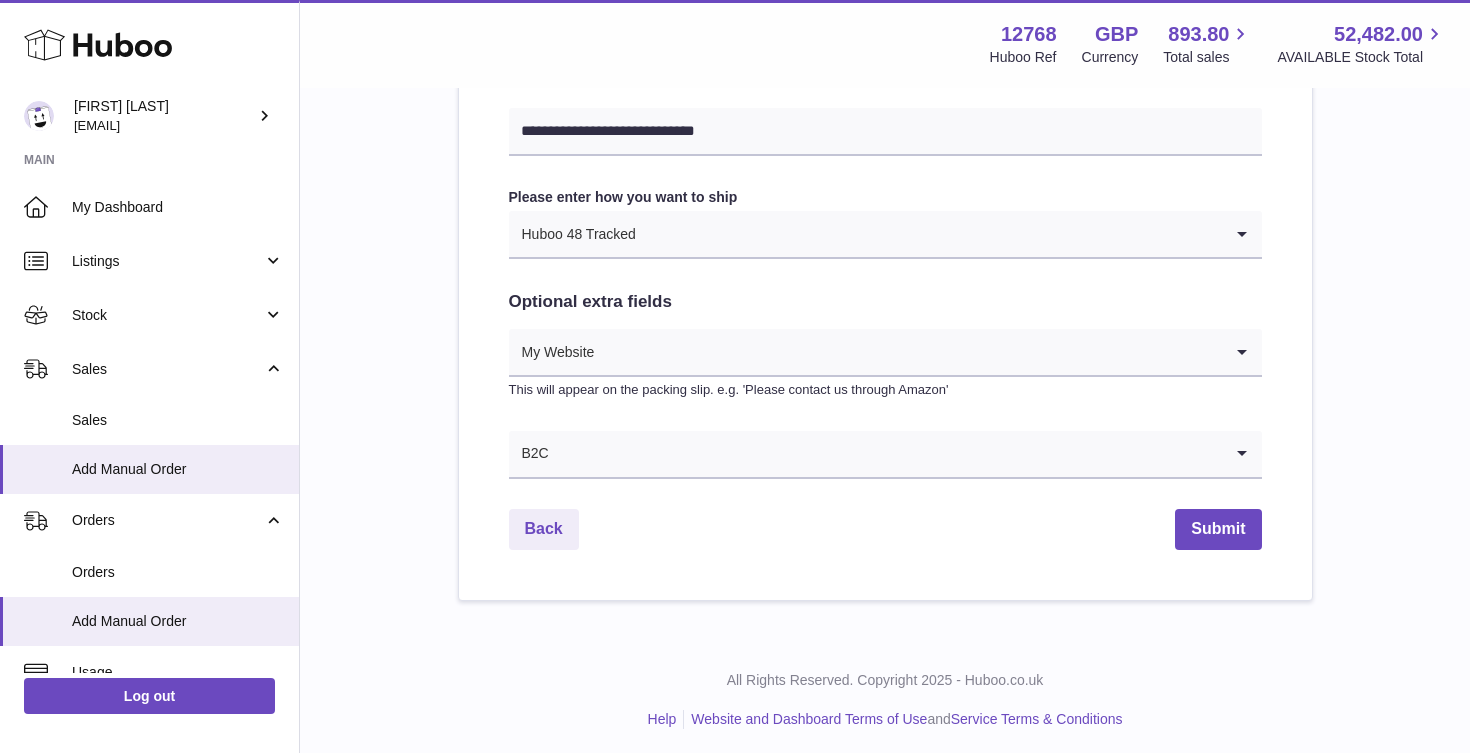 scroll, scrollTop: 1051, scrollLeft: 0, axis: vertical 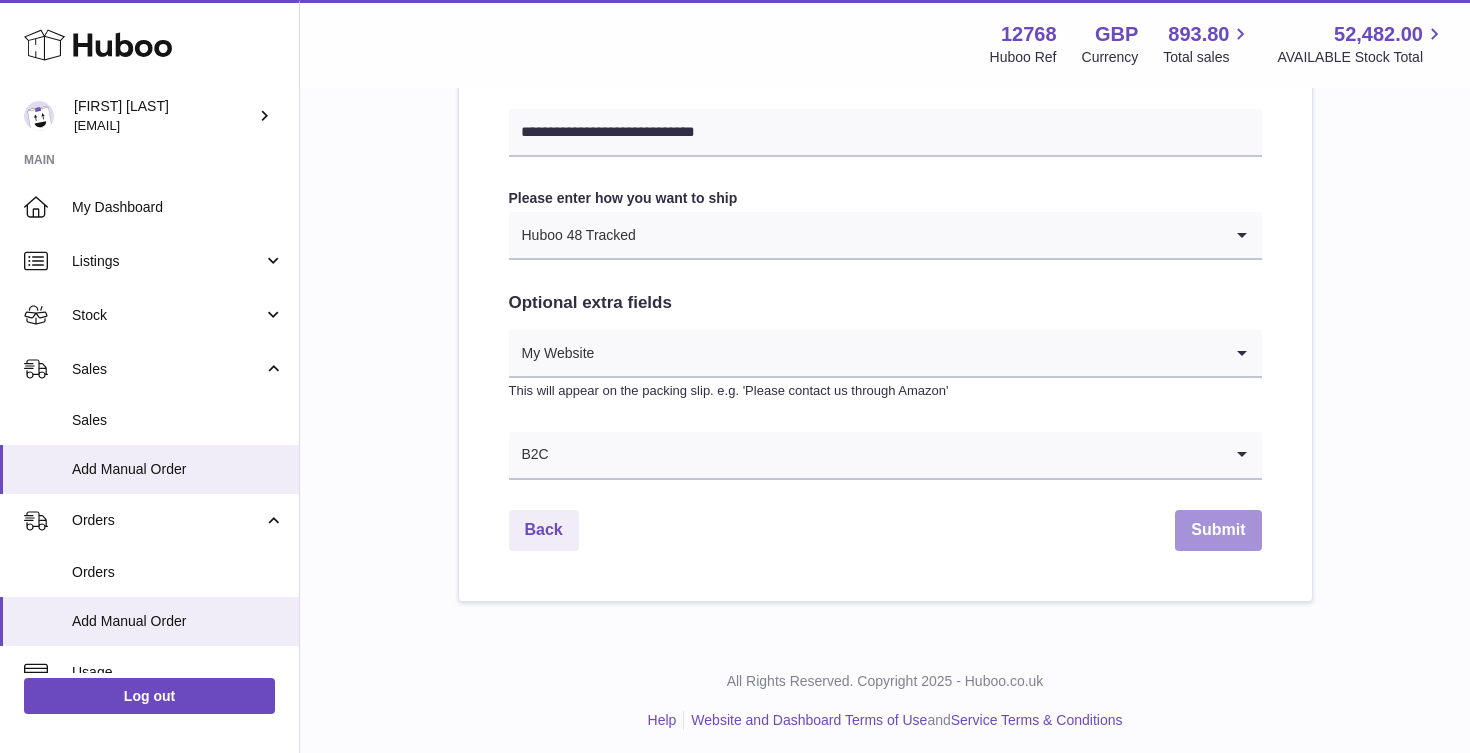 type on "**********" 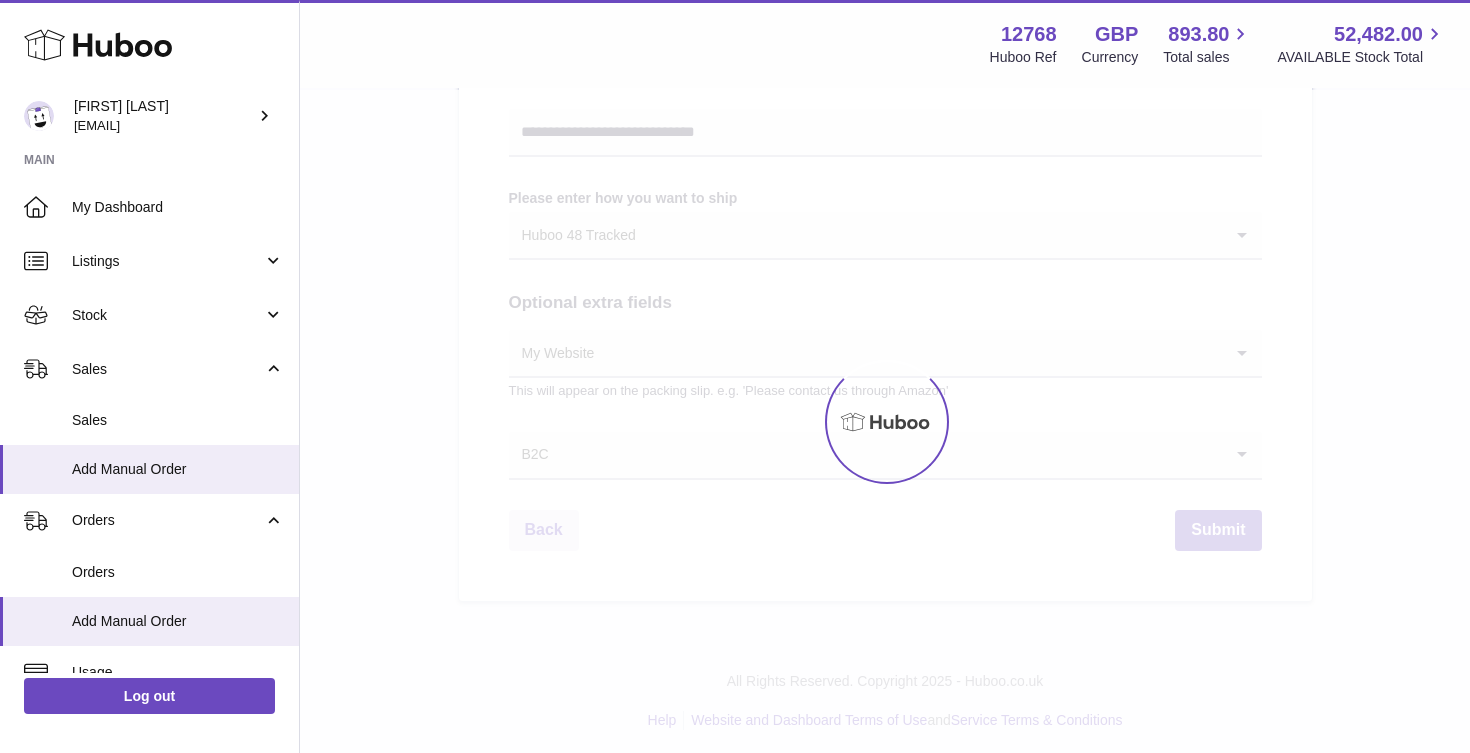 scroll, scrollTop: 0, scrollLeft: 0, axis: both 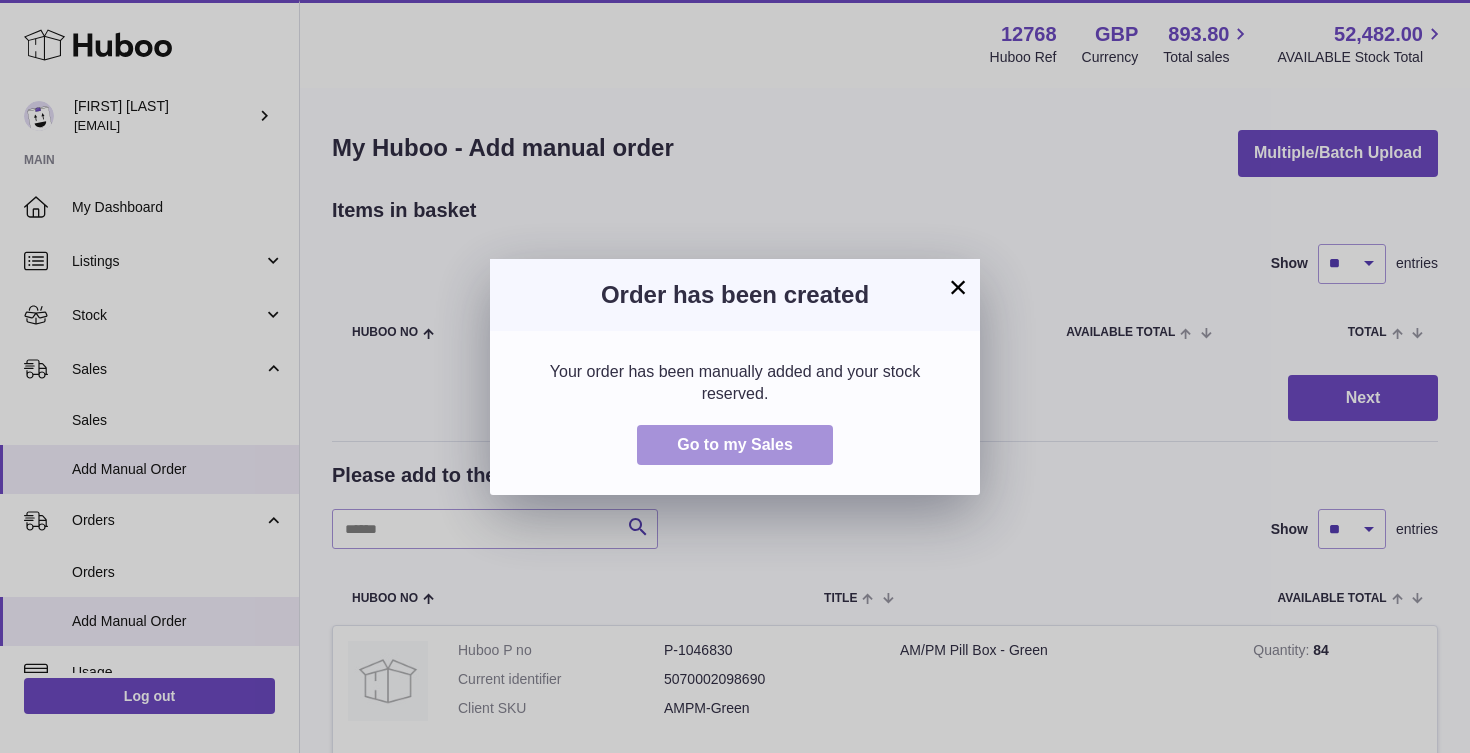 click on "Go to my Sales" at bounding box center (735, 444) 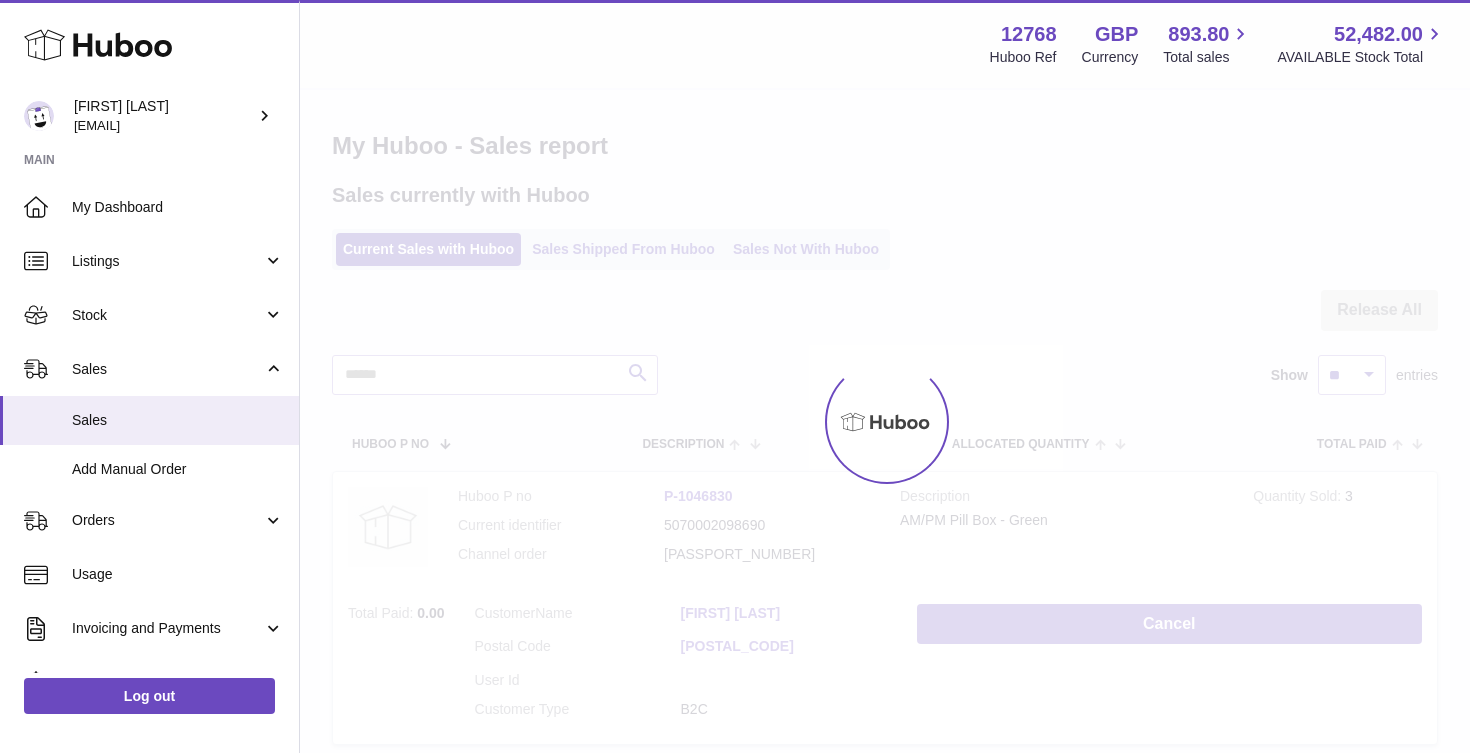 scroll, scrollTop: 0, scrollLeft: 0, axis: both 